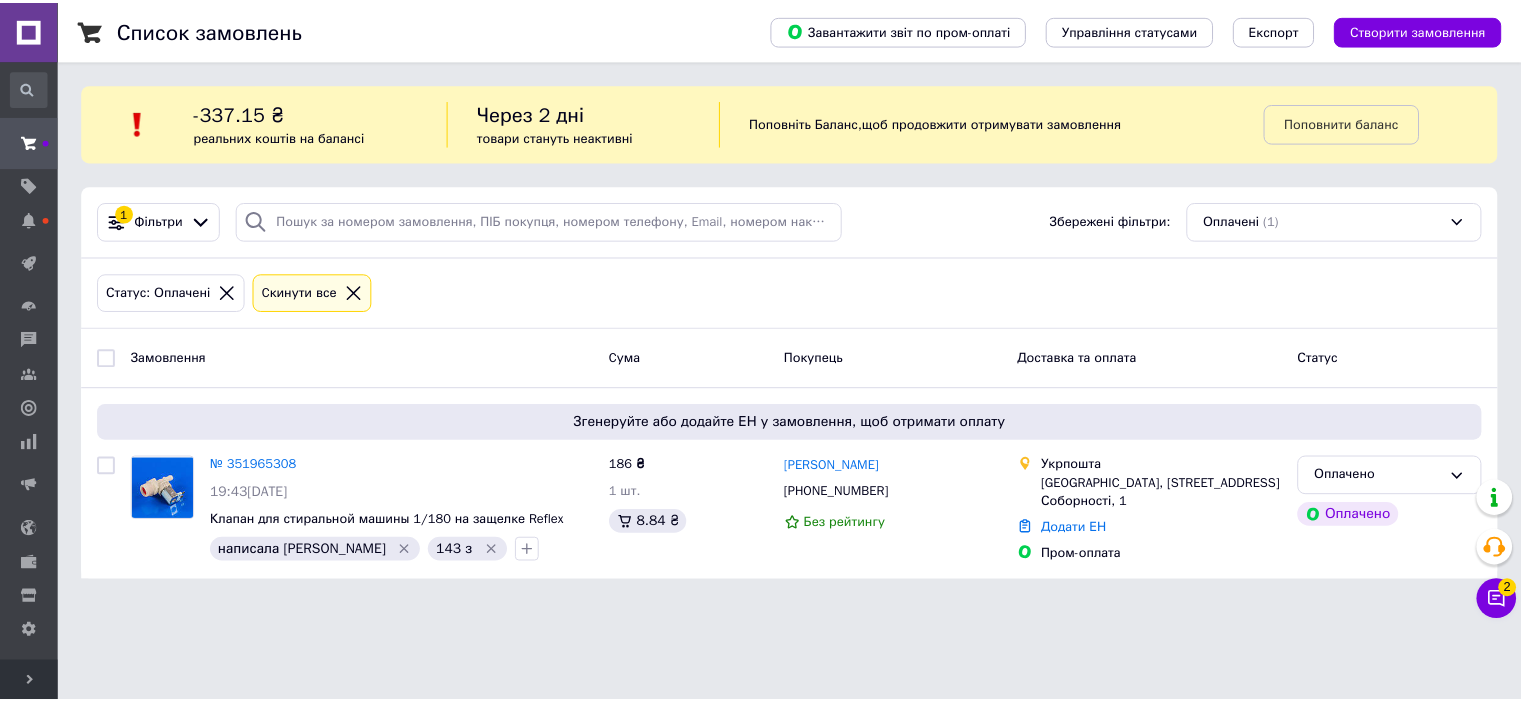 scroll, scrollTop: 0, scrollLeft: 0, axis: both 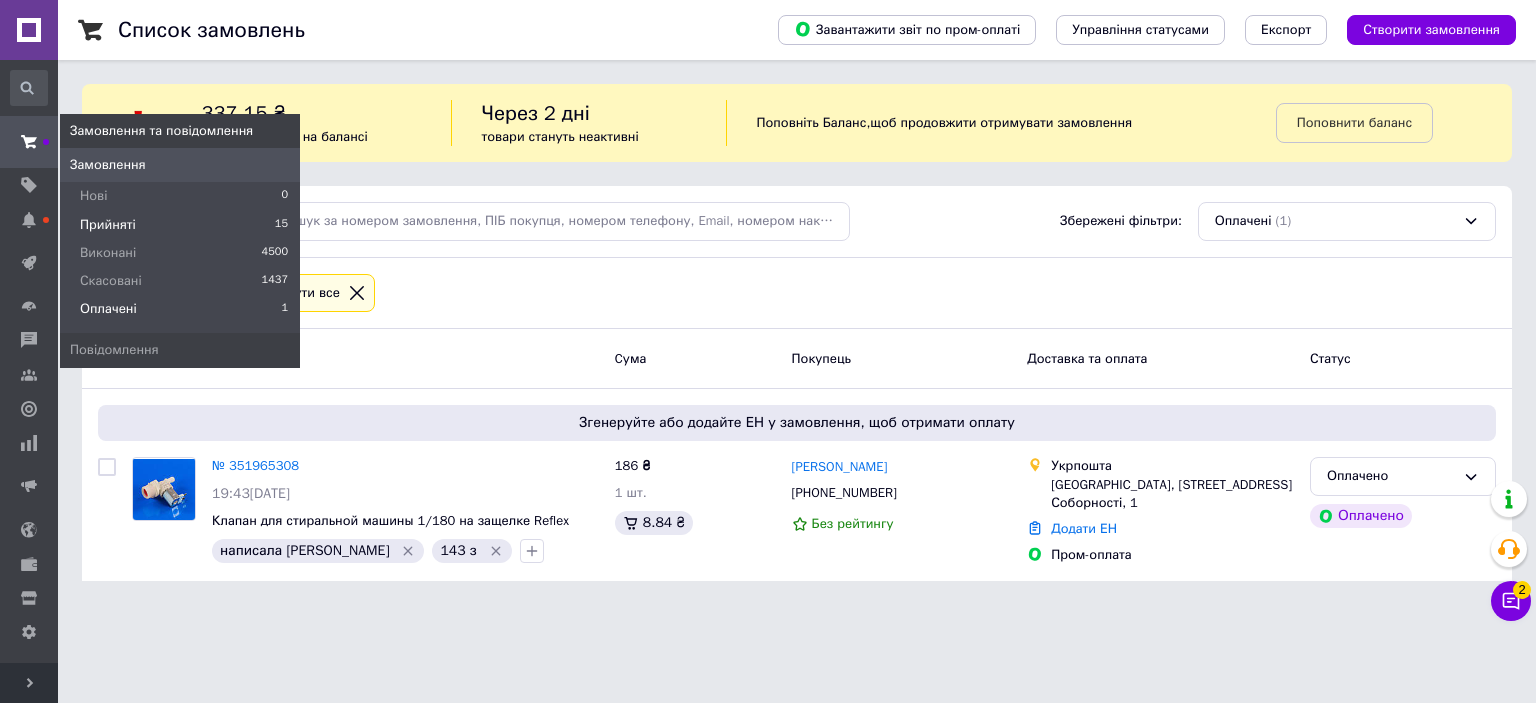 click on "Прийняті" at bounding box center [108, 225] 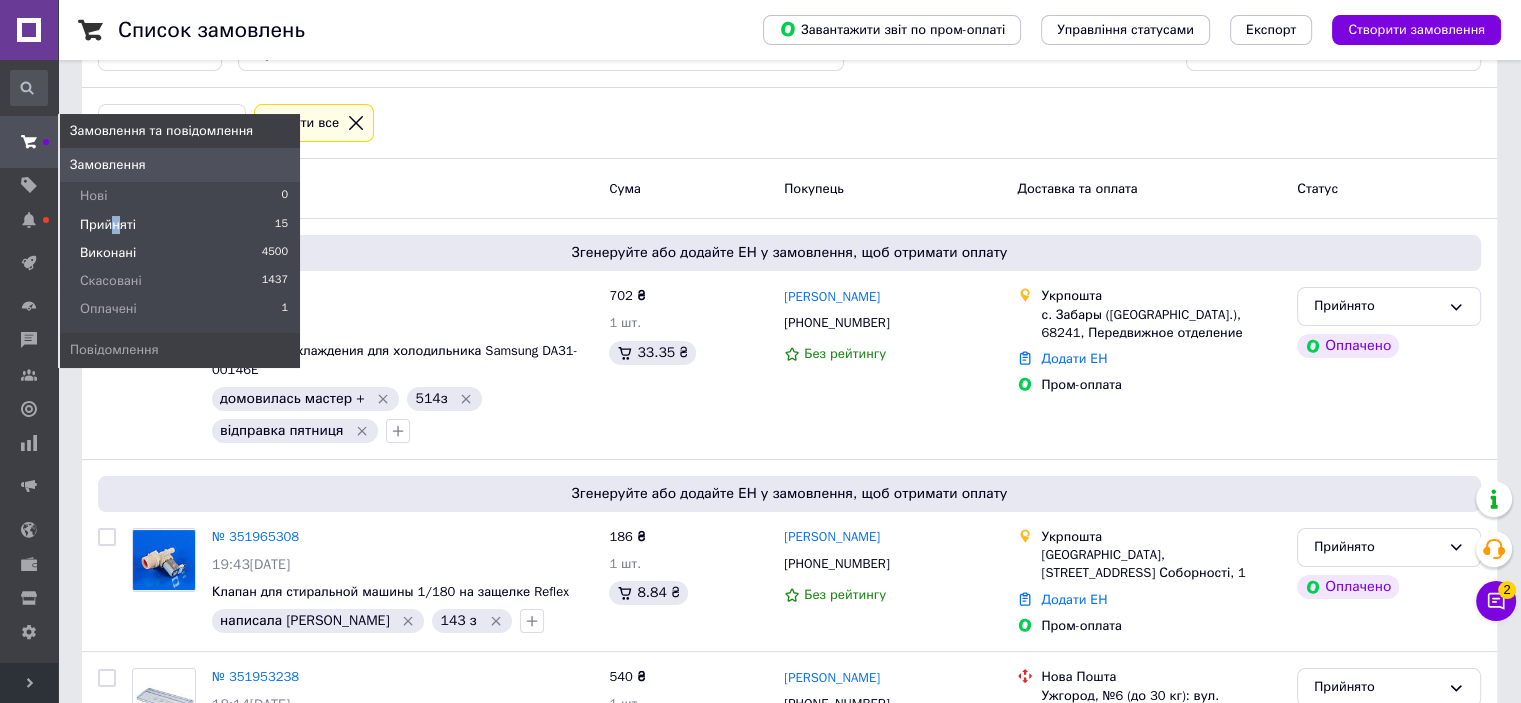 scroll, scrollTop: 300, scrollLeft: 0, axis: vertical 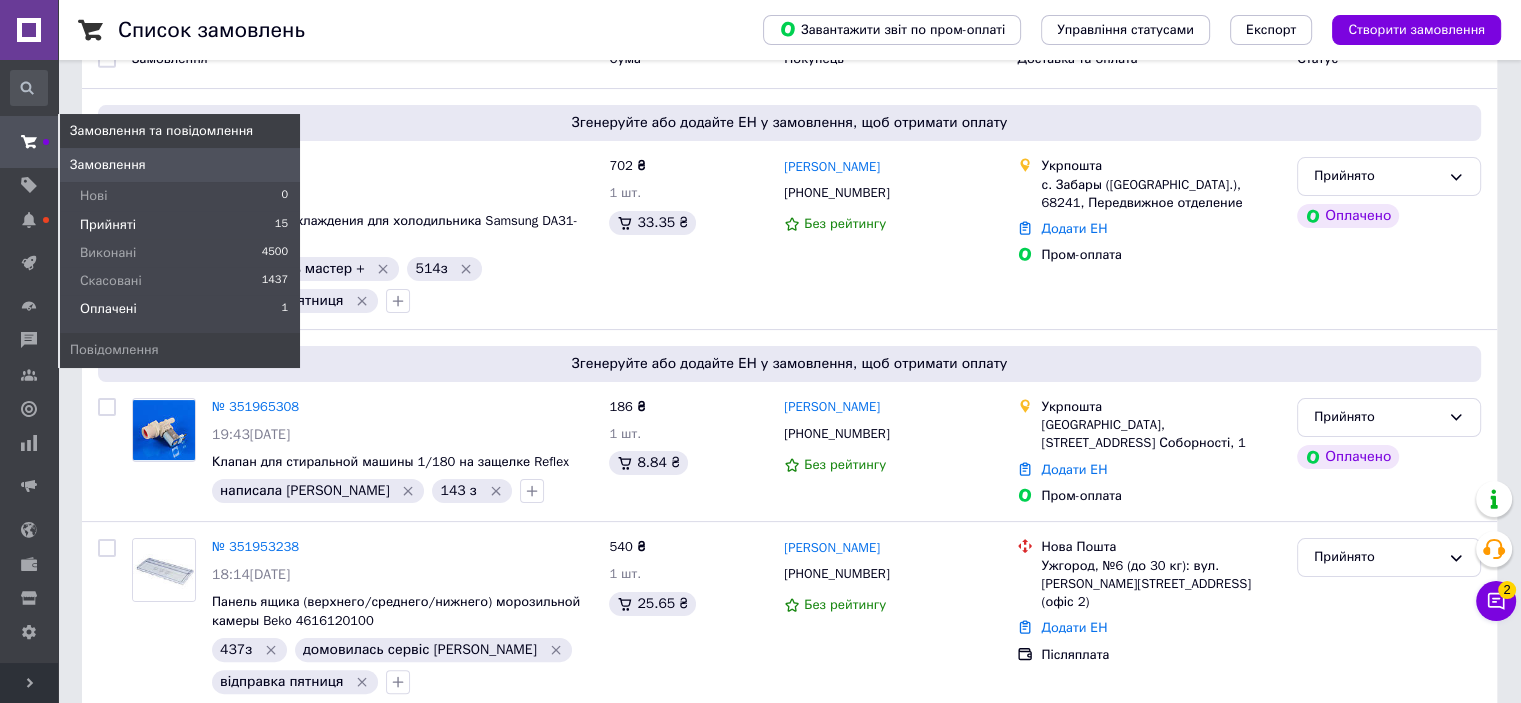 click on "Оплачені" at bounding box center [108, 309] 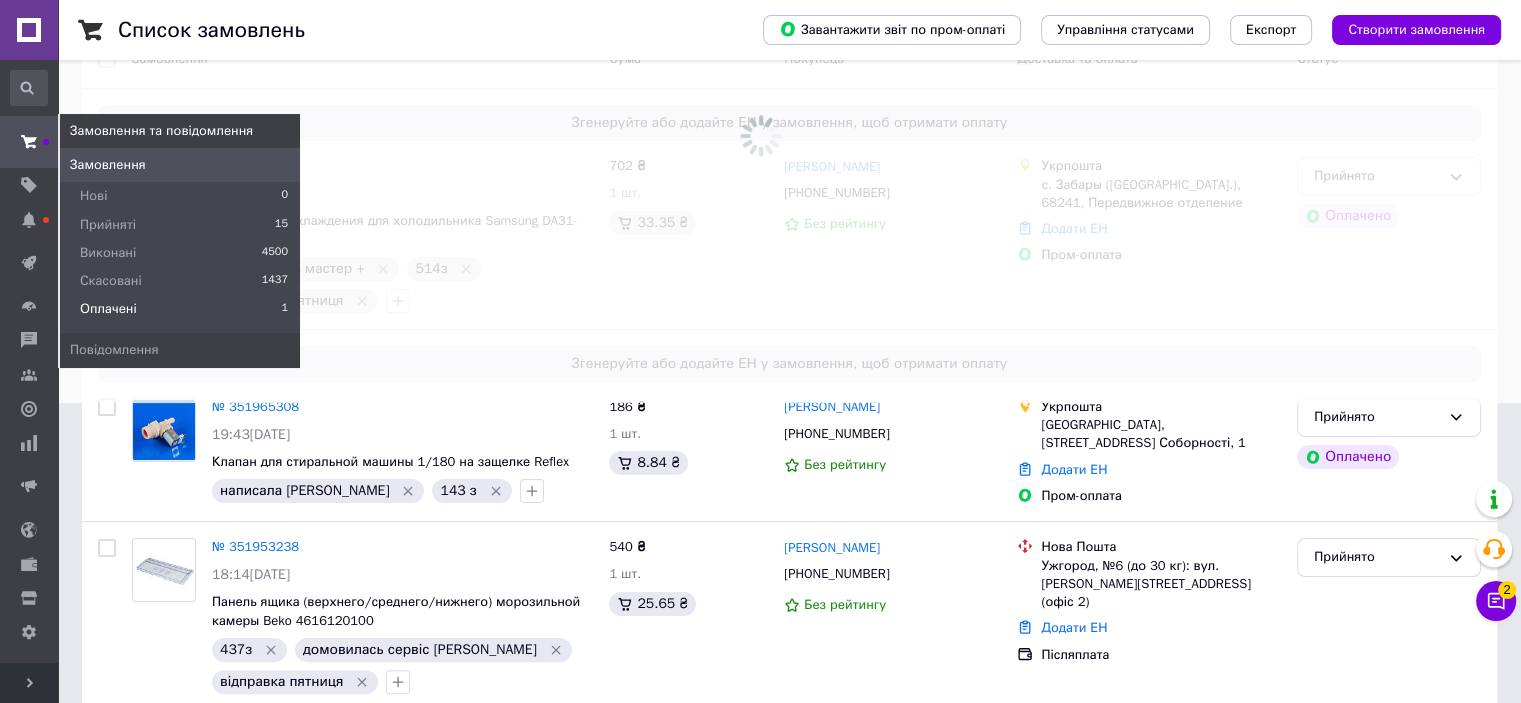 scroll, scrollTop: 0, scrollLeft: 0, axis: both 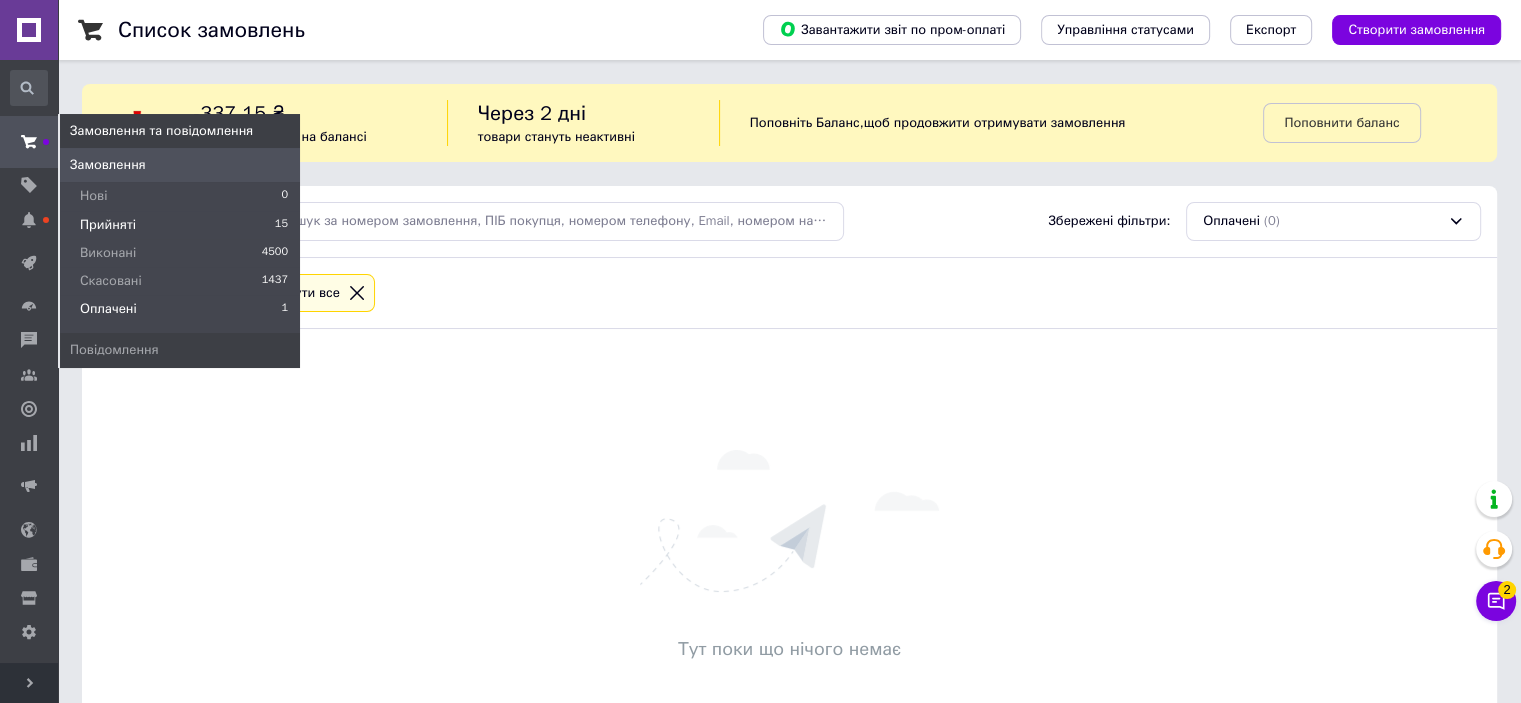 click on "Прийняті" at bounding box center [108, 225] 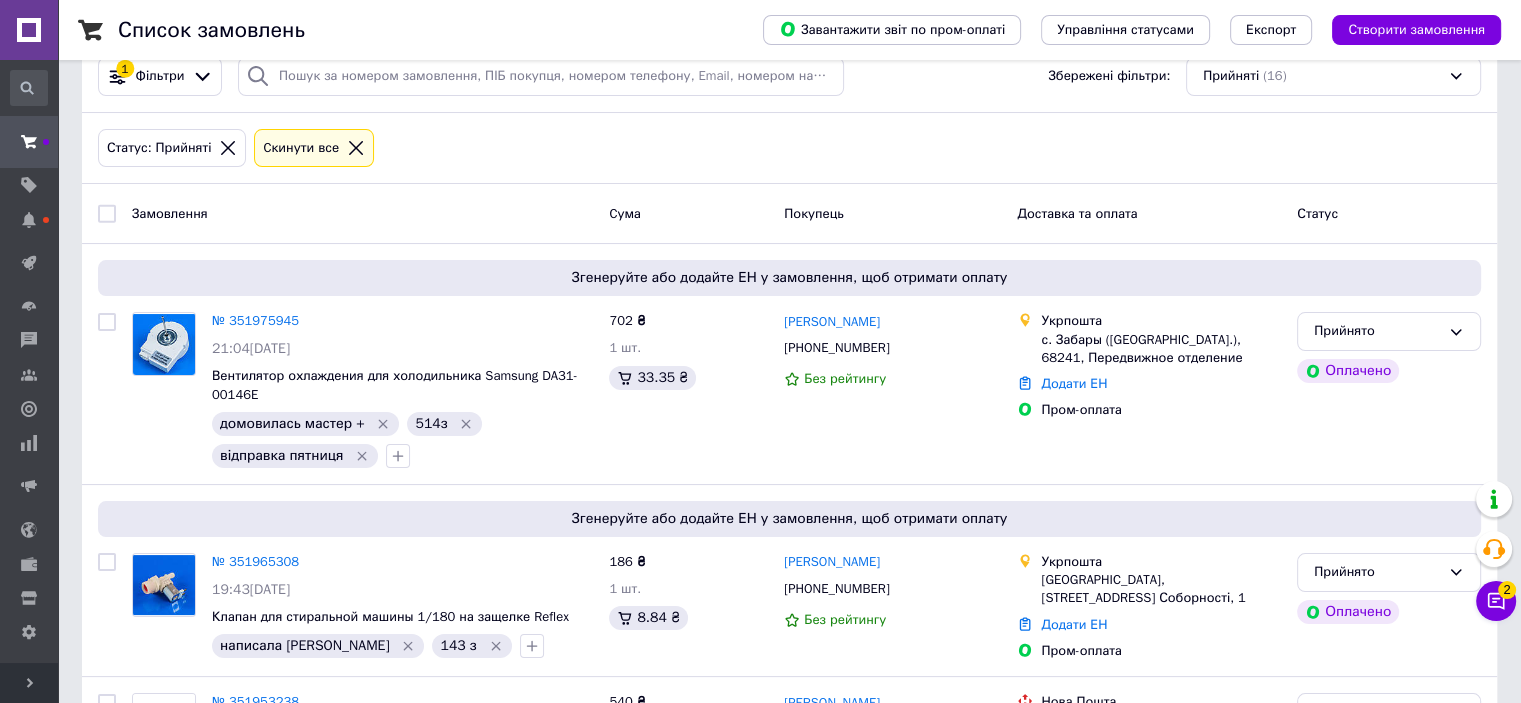 scroll, scrollTop: 400, scrollLeft: 0, axis: vertical 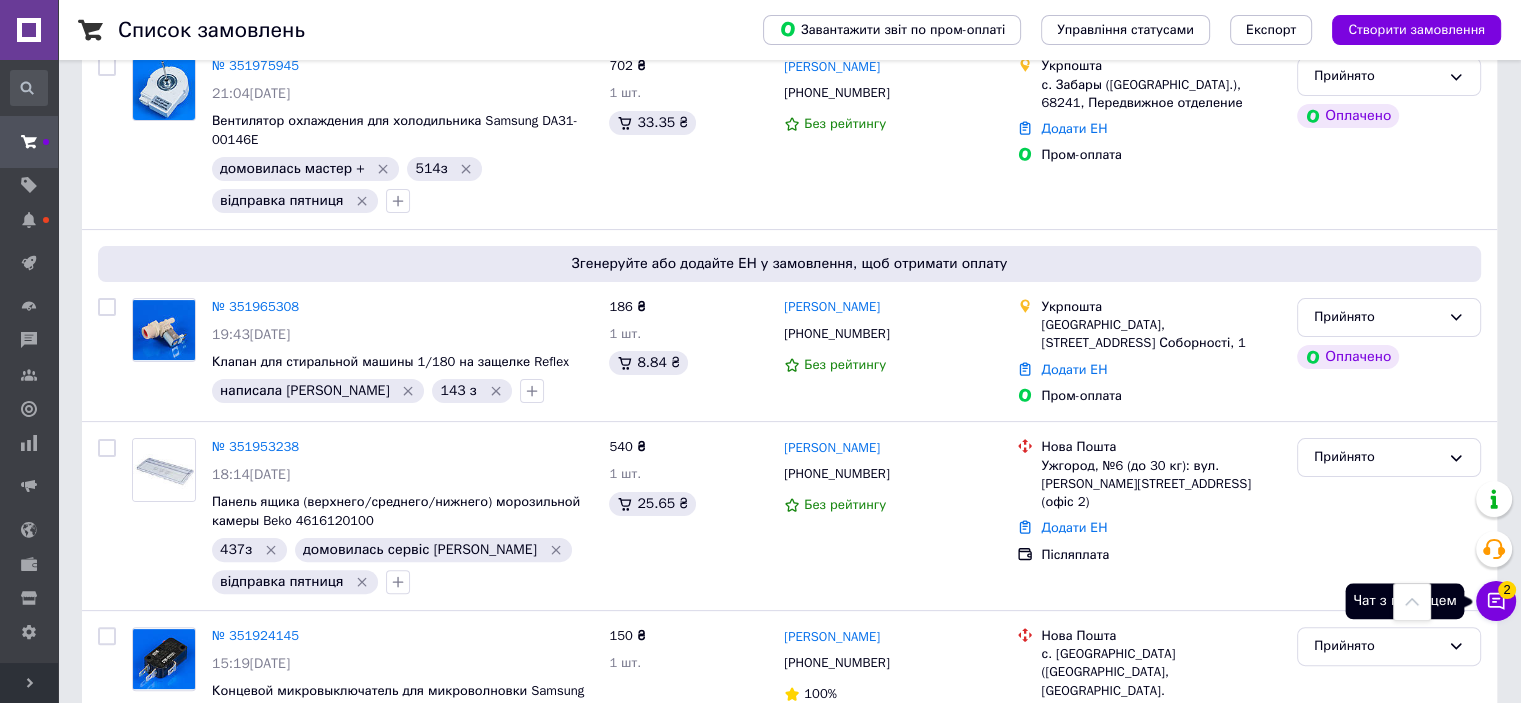 click 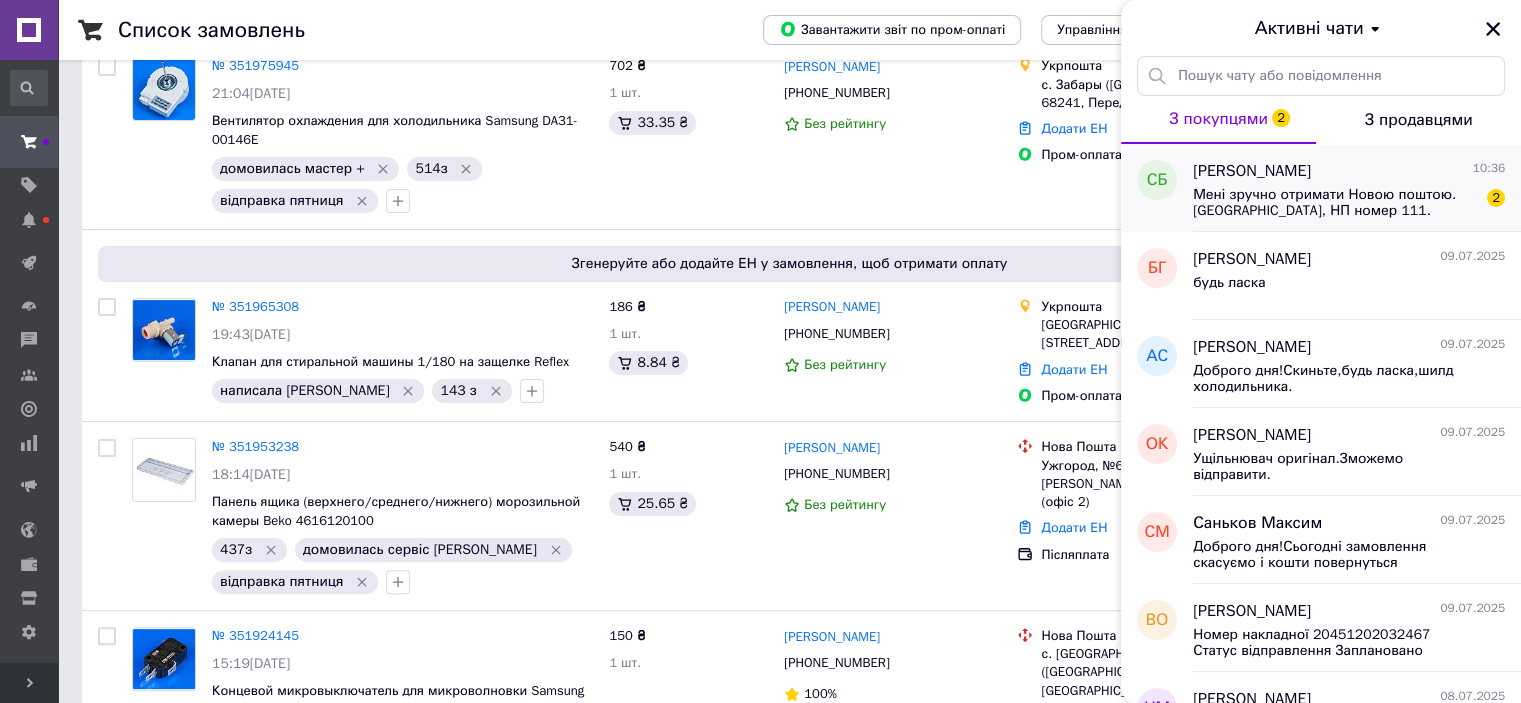 click on "Мені зручно отримати Новою поштою. Одесса, НП номер 111. Бездітний С.О. Тел. 0949327161." at bounding box center (1335, 203) 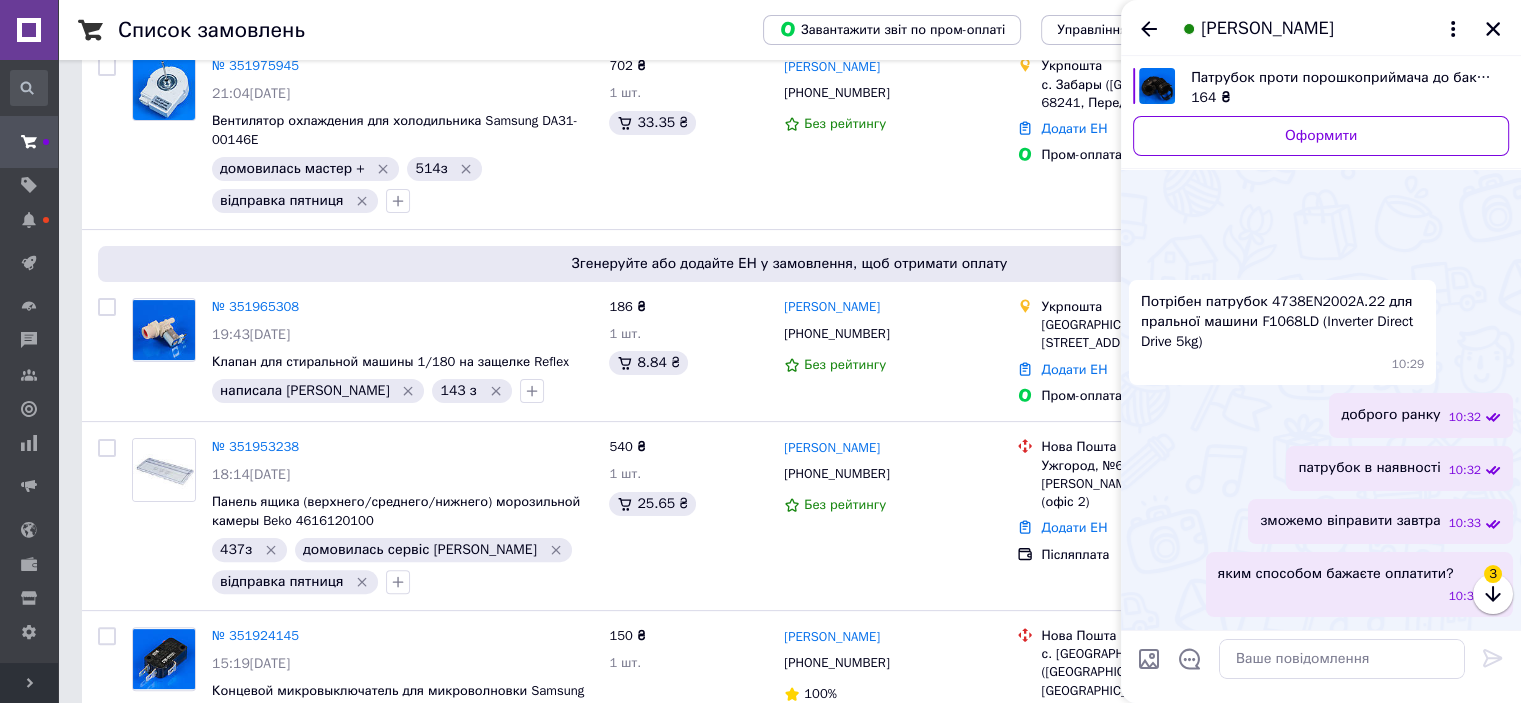 scroll, scrollTop: 231, scrollLeft: 0, axis: vertical 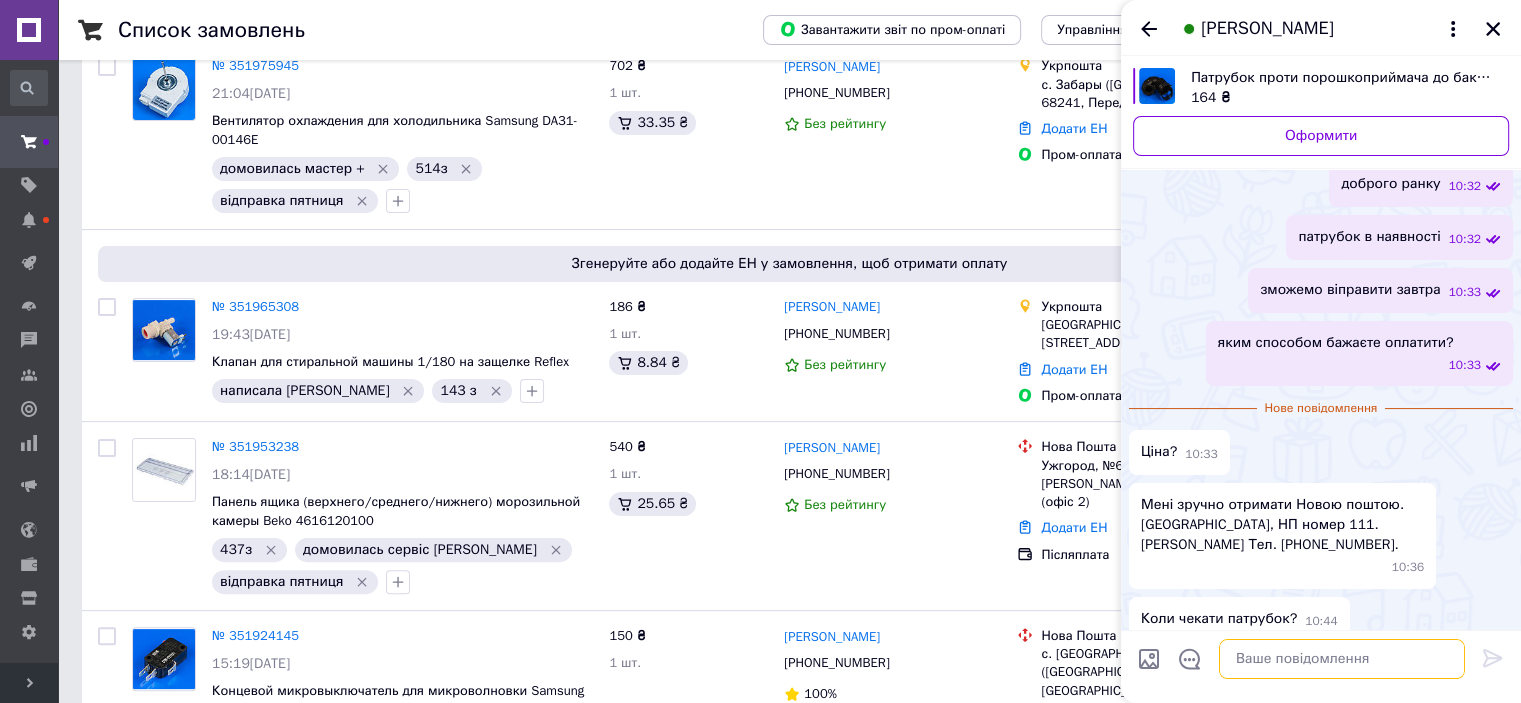 click at bounding box center [1342, 659] 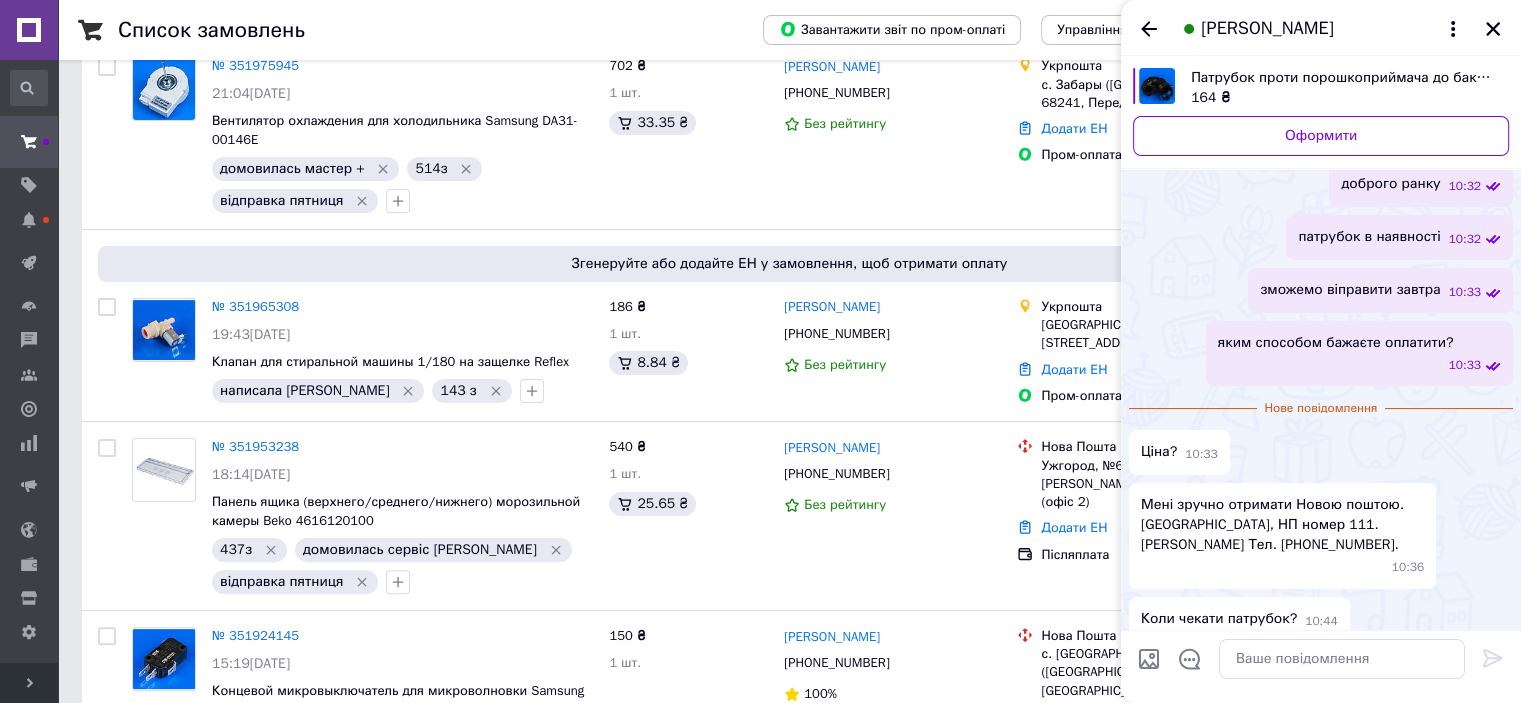drag, startPoint x: 1161, startPoint y: 431, endPoint x: 1208, endPoint y: 259, distance: 178.30592 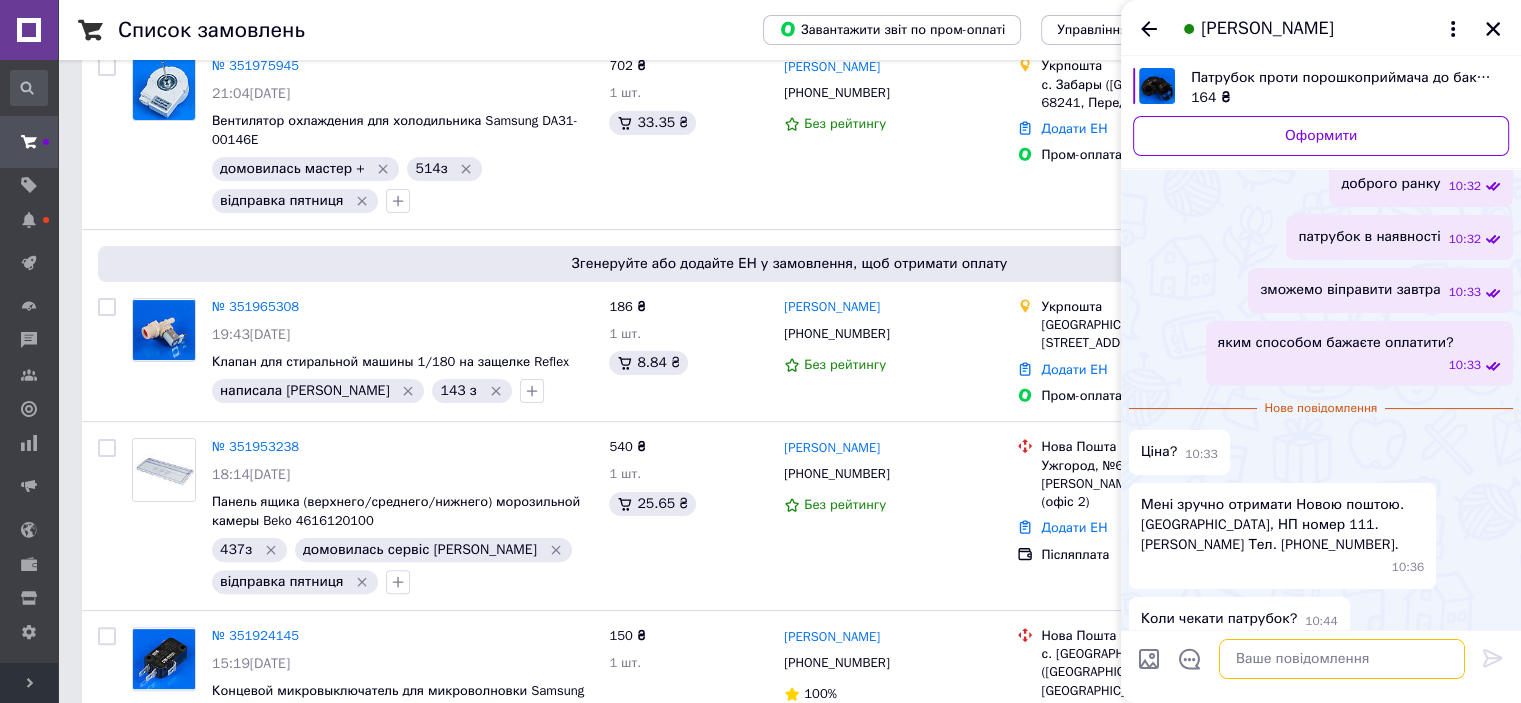 click at bounding box center (1342, 659) 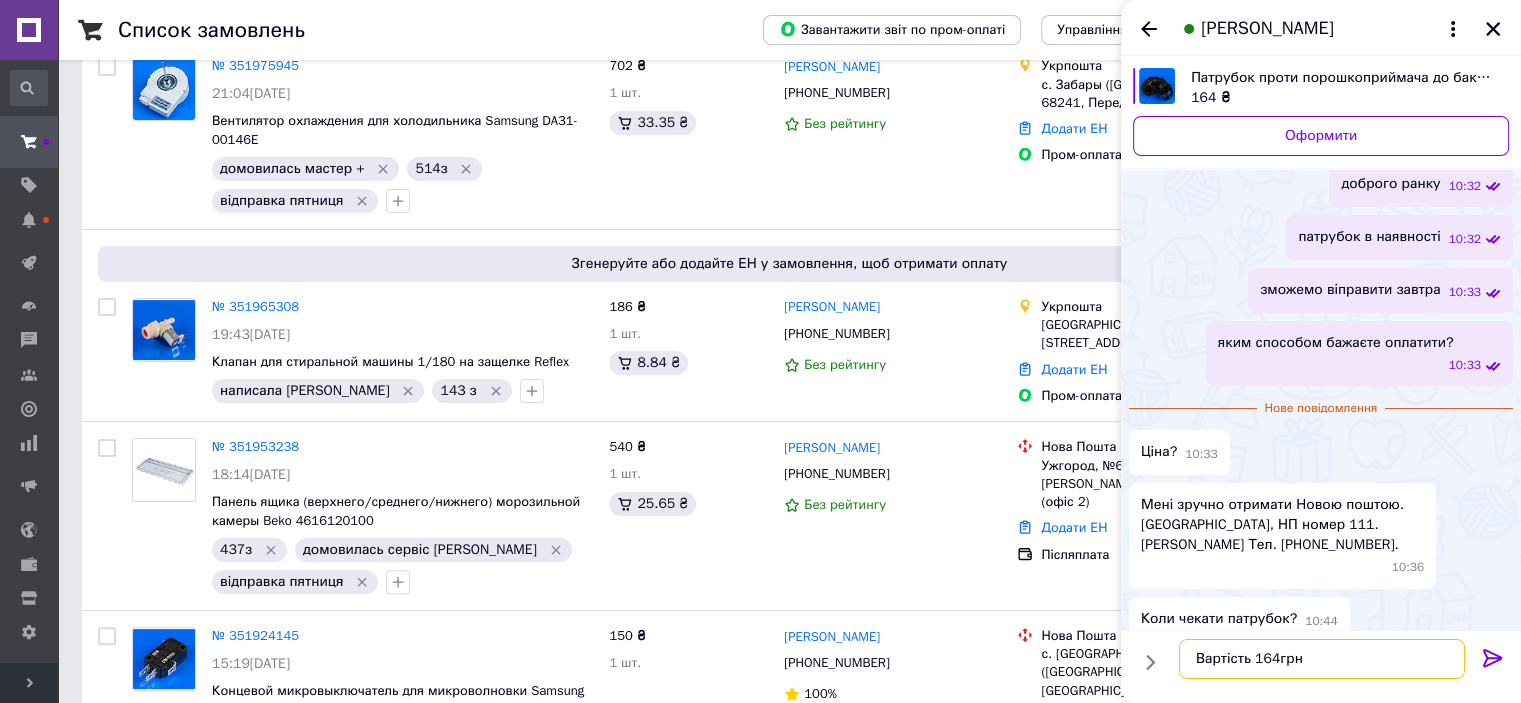 type on "Вартість 164грн." 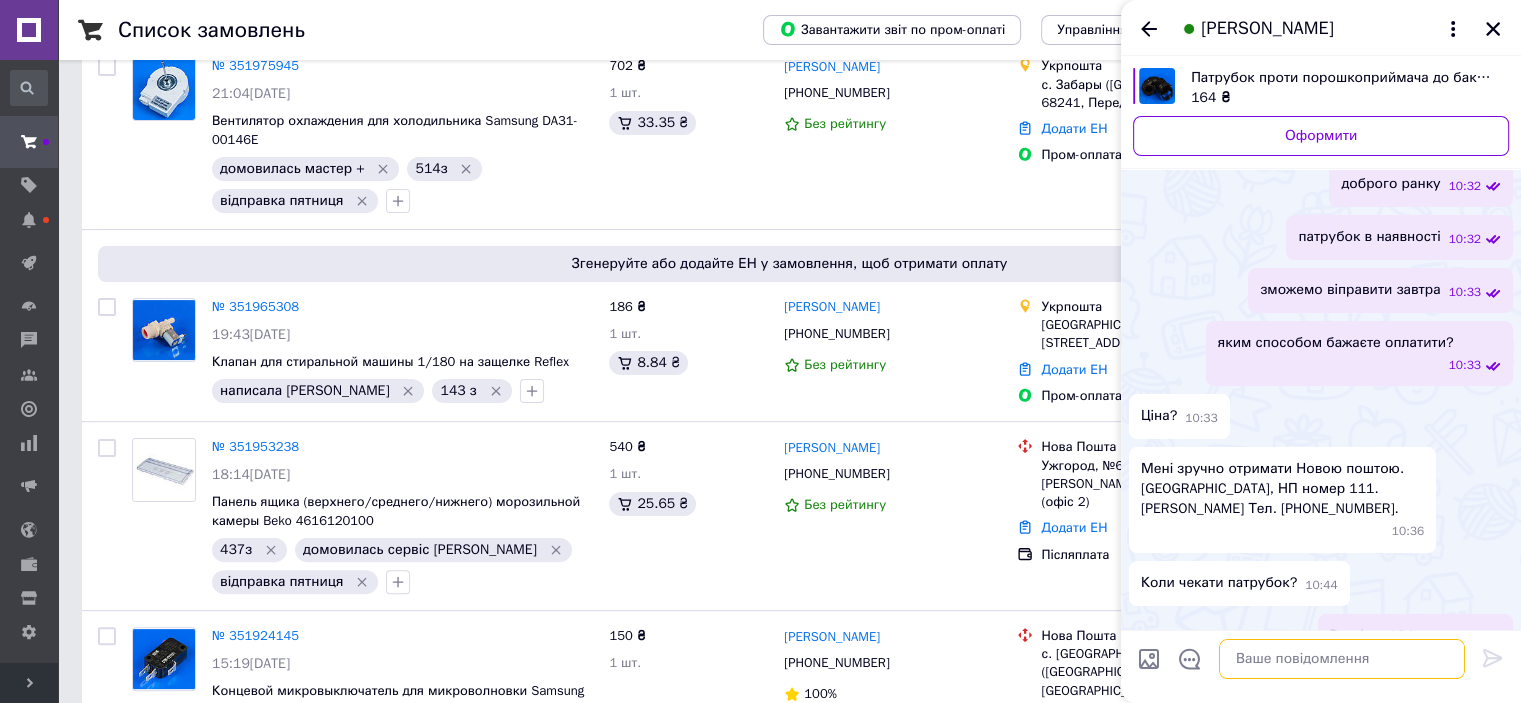scroll, scrollTop: 196, scrollLeft: 0, axis: vertical 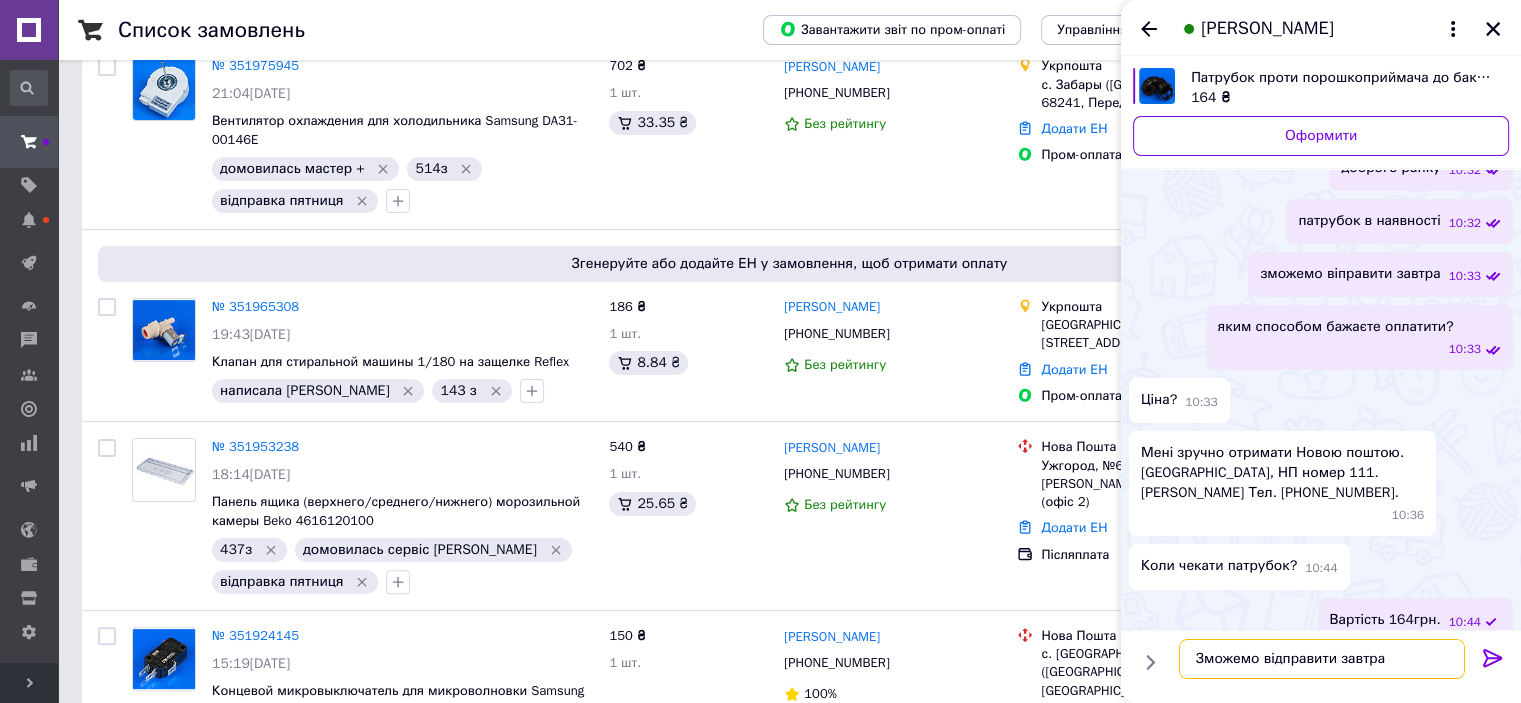 type on "Зможемо відправити завтра." 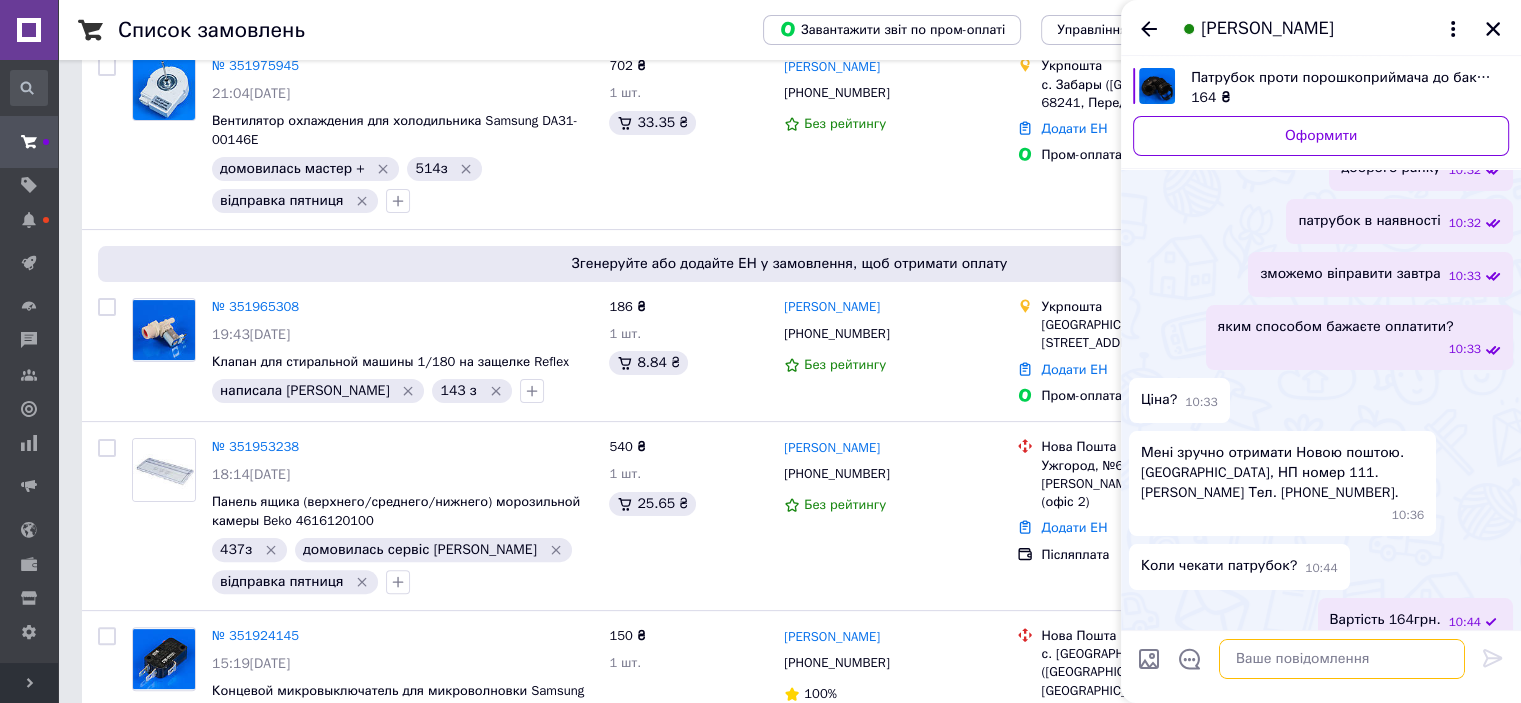 scroll, scrollTop: 249, scrollLeft: 0, axis: vertical 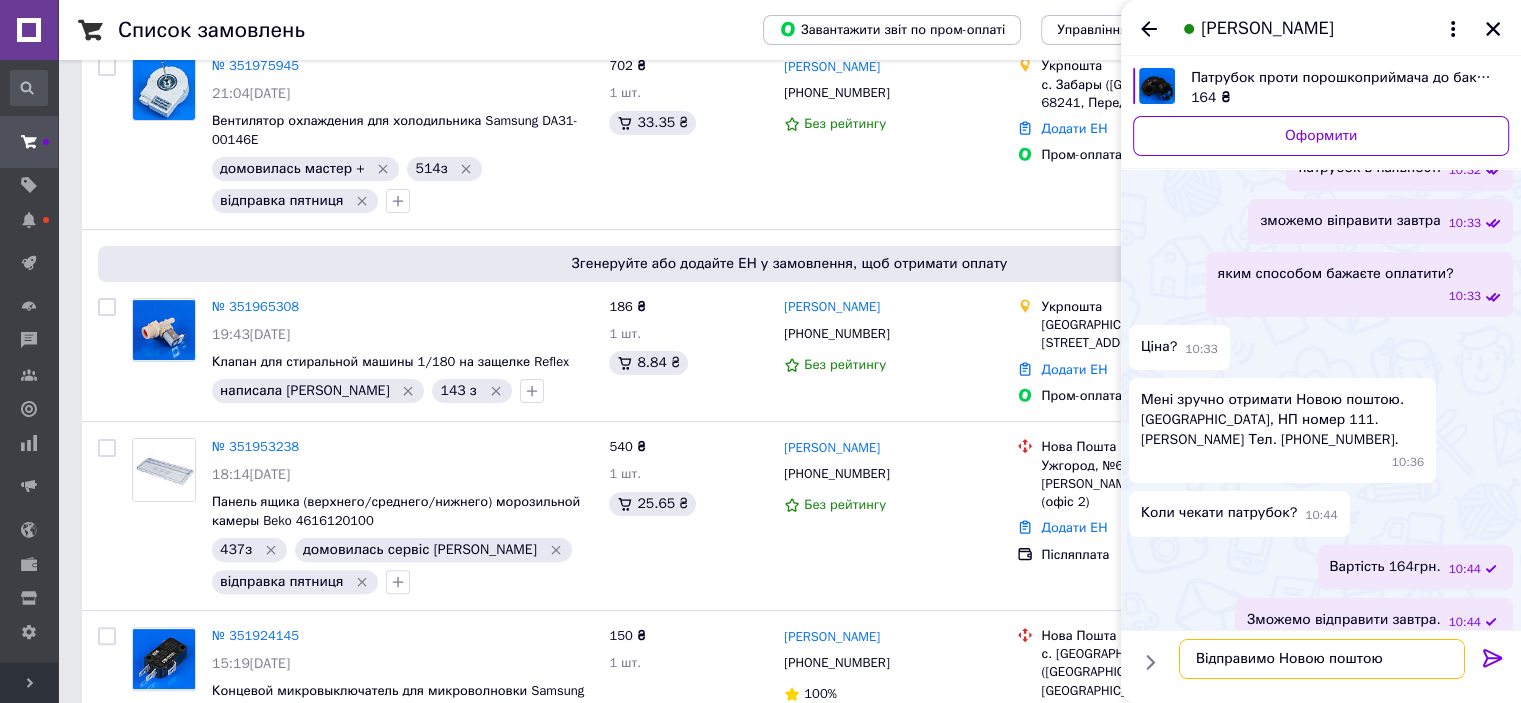 type on "Відправимо Новою поштою." 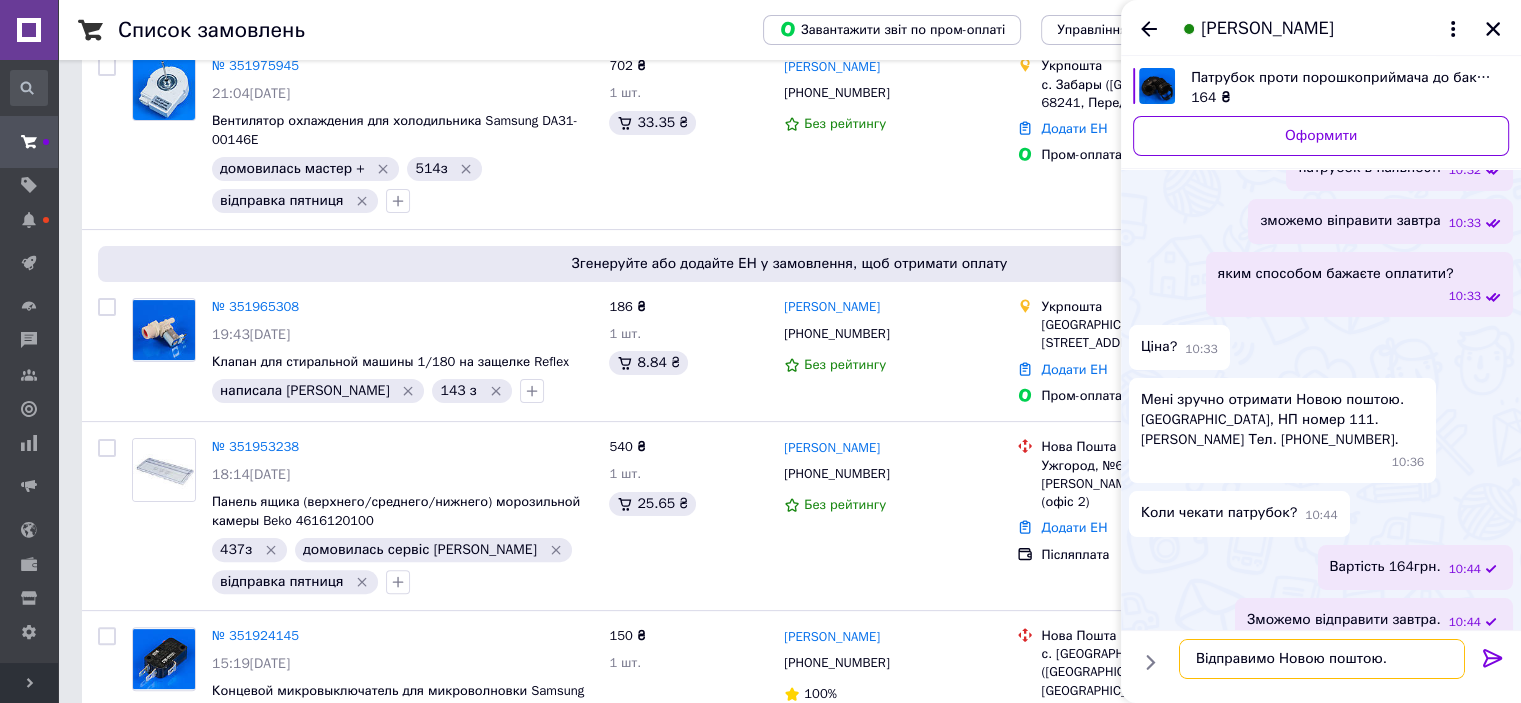 type 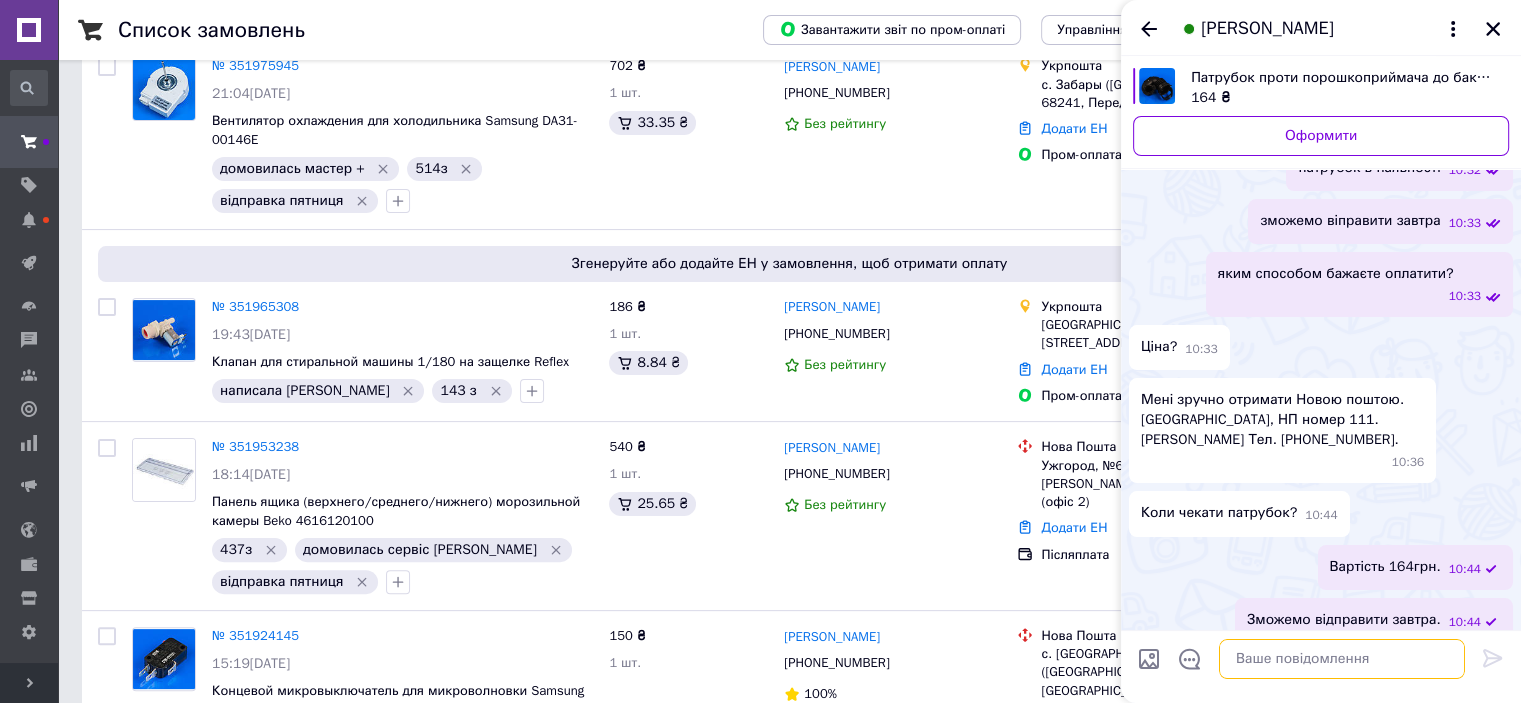 scroll, scrollTop: 303, scrollLeft: 0, axis: vertical 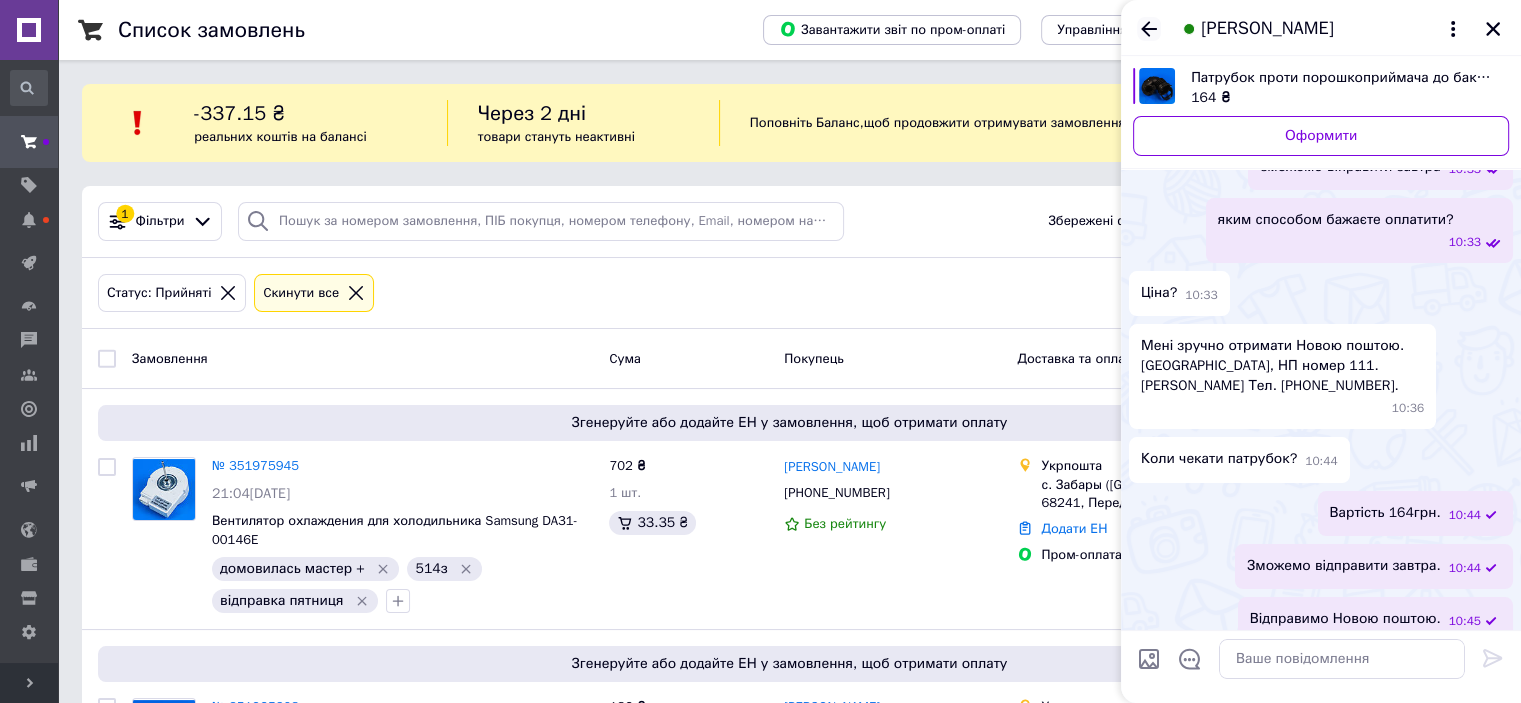 click 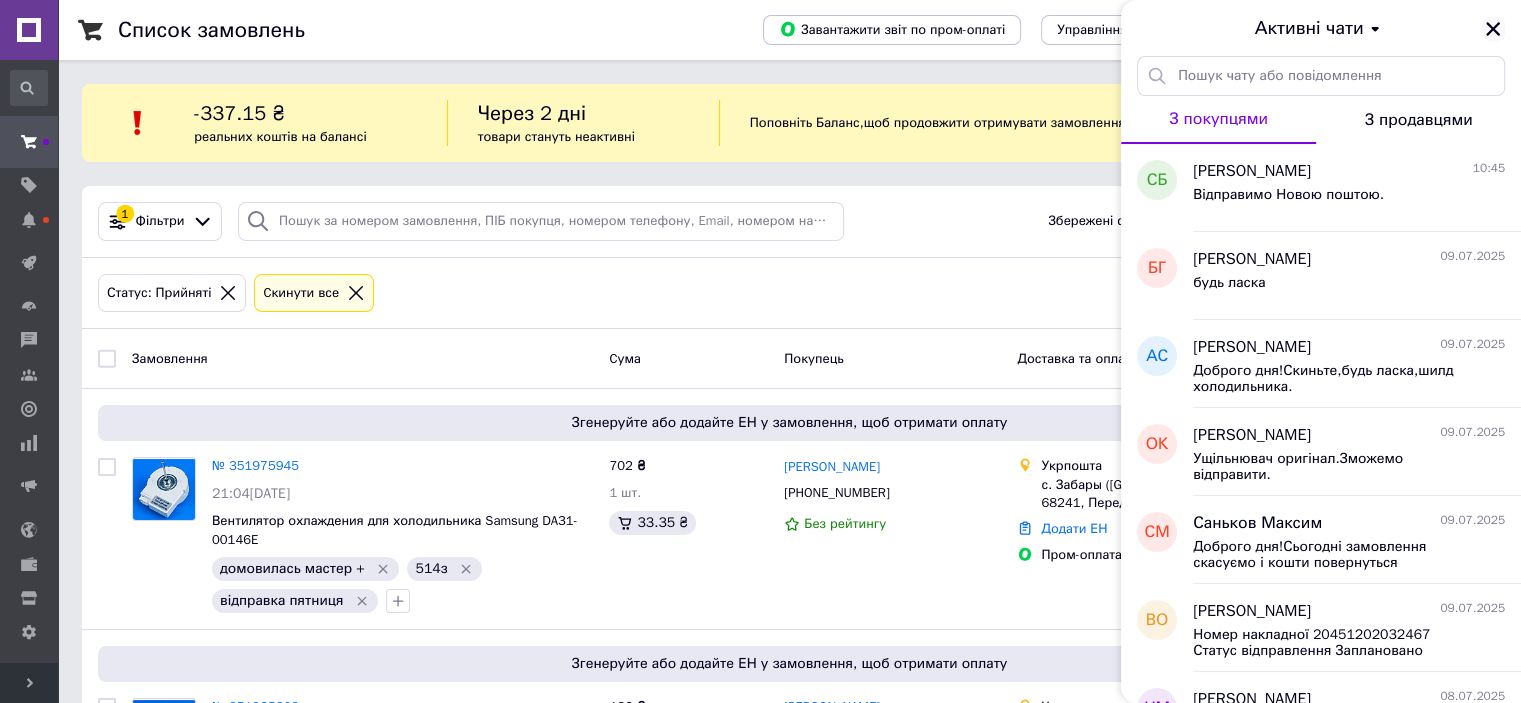 drag, startPoint x: 1499, startPoint y: 35, endPoint x: 1458, endPoint y: 69, distance: 53.263496 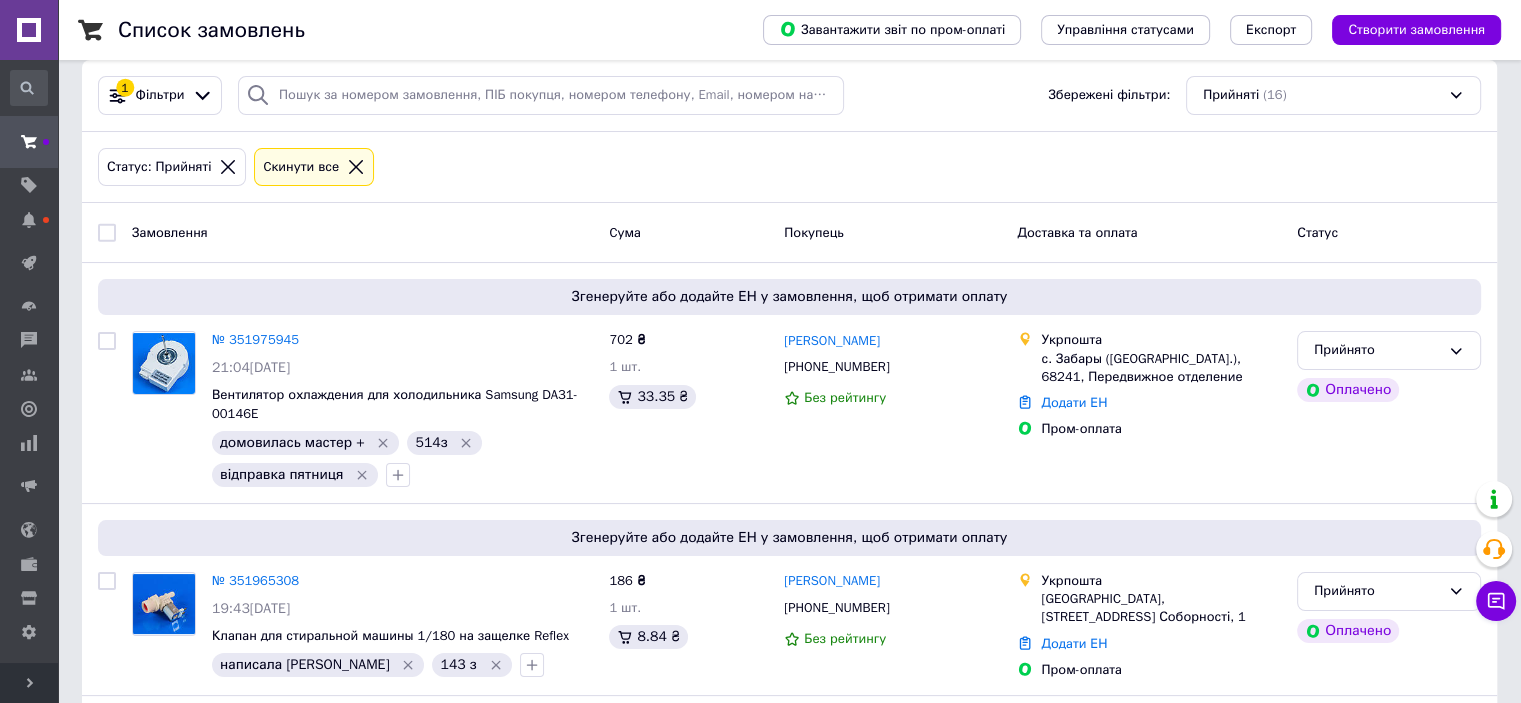 scroll, scrollTop: 0, scrollLeft: 0, axis: both 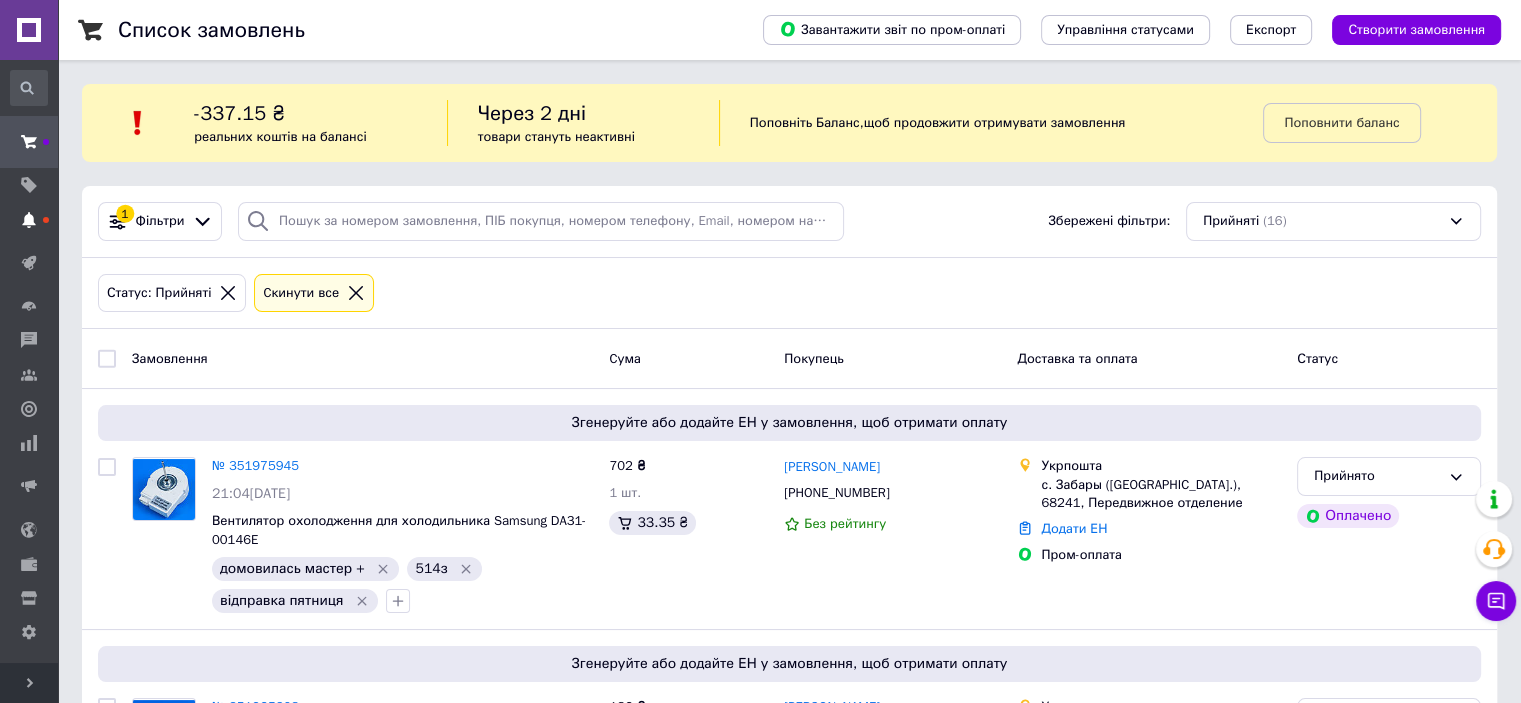 click 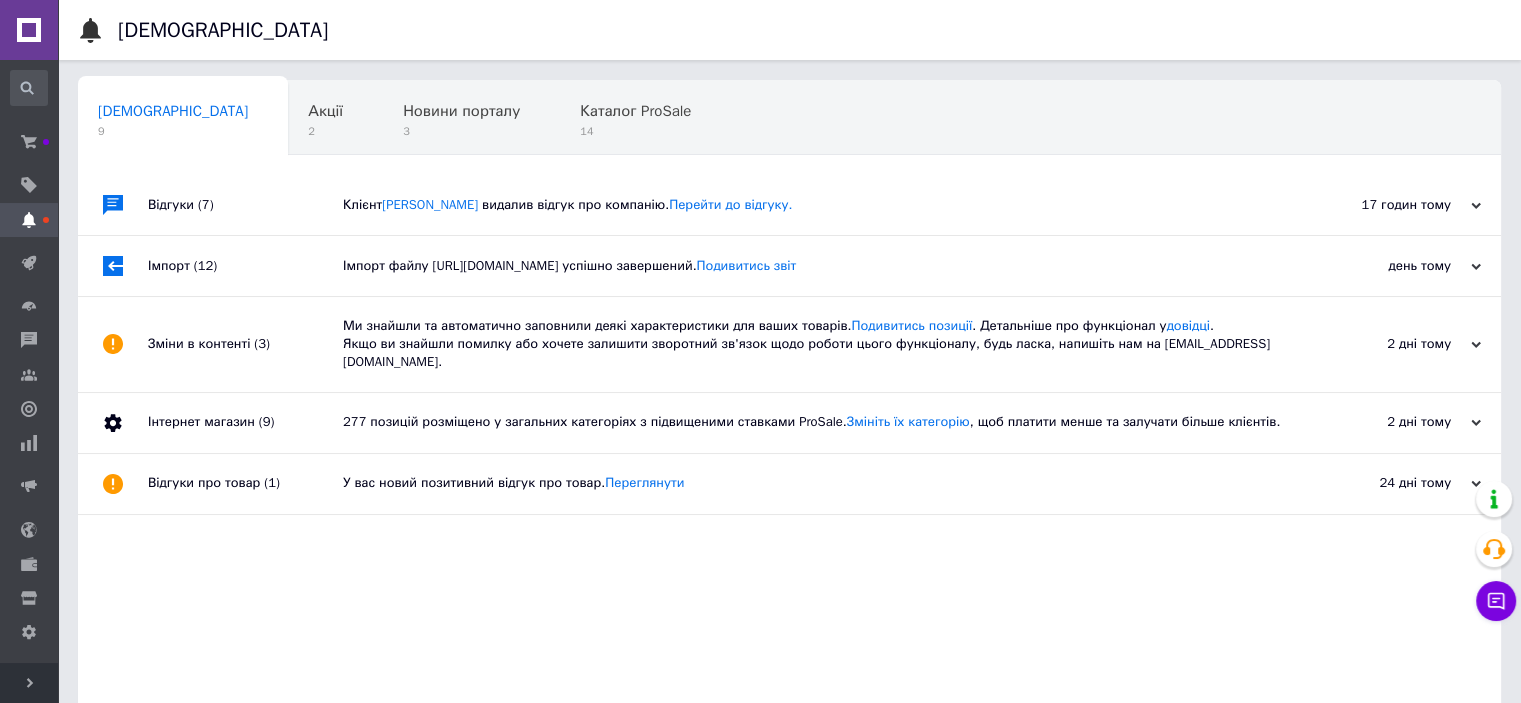 click on "видалив відгук про компанію.
Перейти до відгуку." at bounding box center [637, 204] 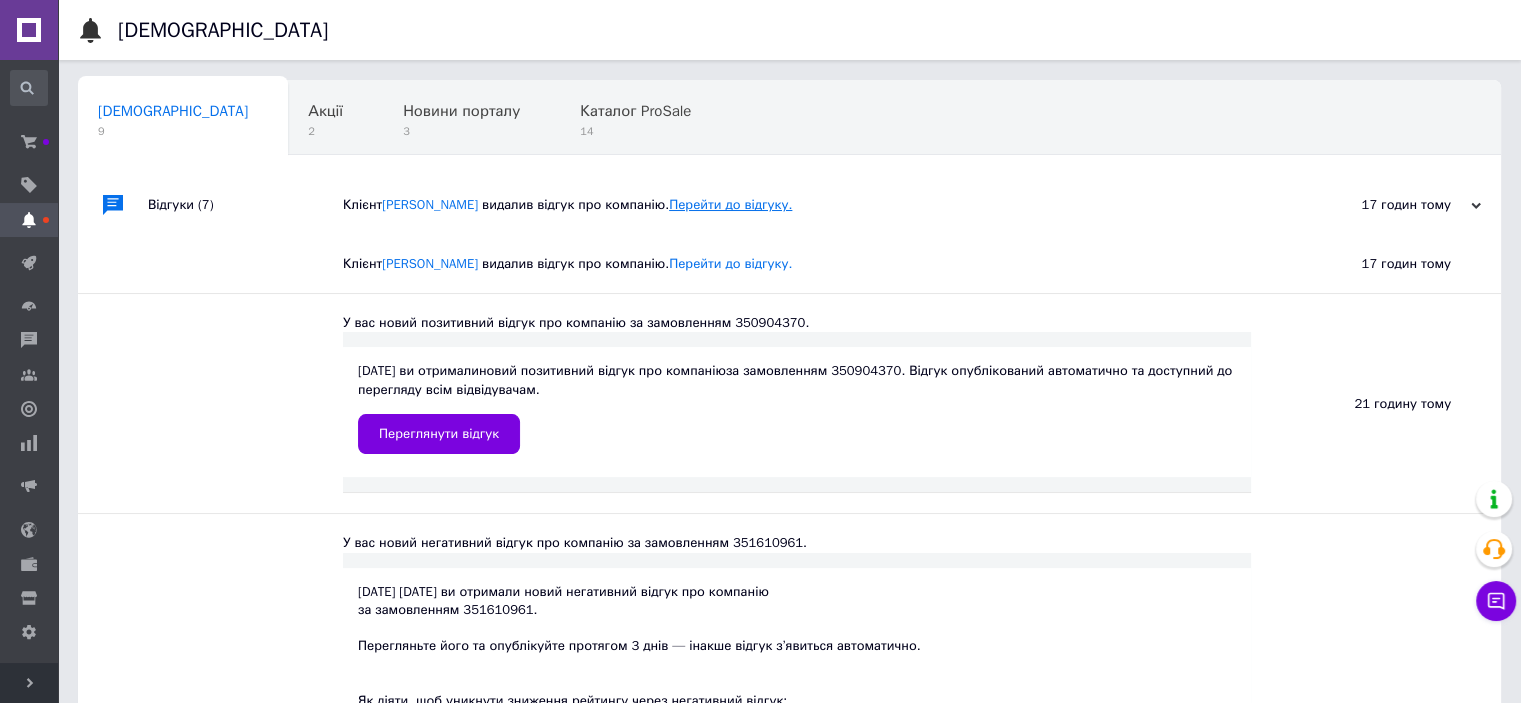 click on "Перейти до відгуку." at bounding box center [730, 204] 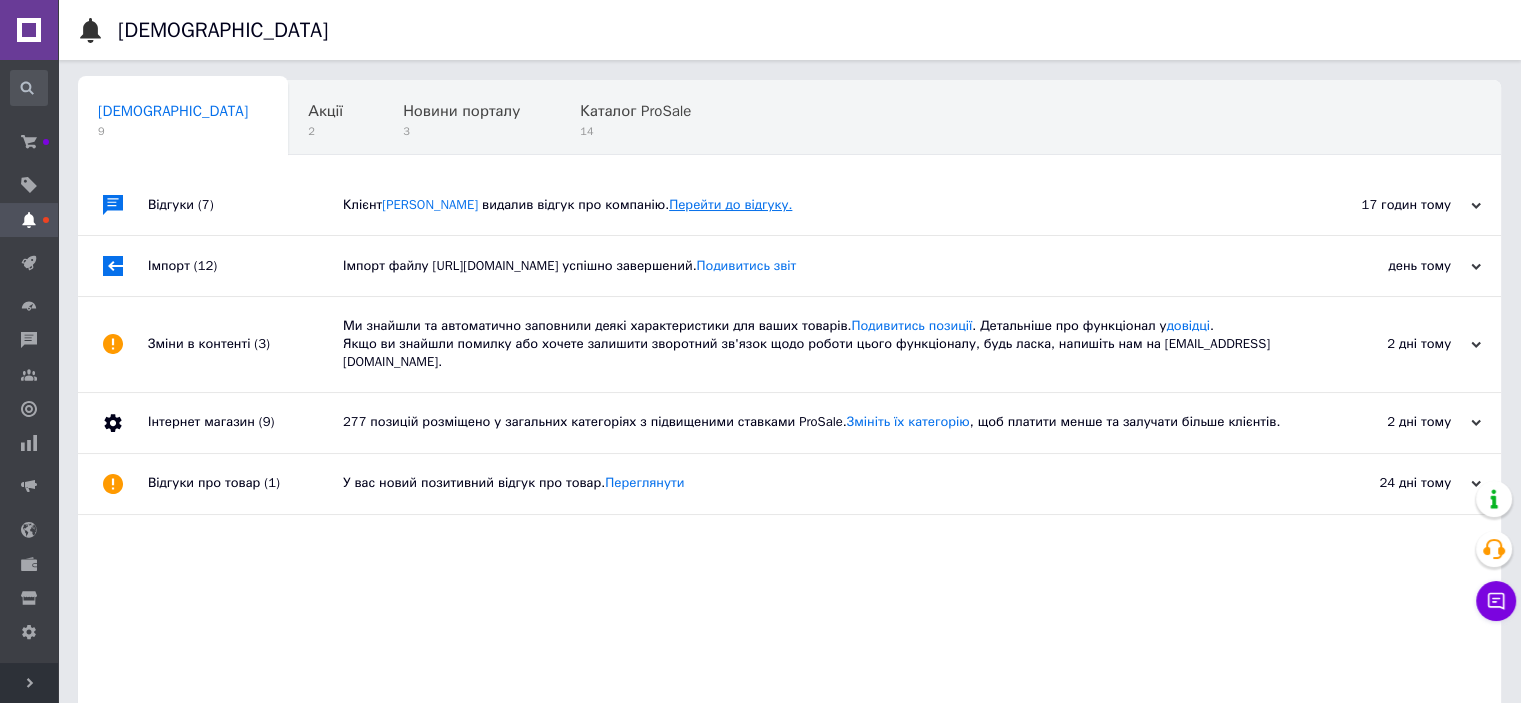 click on "Перейти до відгуку." at bounding box center (730, 204) 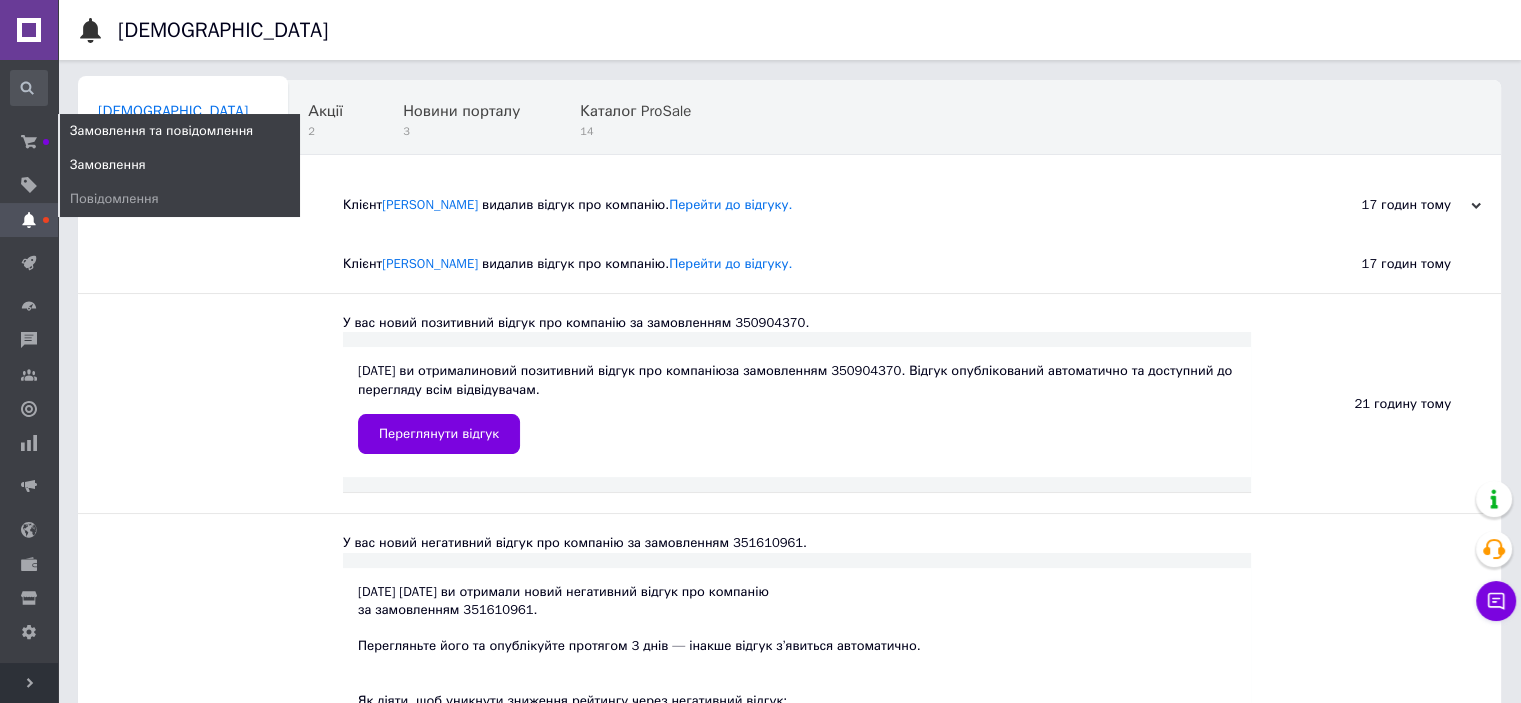click on "Замовлення" at bounding box center (108, 165) 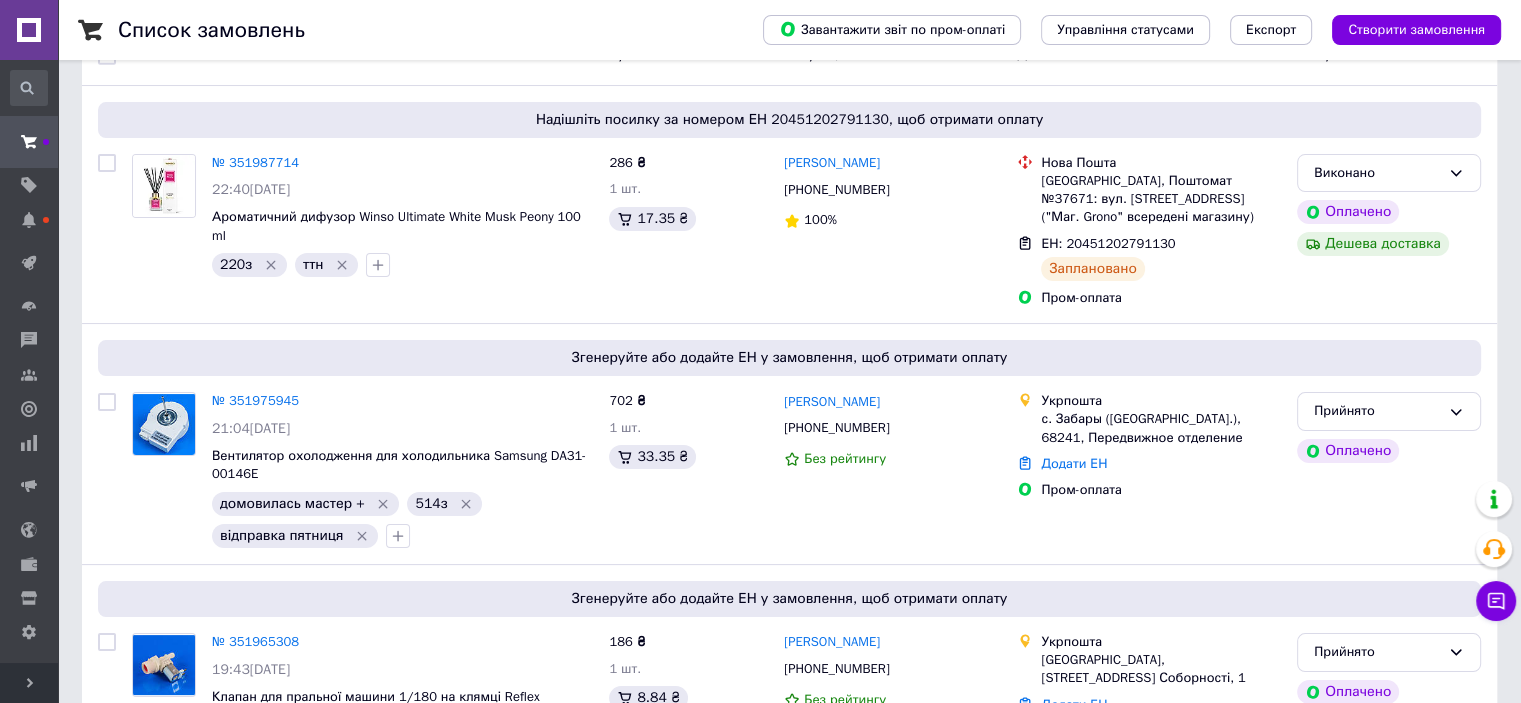 scroll, scrollTop: 300, scrollLeft: 0, axis: vertical 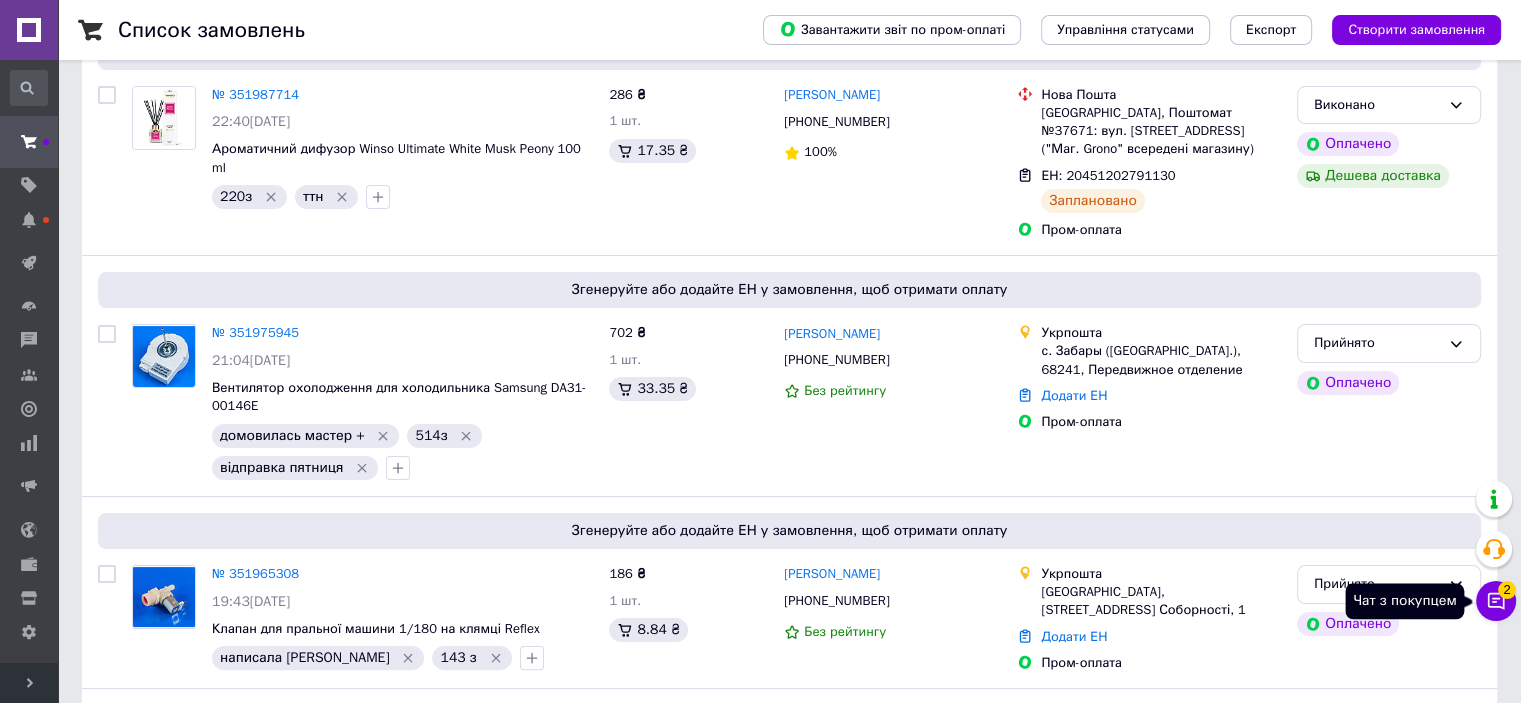 click on "Чат з покупцем 2" at bounding box center (1496, 601) 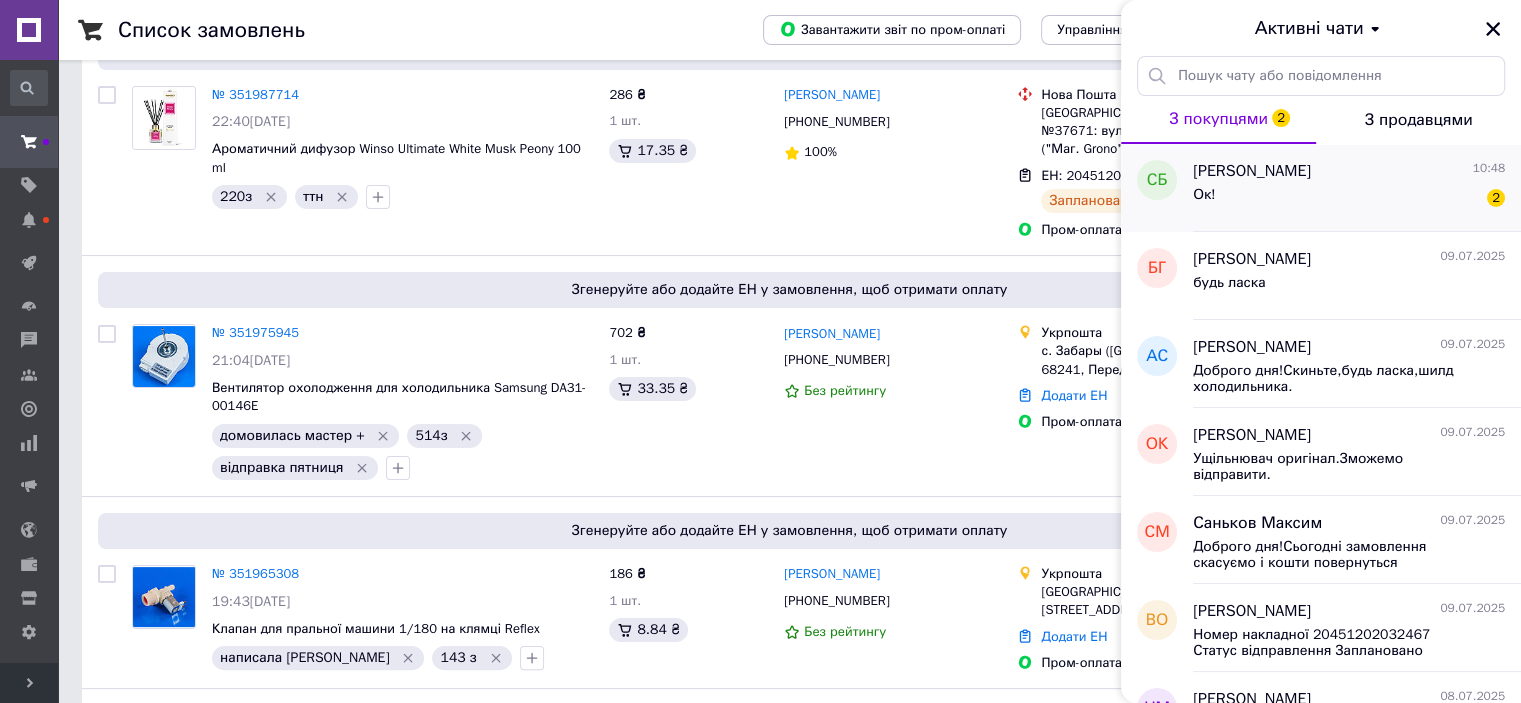 click on "Ок! 2" at bounding box center (1349, 199) 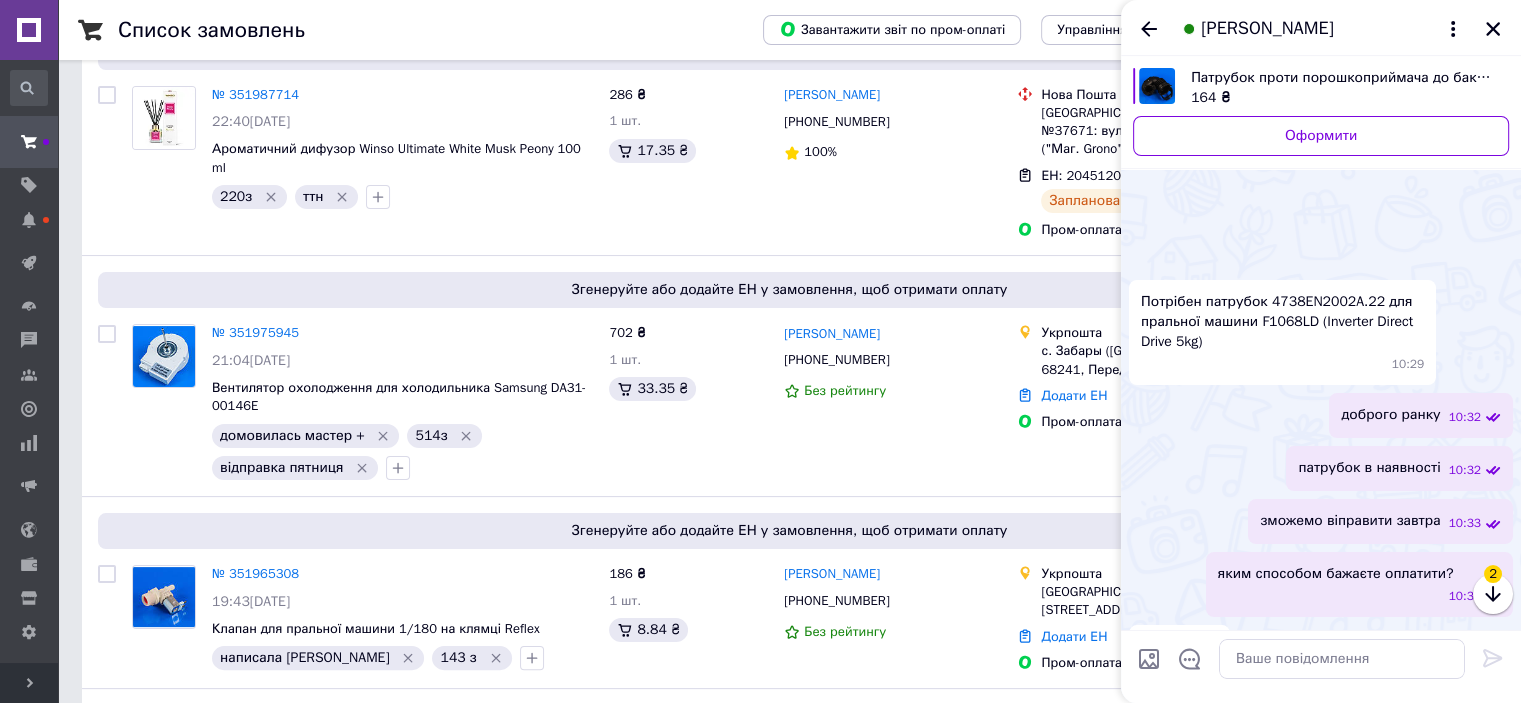 scroll, scrollTop: 746, scrollLeft: 0, axis: vertical 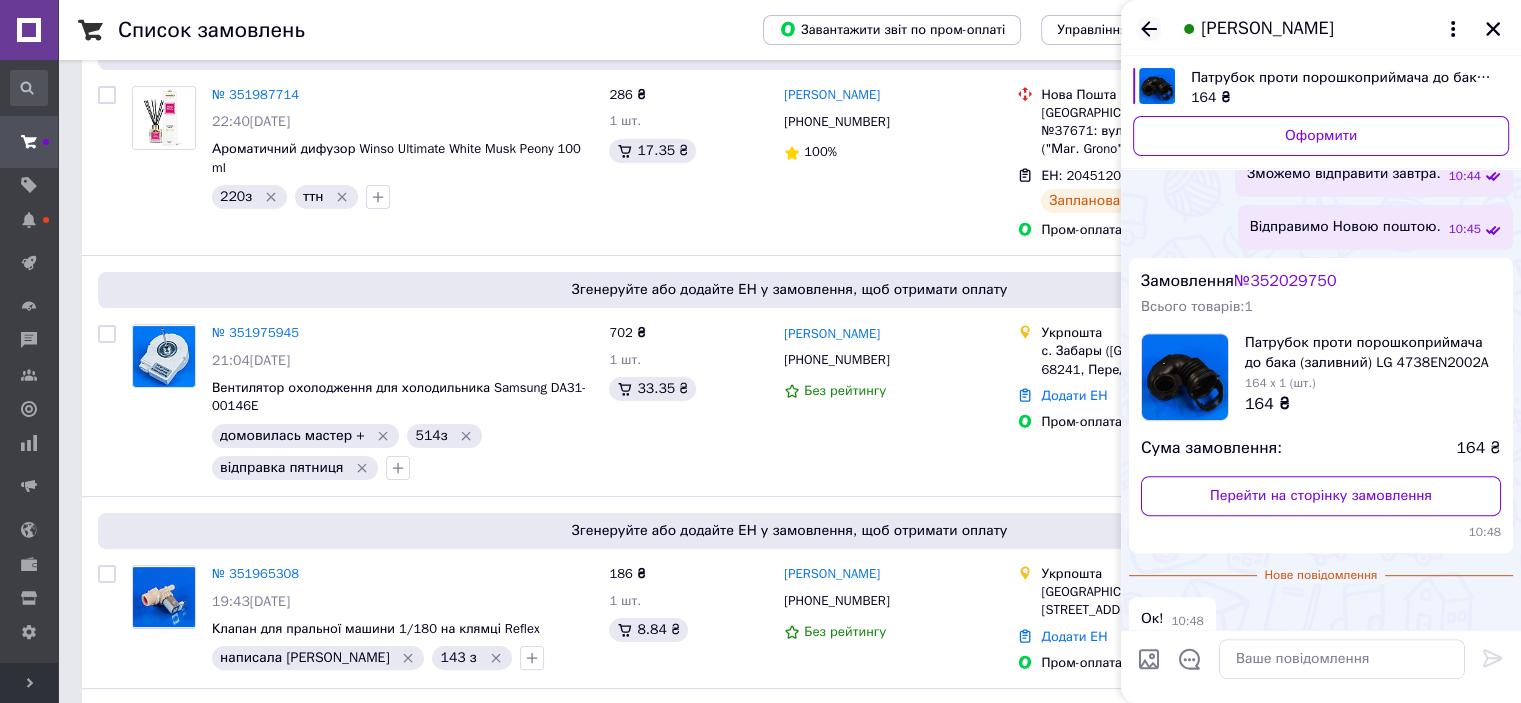 click 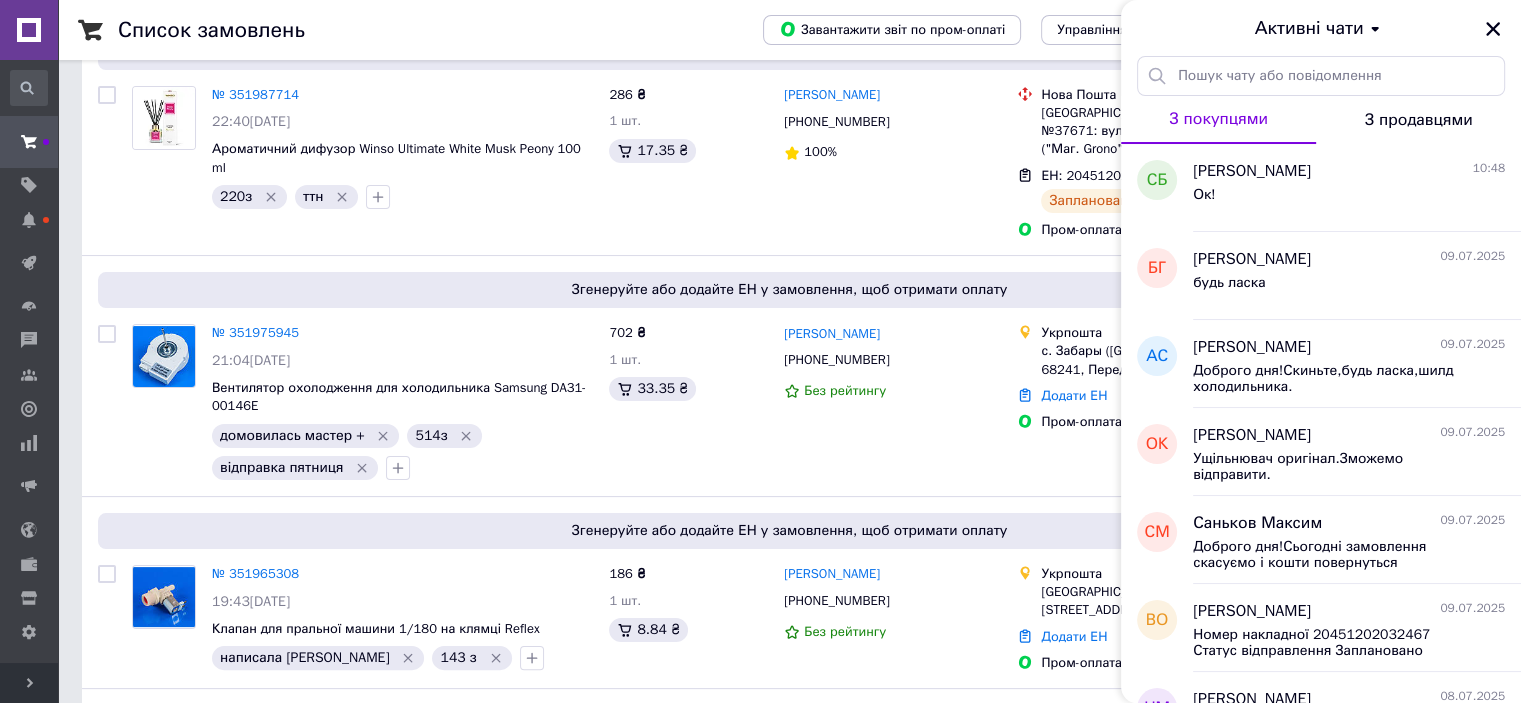 click 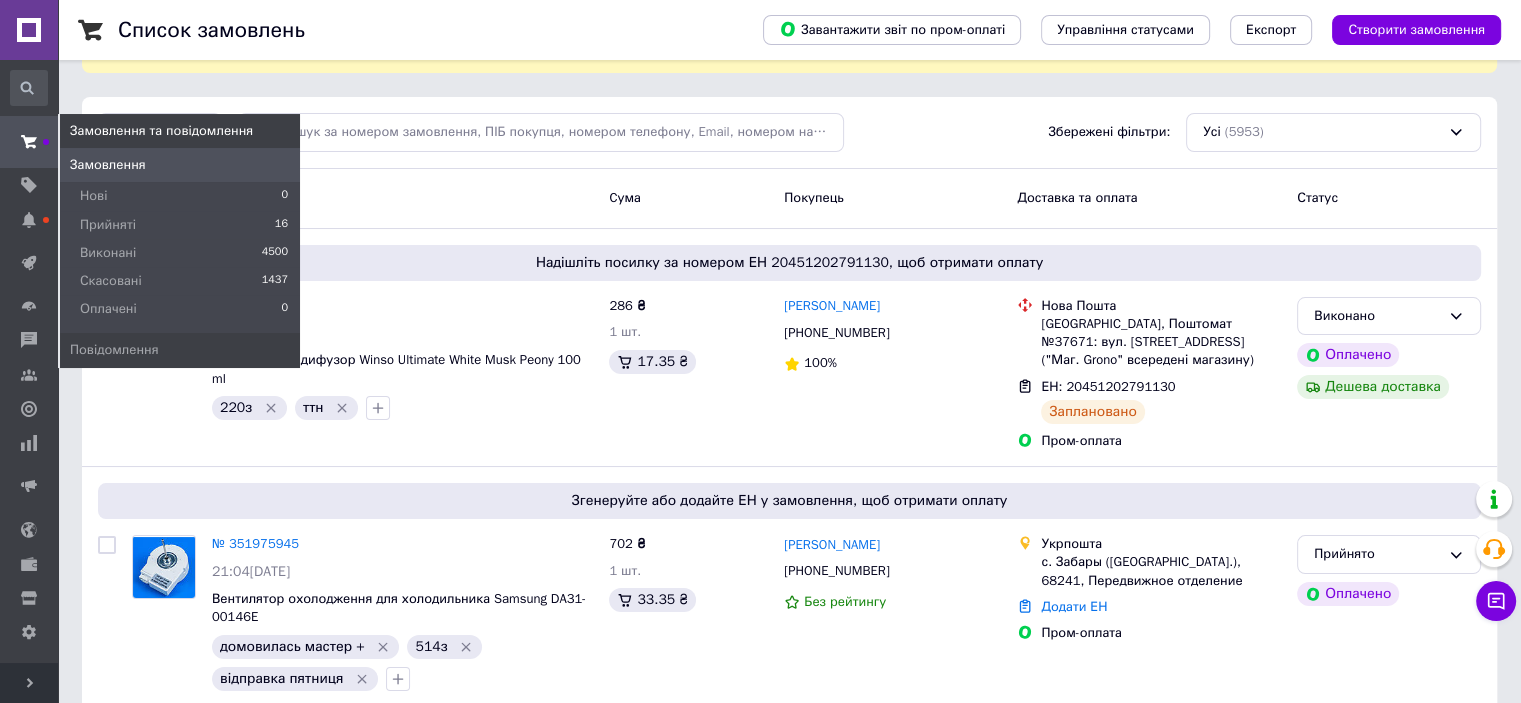scroll, scrollTop: 0, scrollLeft: 0, axis: both 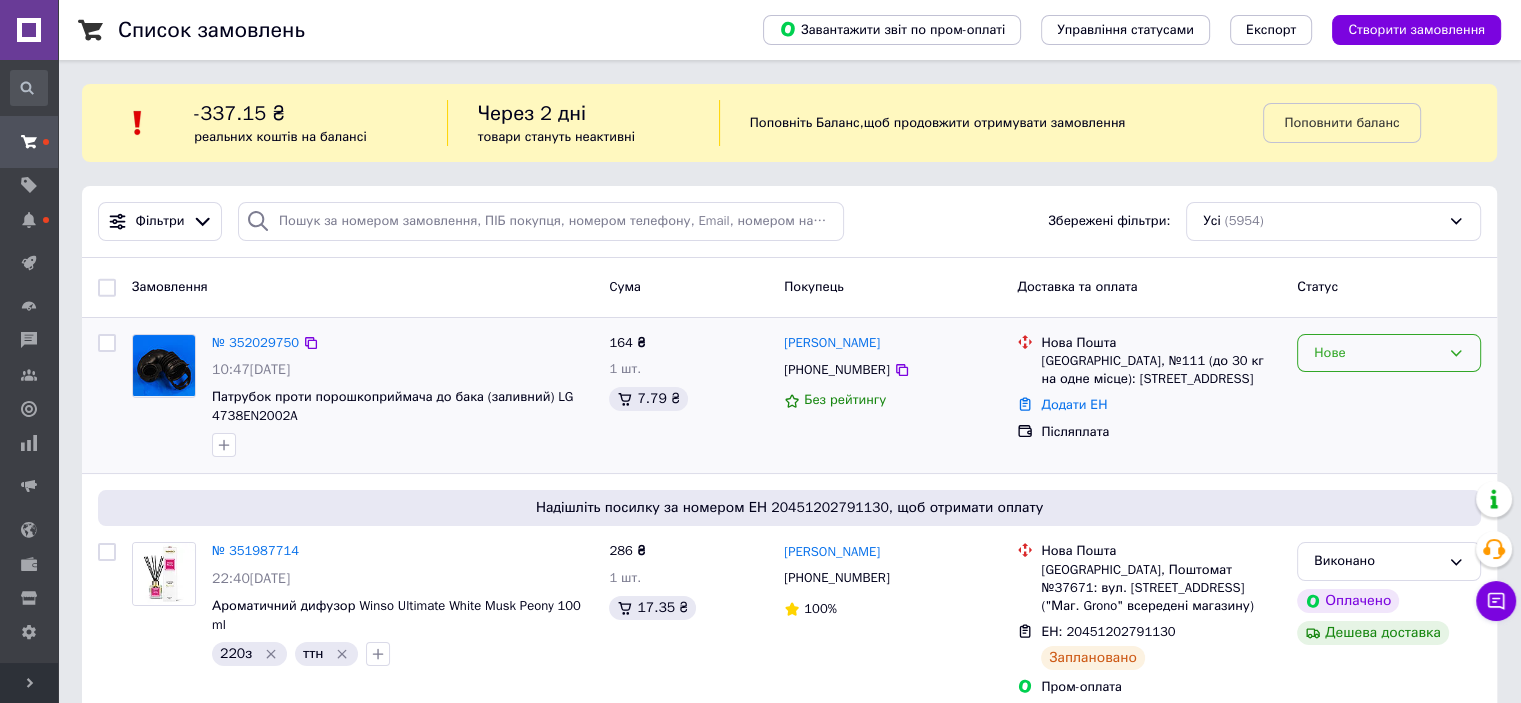 click on "Нове" at bounding box center (1377, 353) 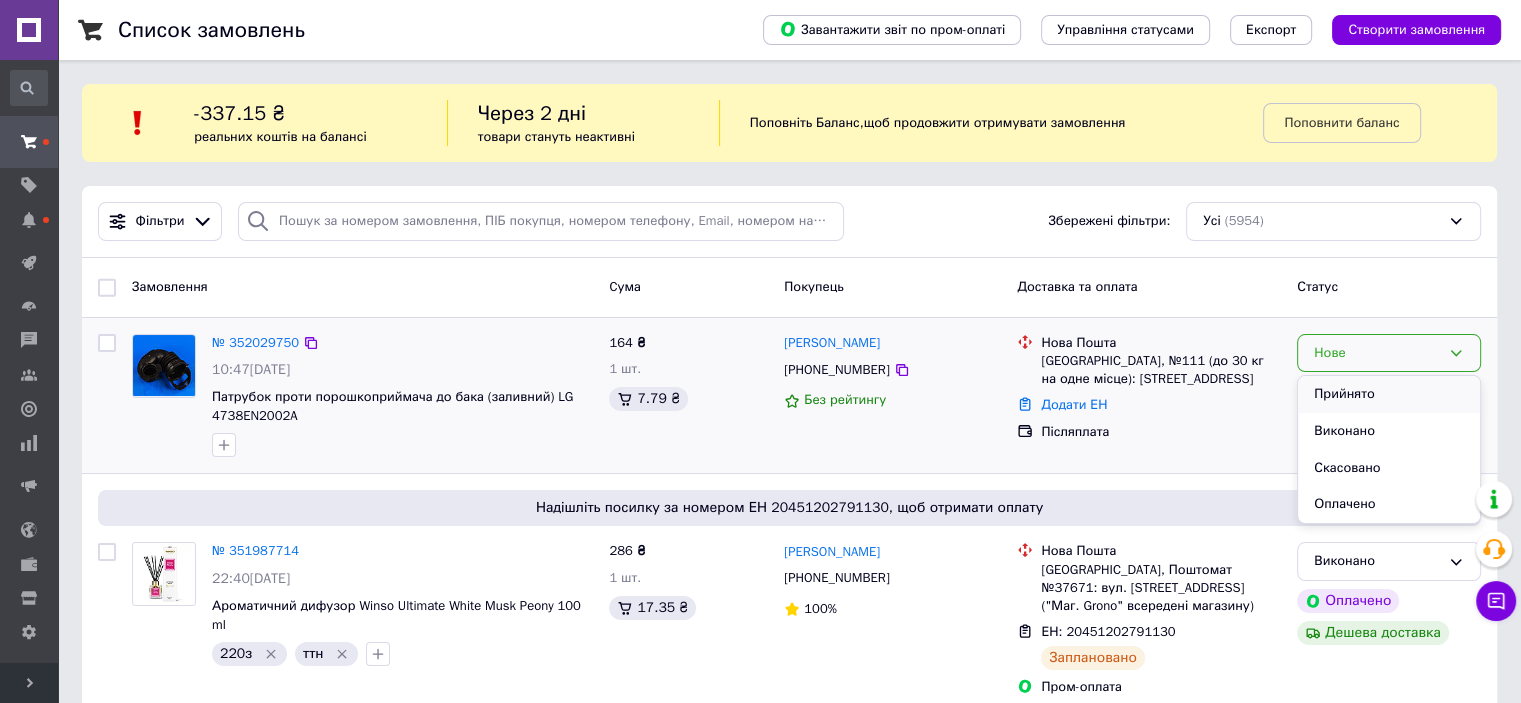 click on "Прийнято" at bounding box center [1389, 394] 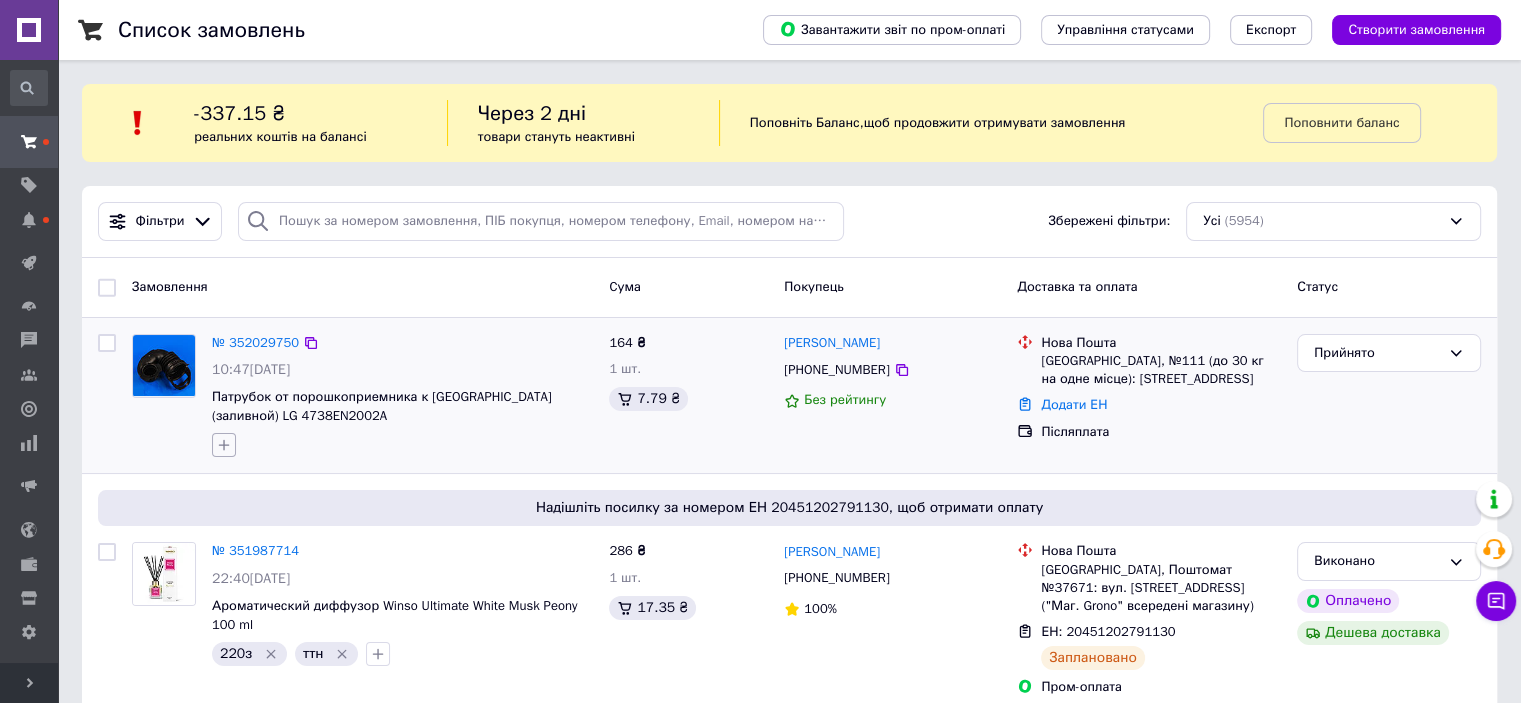 click 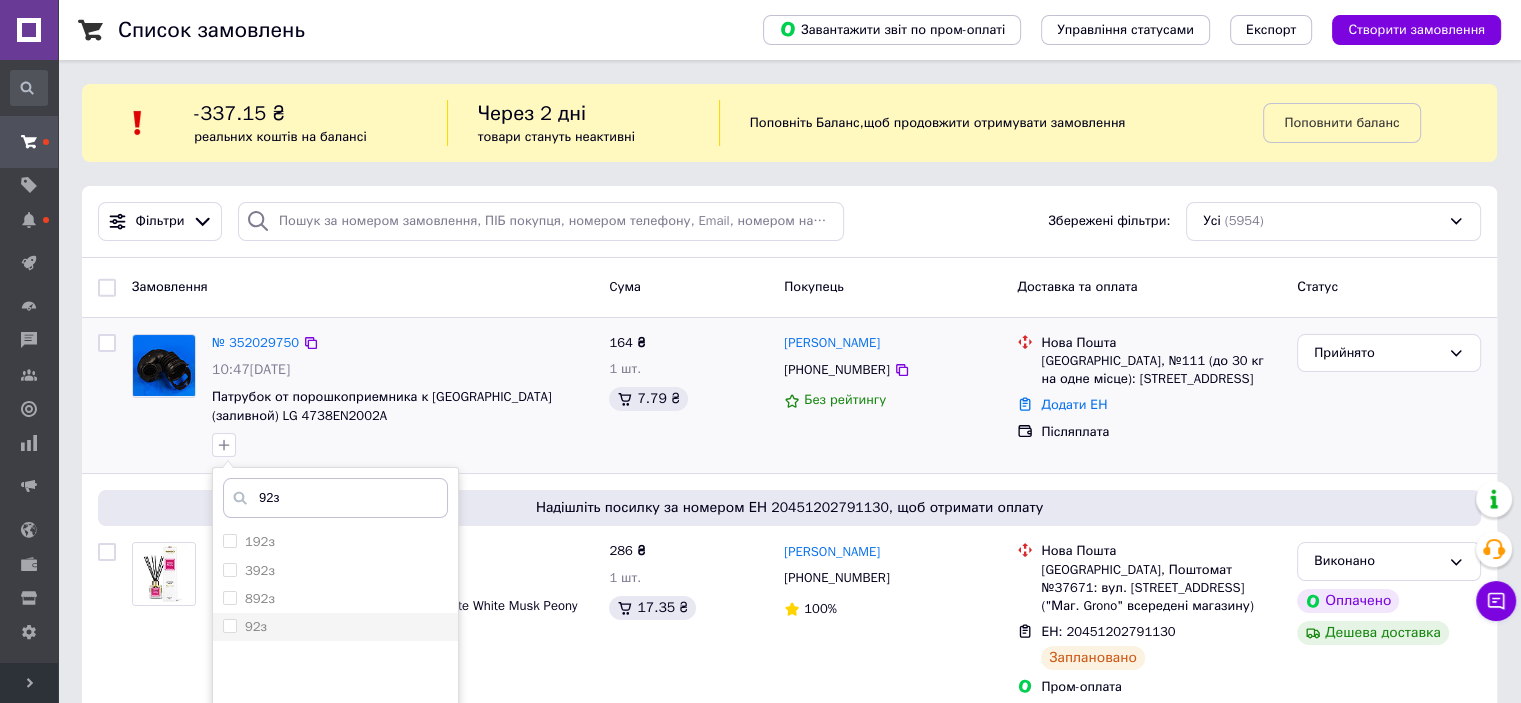 type on "92з" 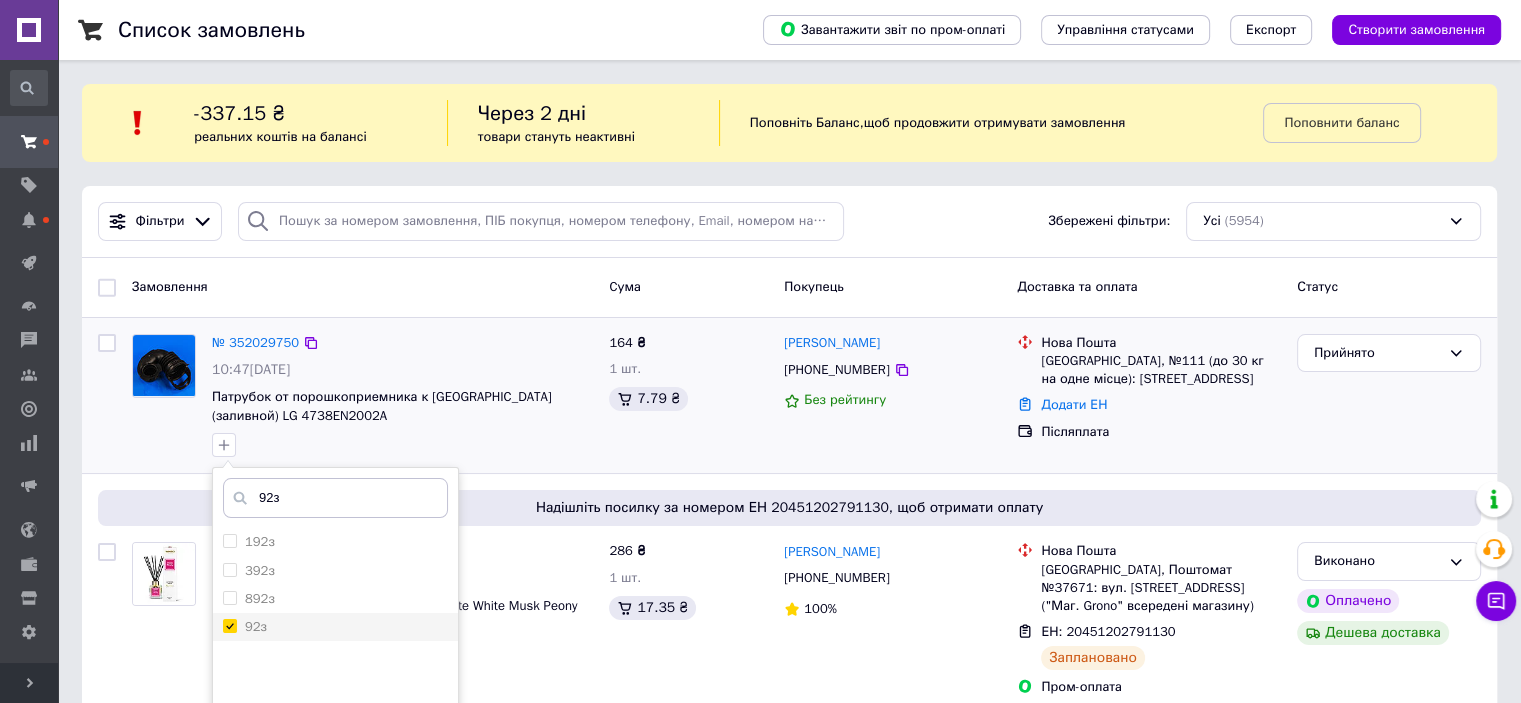 checkbox on "true" 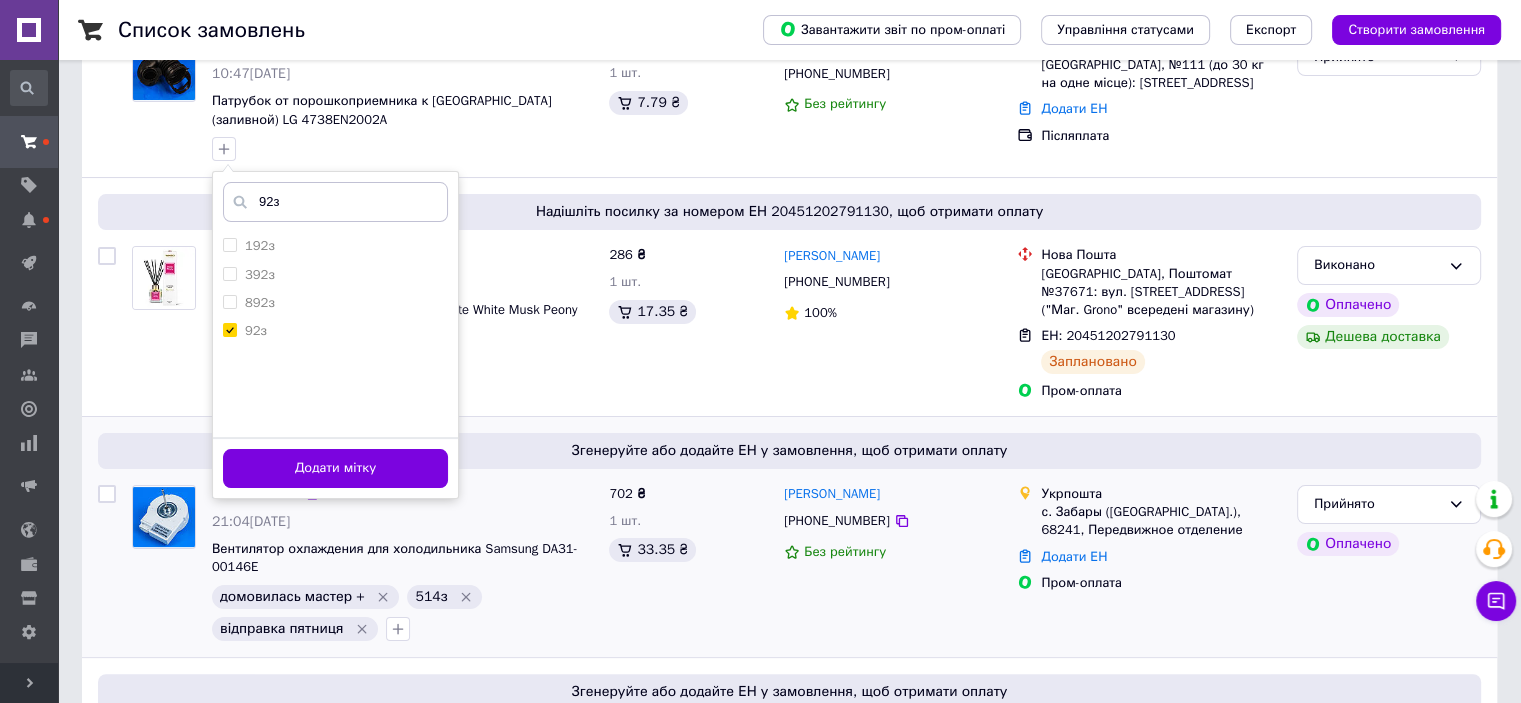 scroll, scrollTop: 300, scrollLeft: 0, axis: vertical 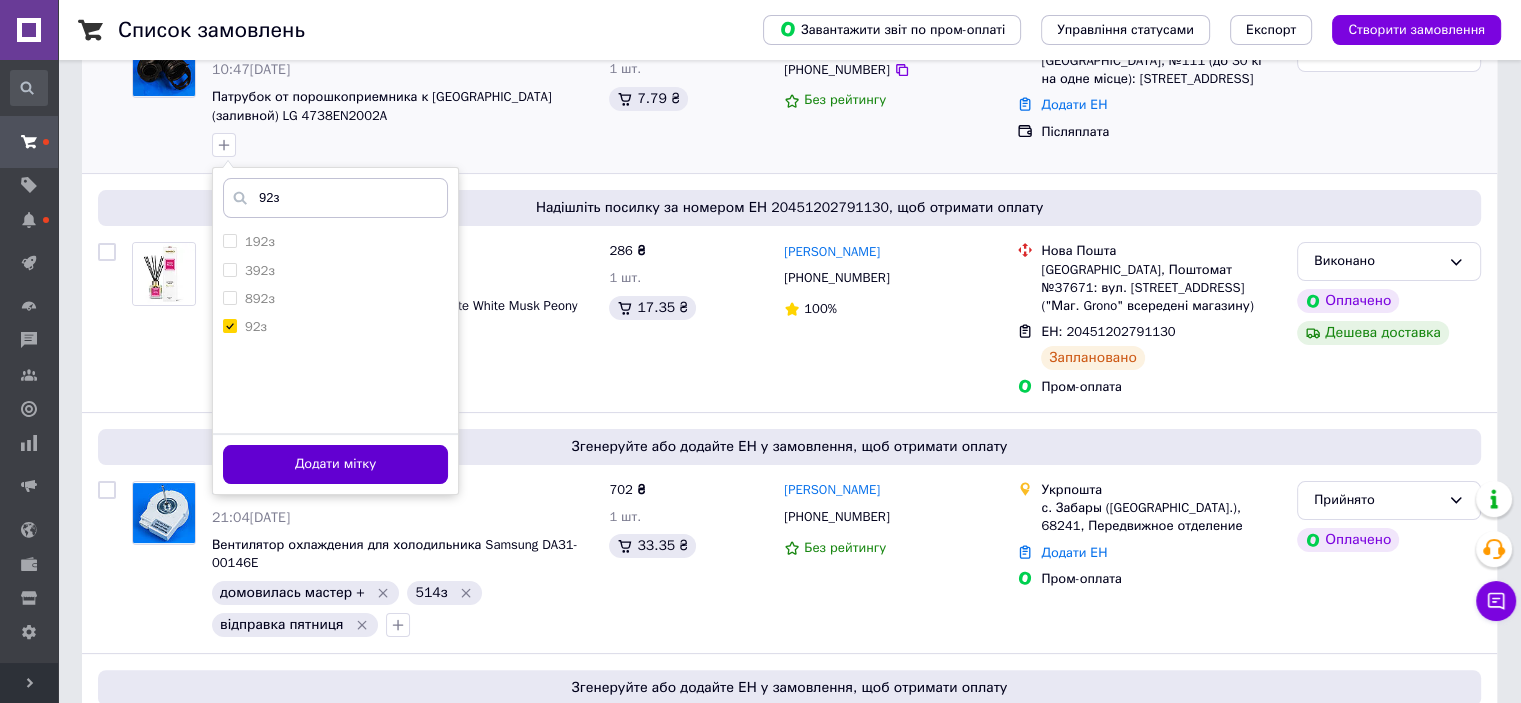 click on "Додати мітку" at bounding box center (335, 464) 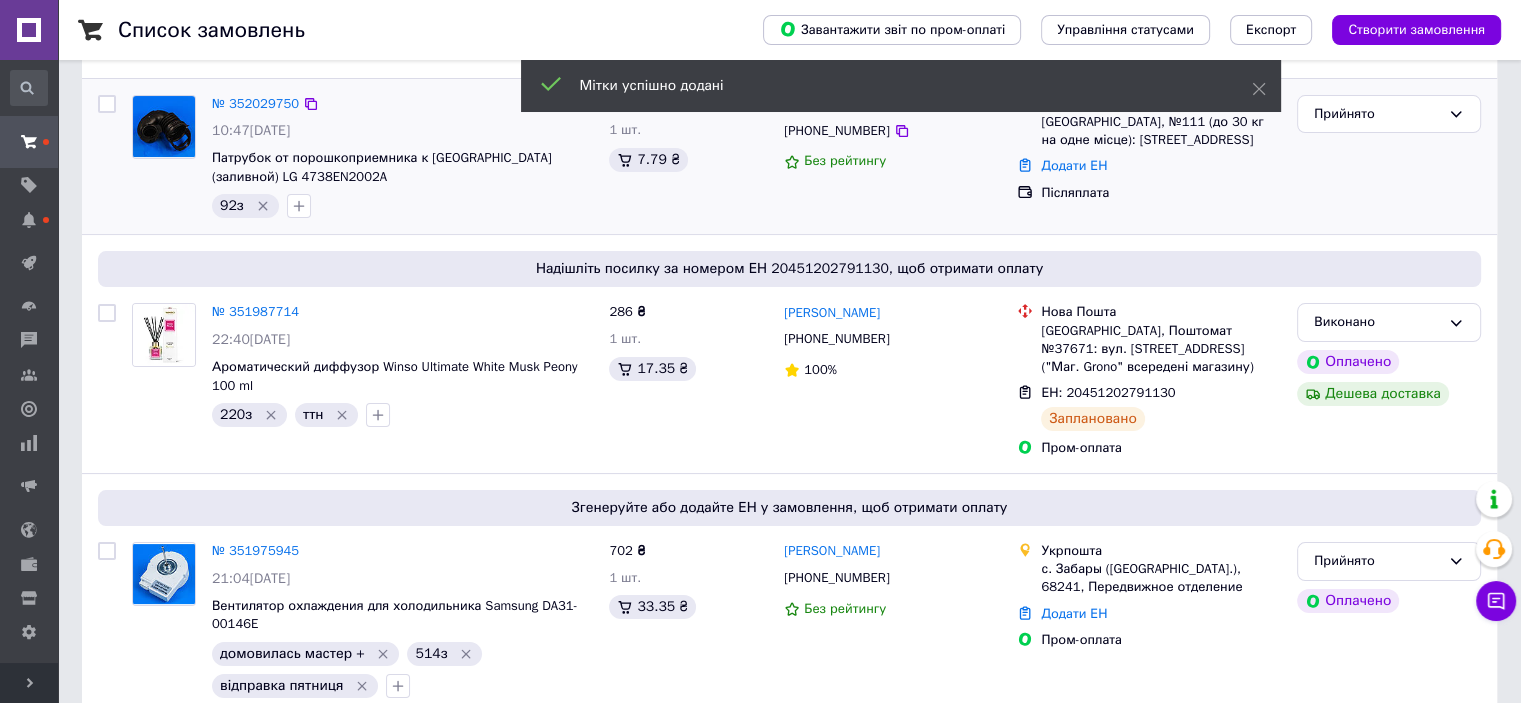 scroll, scrollTop: 100, scrollLeft: 0, axis: vertical 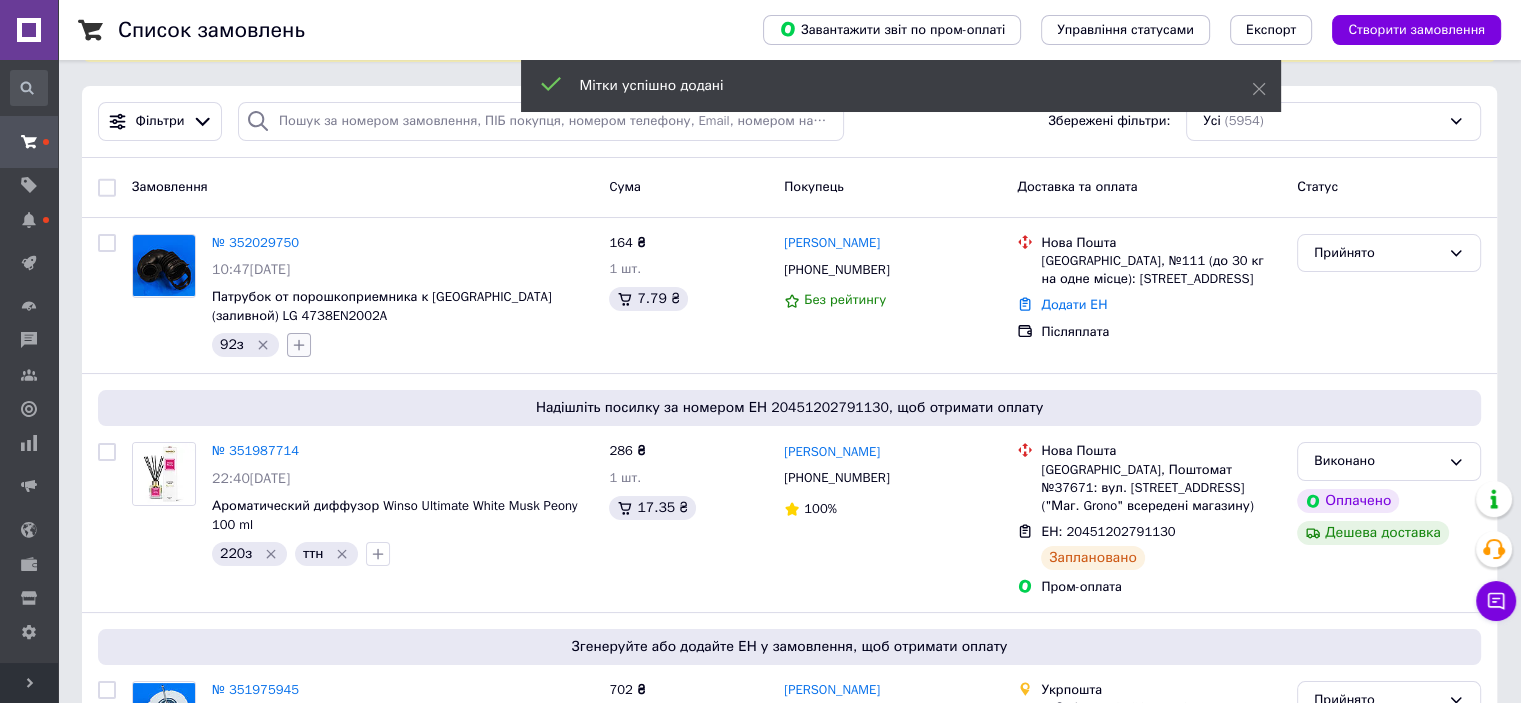 click 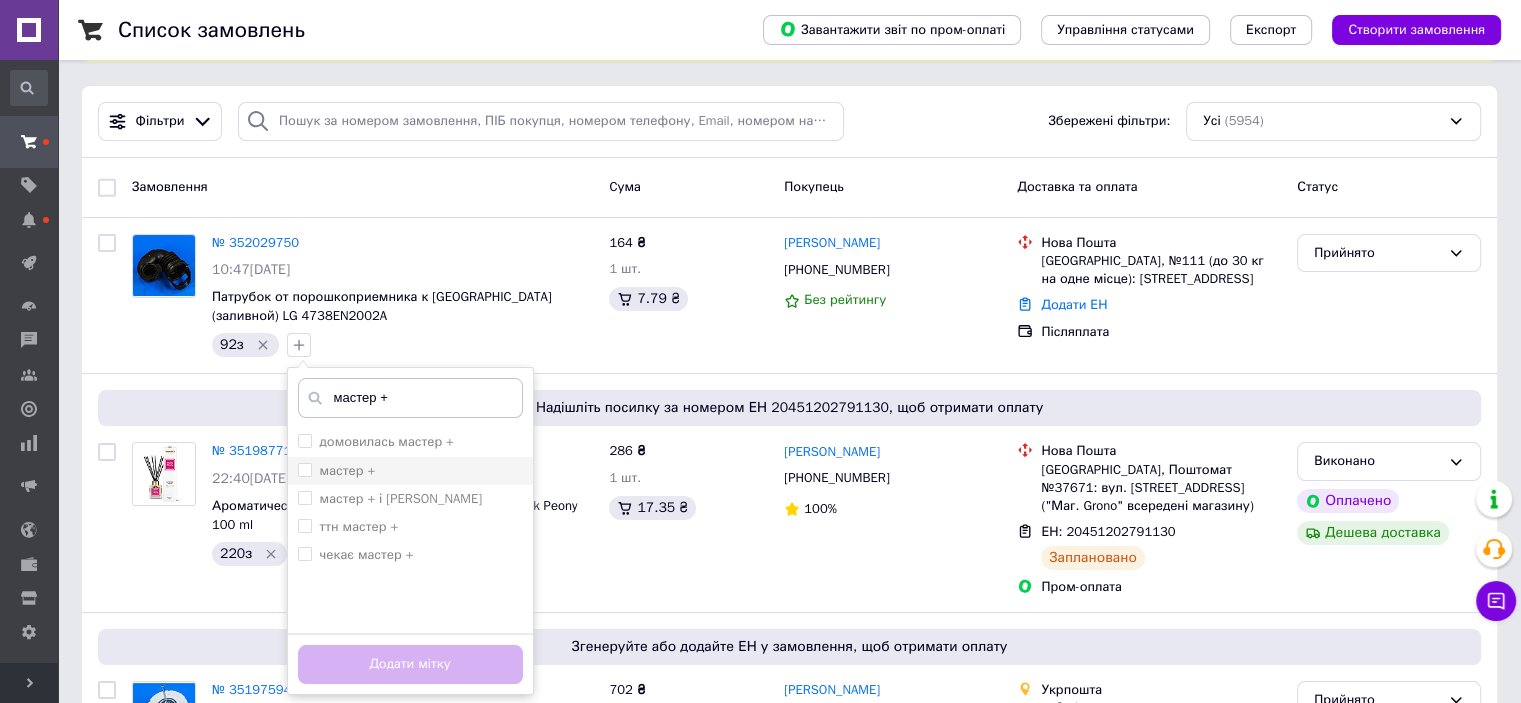 type on "мастер +" 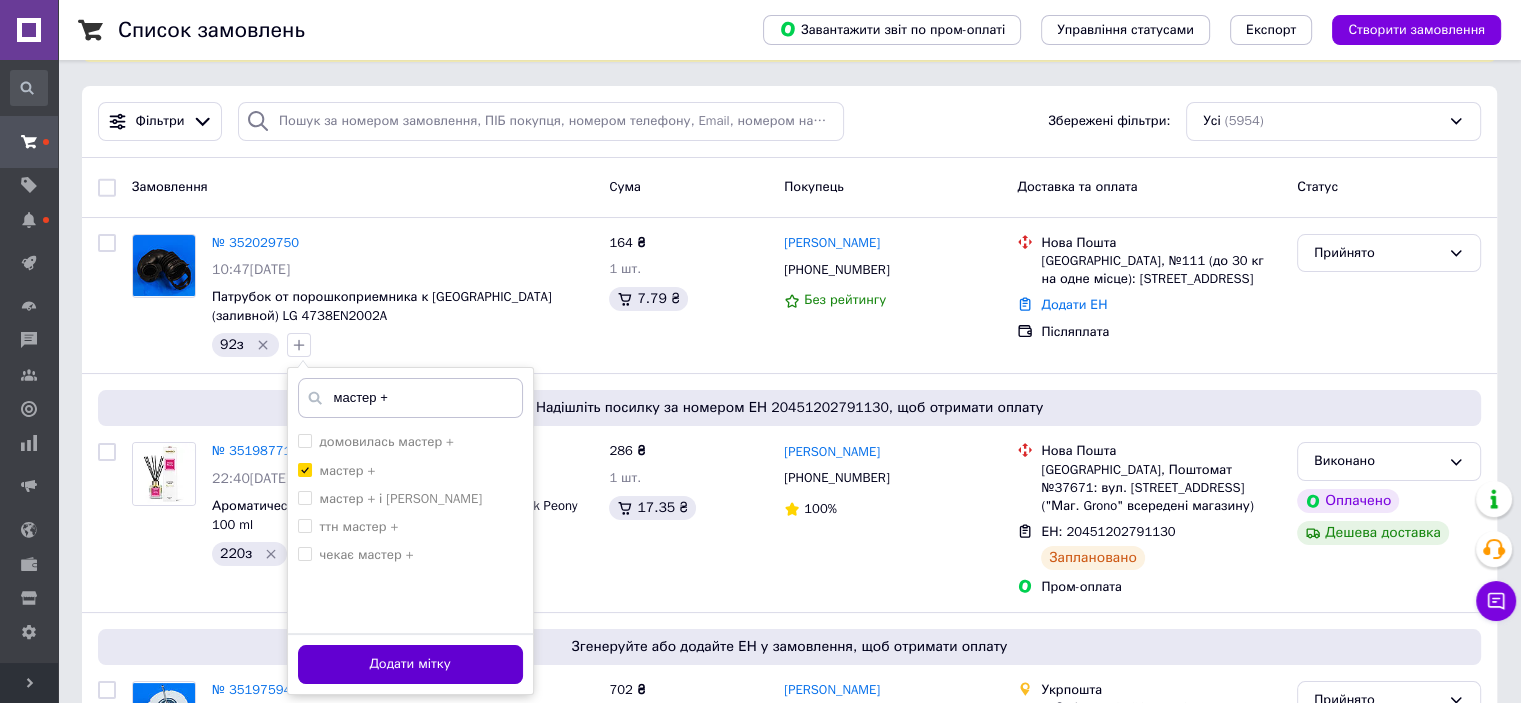 click on "Додати мітку" at bounding box center [410, 664] 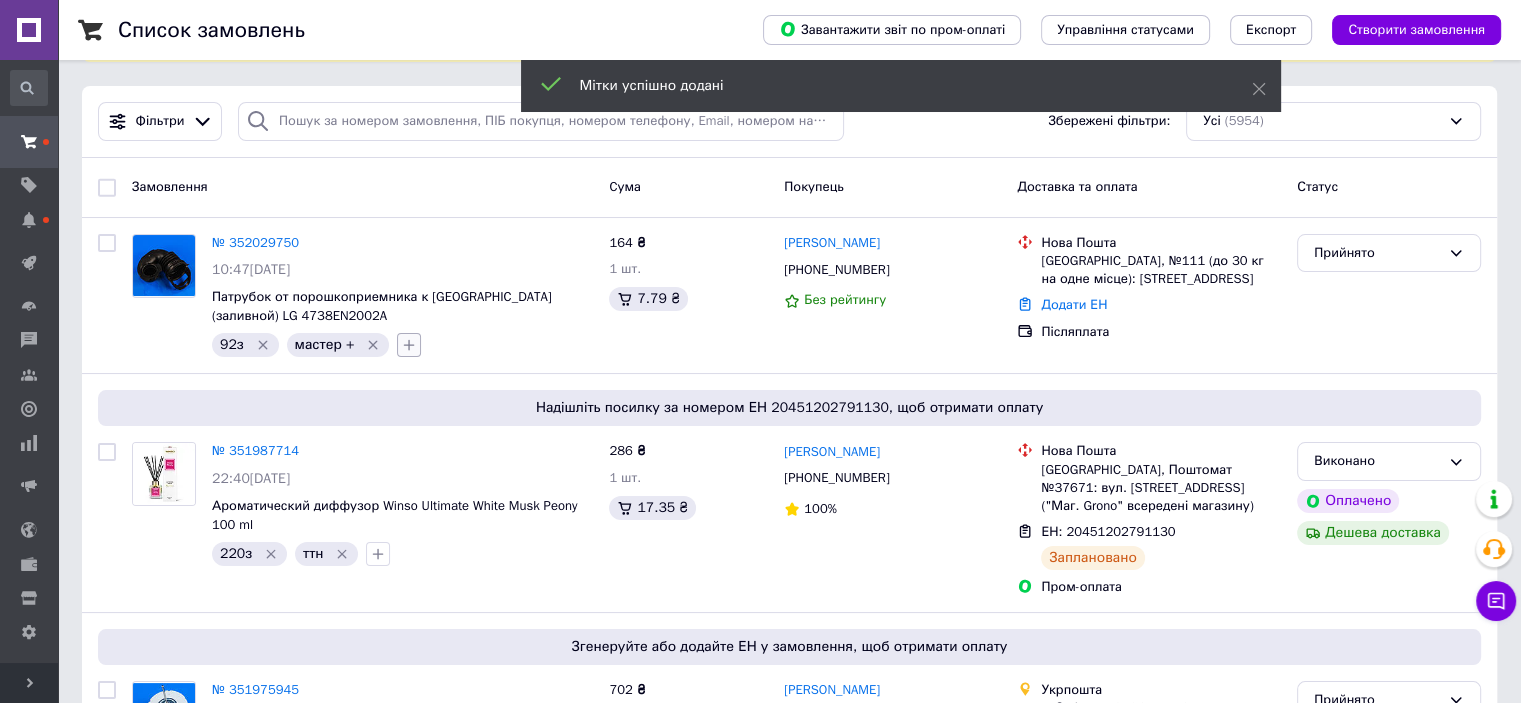 click 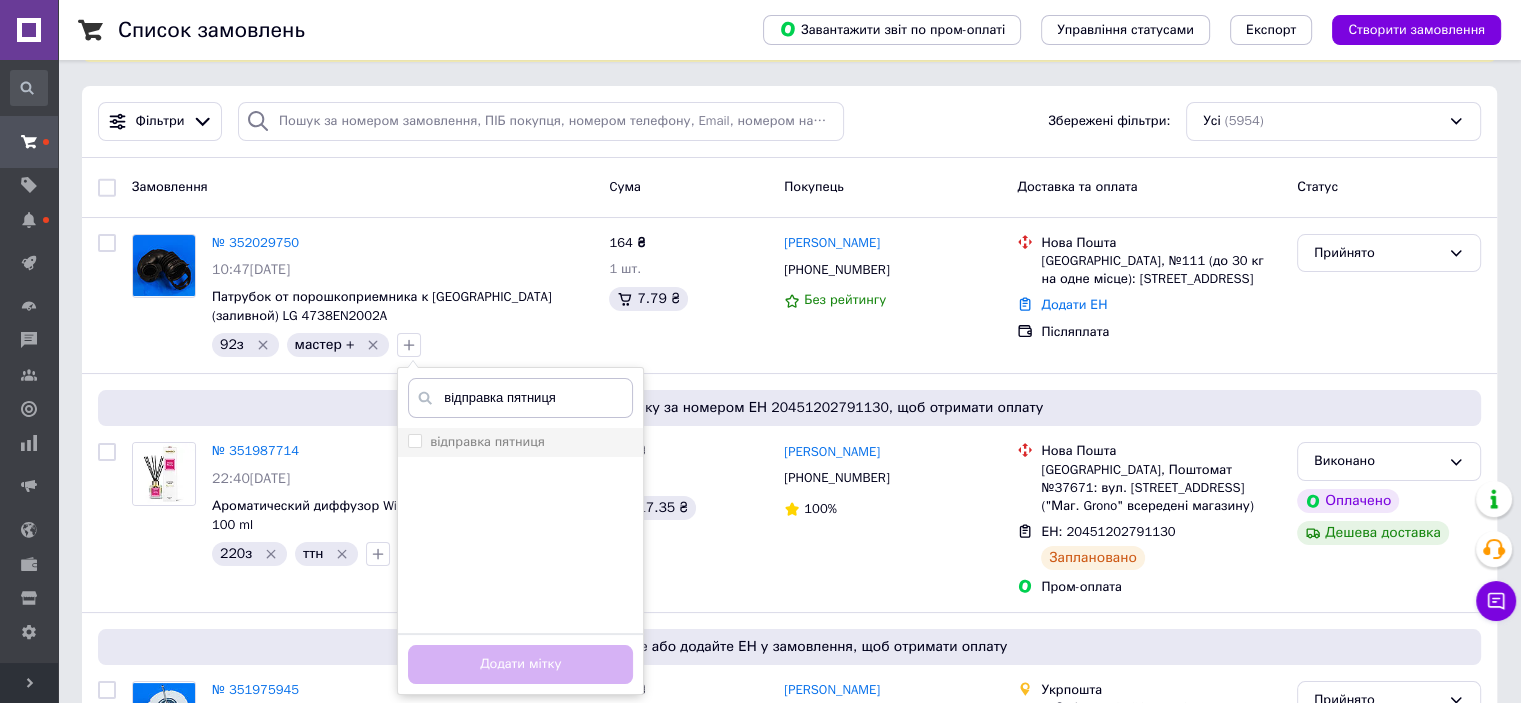 type on "відправка пятниця" 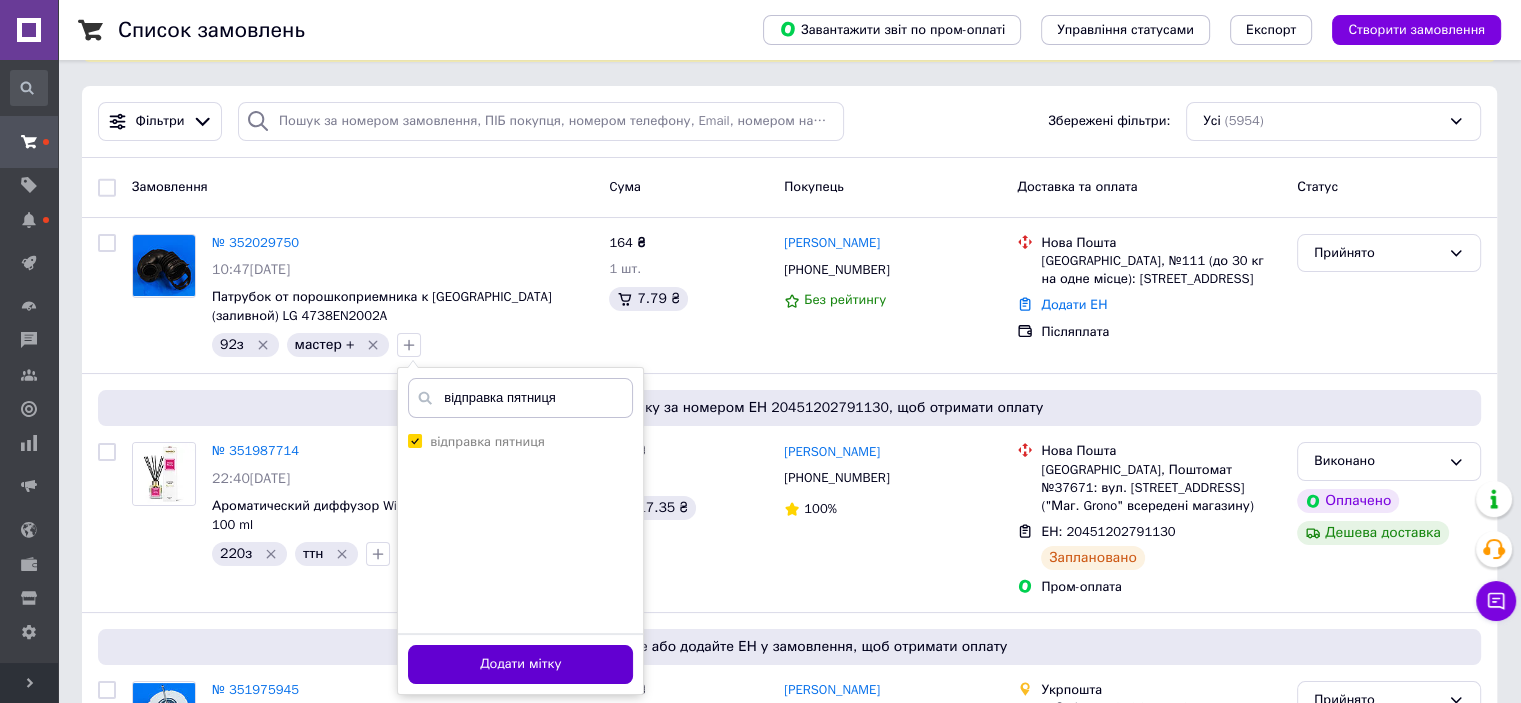 click on "Додати мітку" at bounding box center (520, 664) 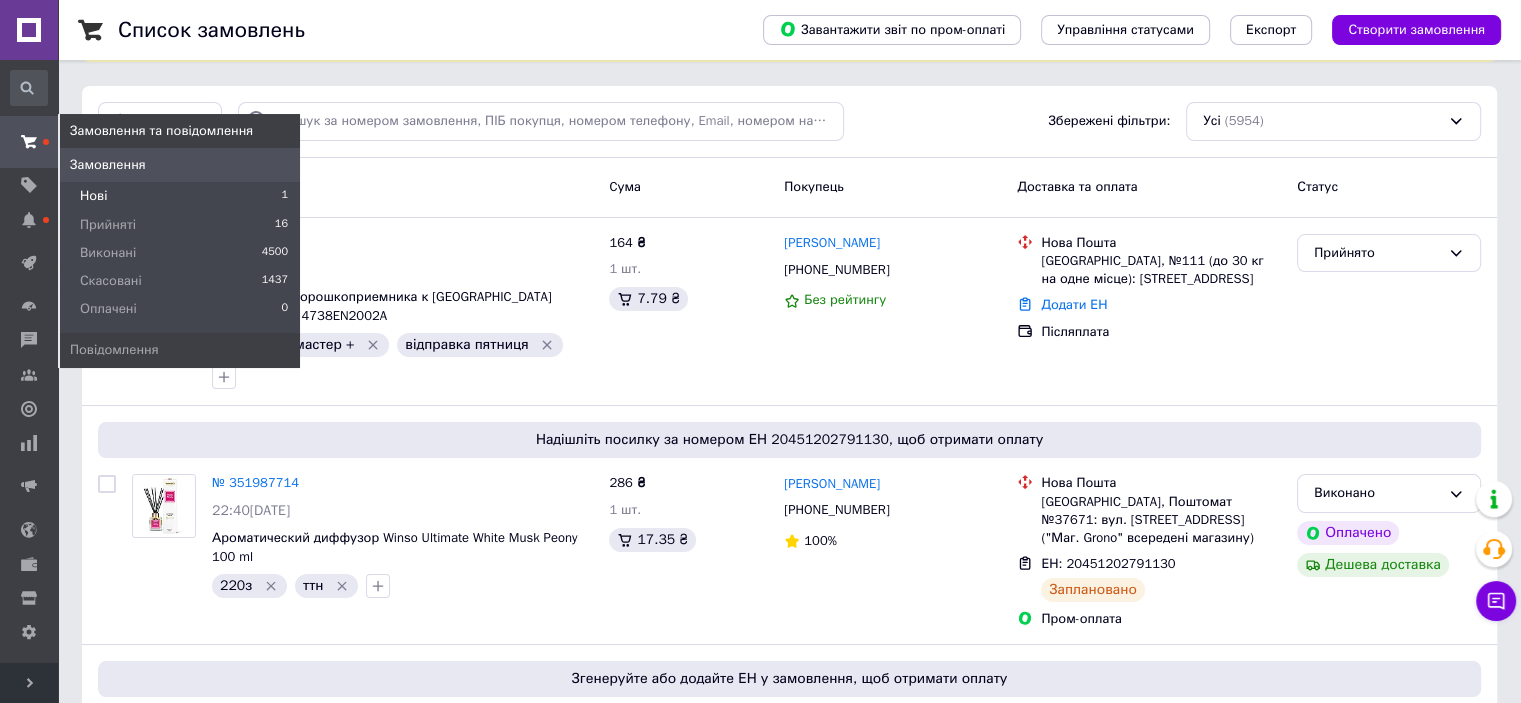 click on "Нові 1" at bounding box center [180, 196] 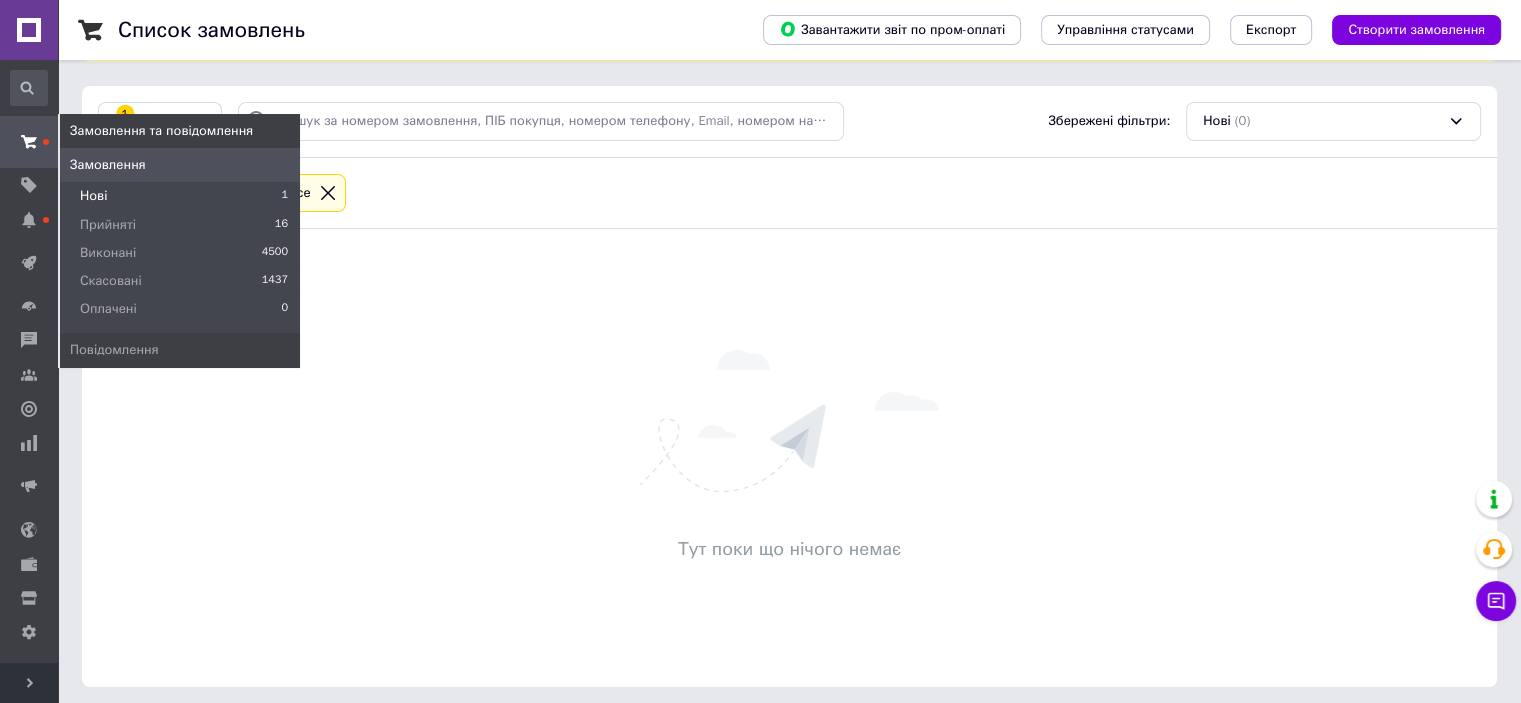 scroll, scrollTop: 0, scrollLeft: 0, axis: both 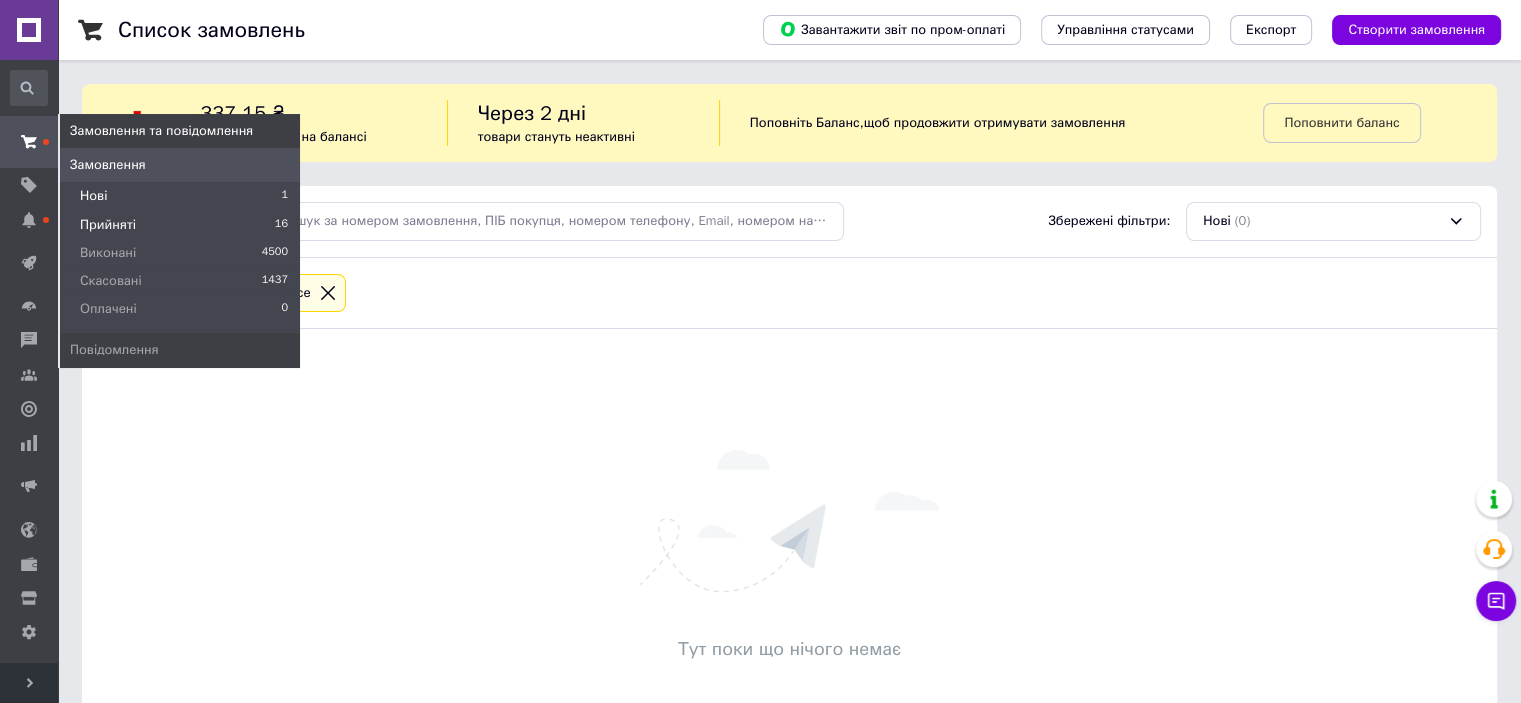 click on "Прийняті" at bounding box center [108, 225] 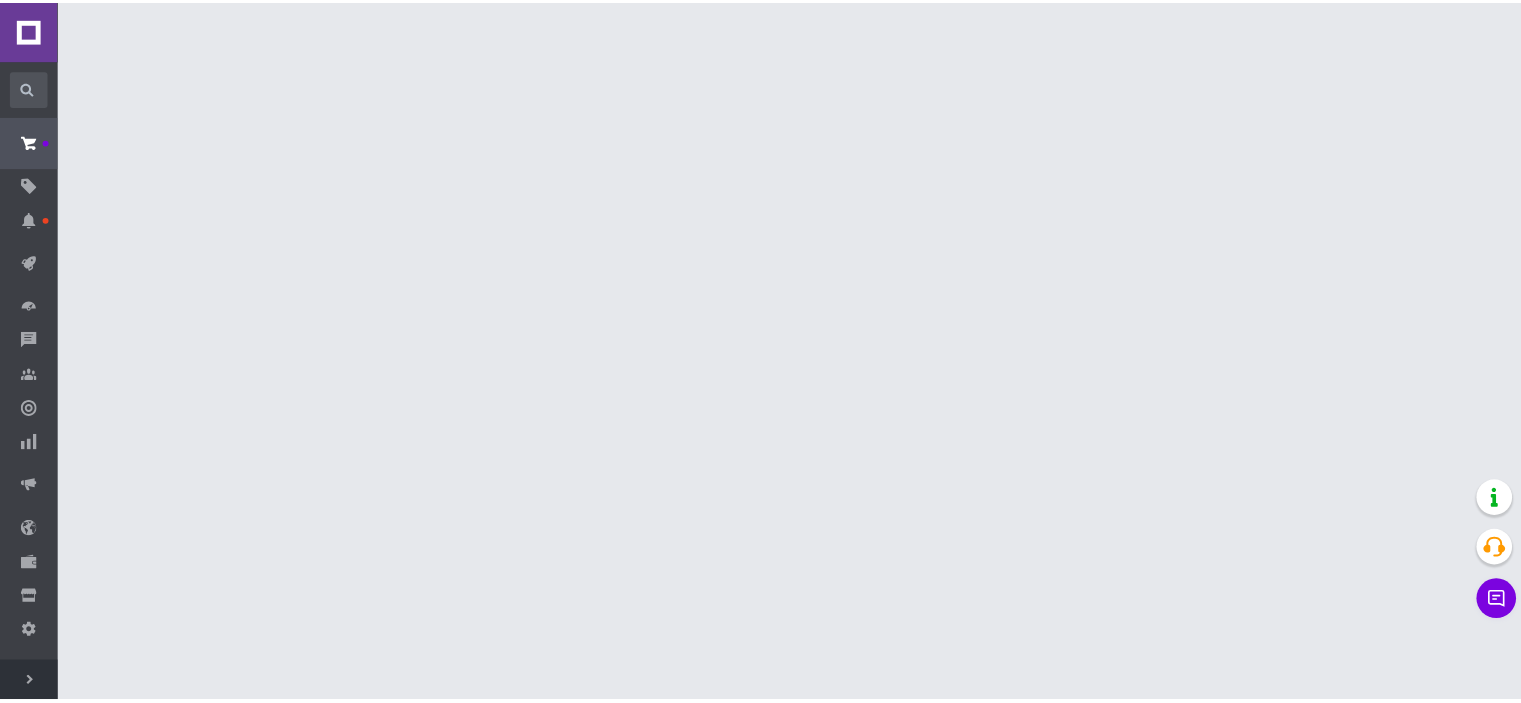 scroll, scrollTop: 0, scrollLeft: 0, axis: both 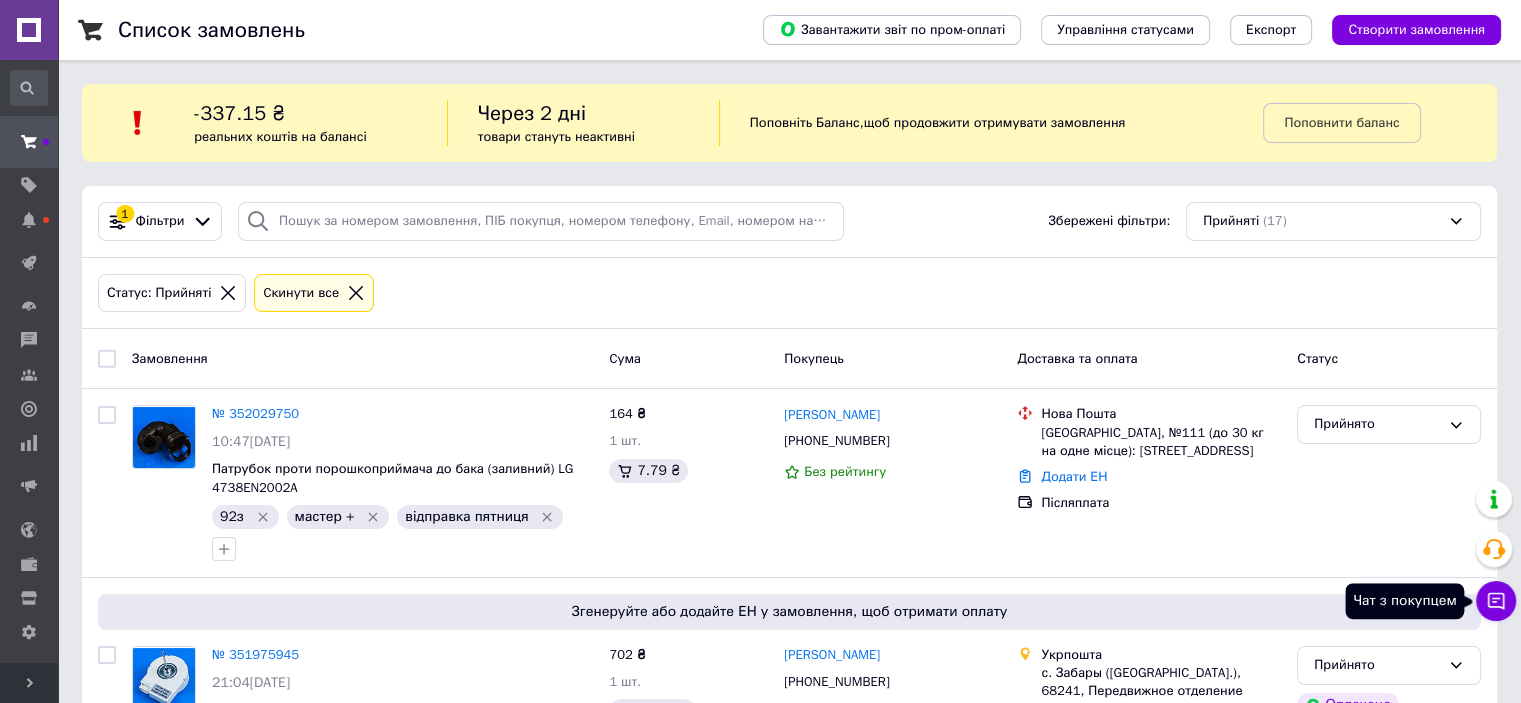 click 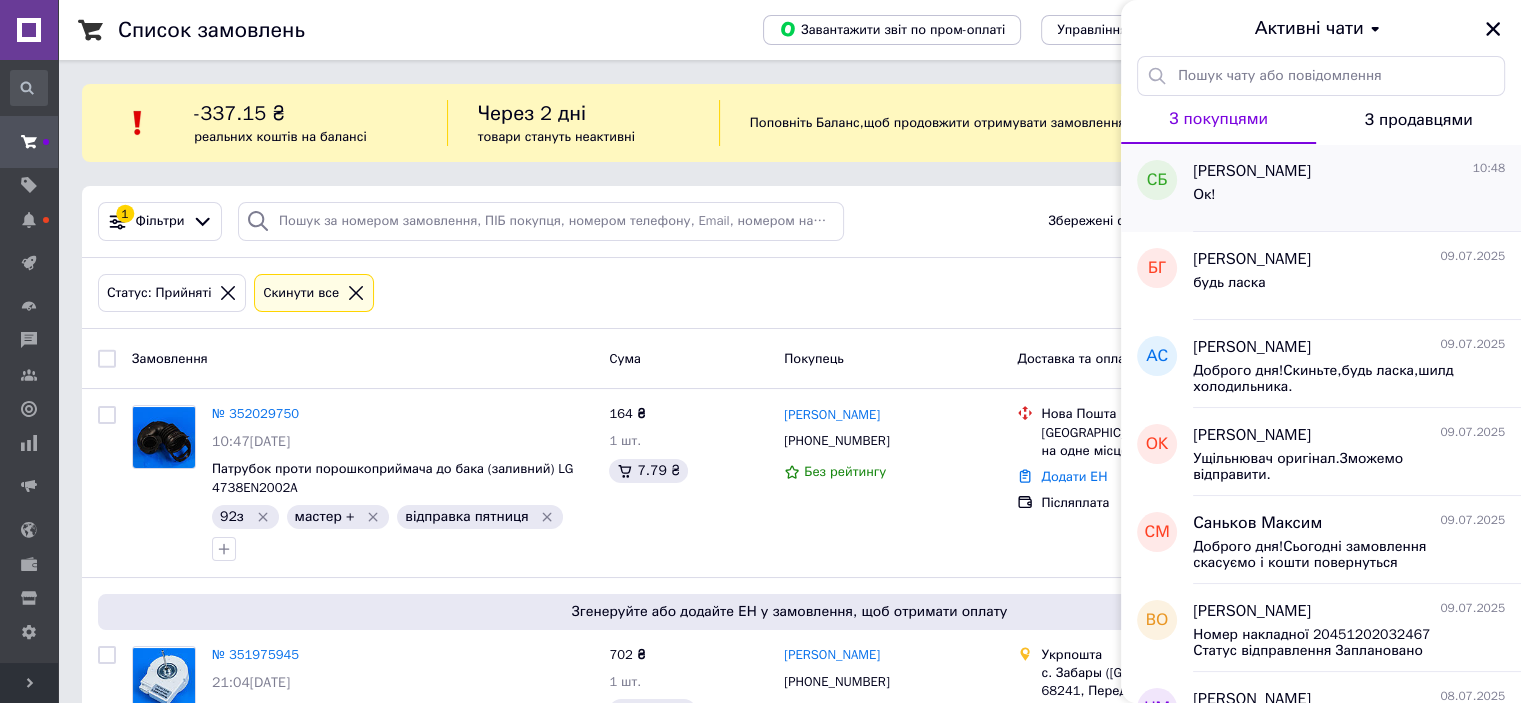 click on "Ок!" at bounding box center (1349, 199) 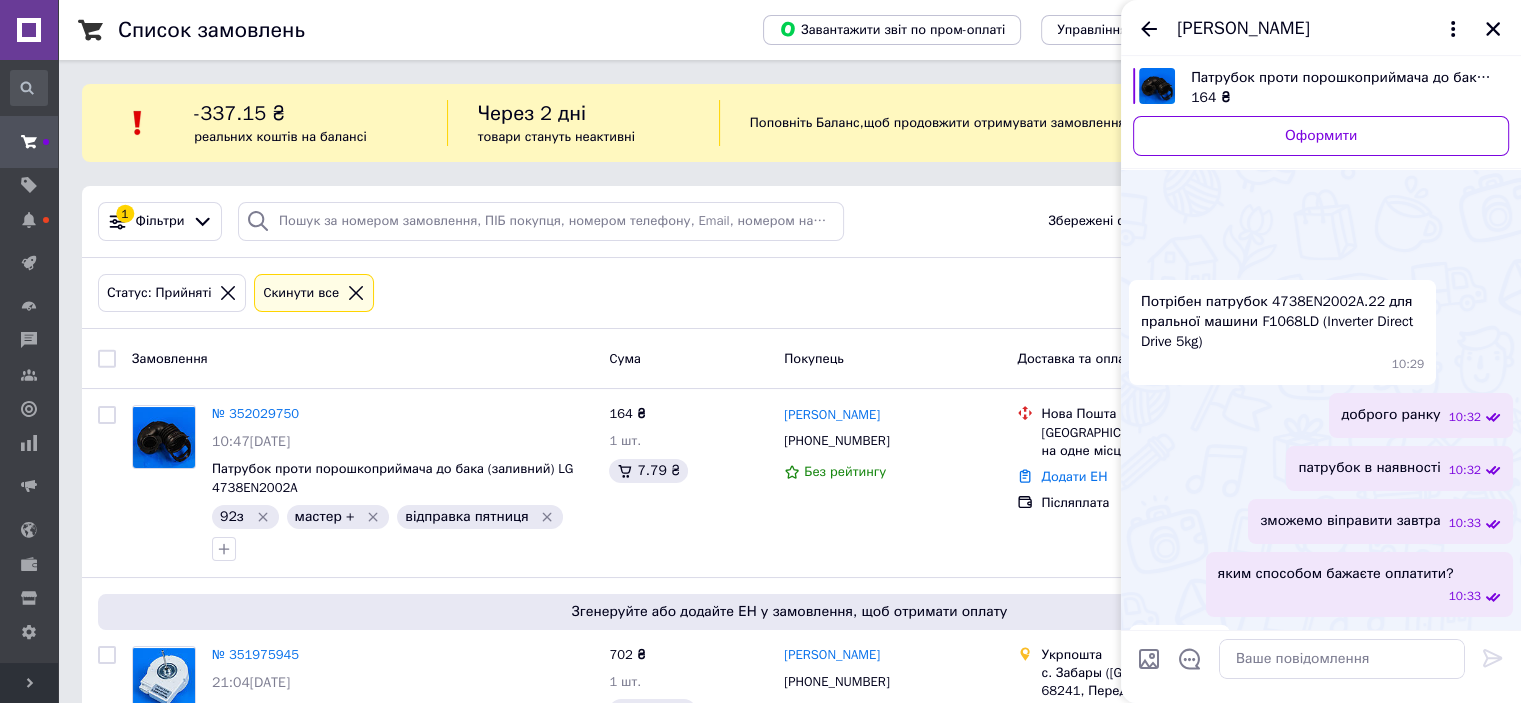 scroll, scrollTop: 709, scrollLeft: 0, axis: vertical 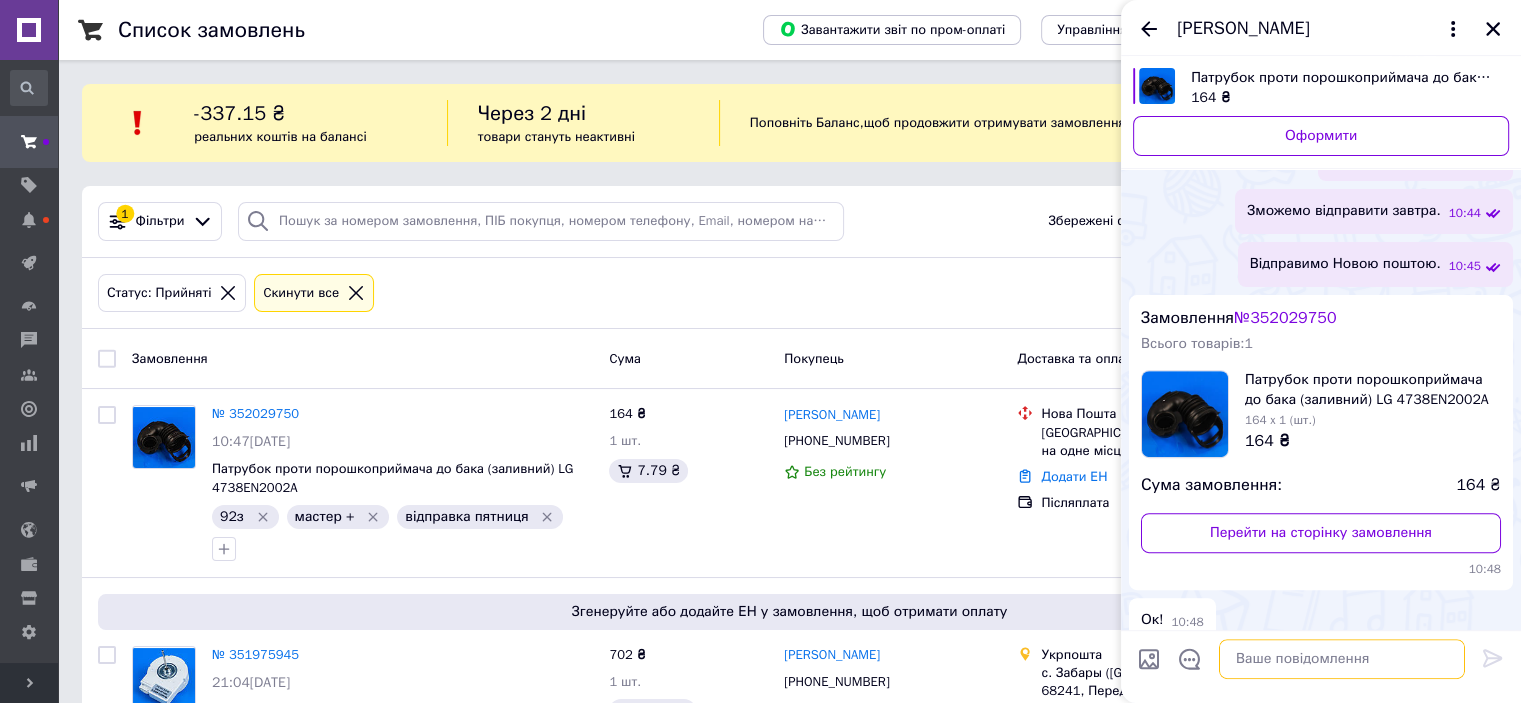 click at bounding box center [1342, 659] 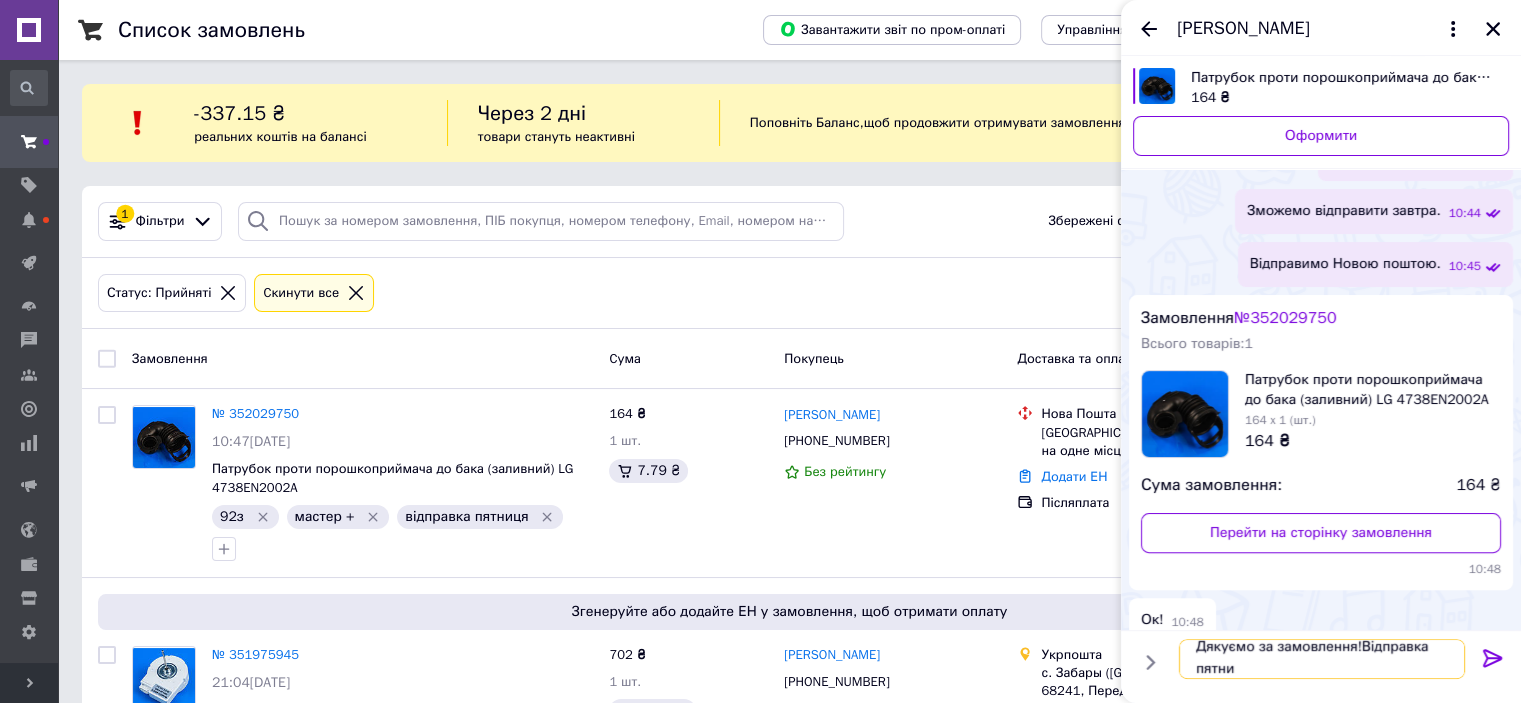 scroll, scrollTop: 1, scrollLeft: 0, axis: vertical 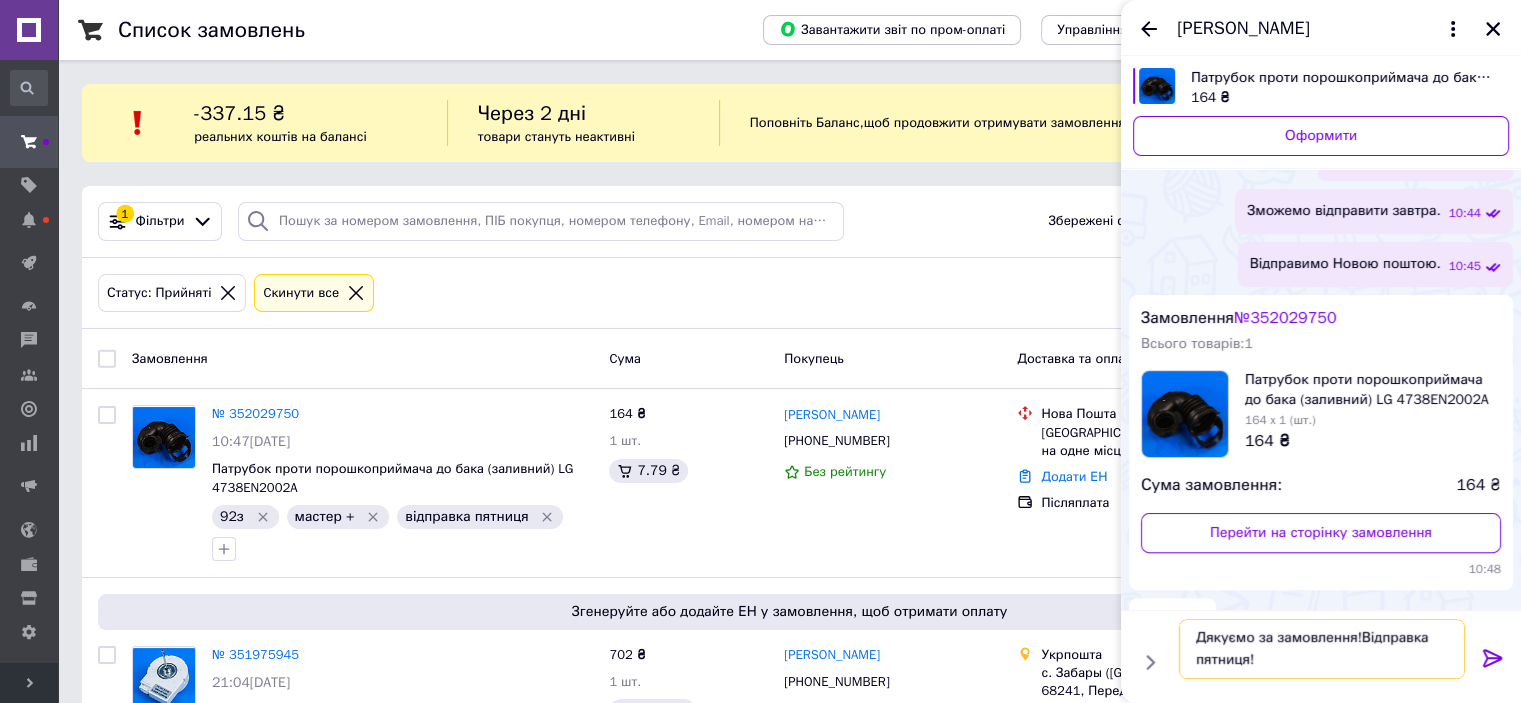 click on "Дякуємо за замовлення!Відправка пятниця!" at bounding box center (1322, 649) 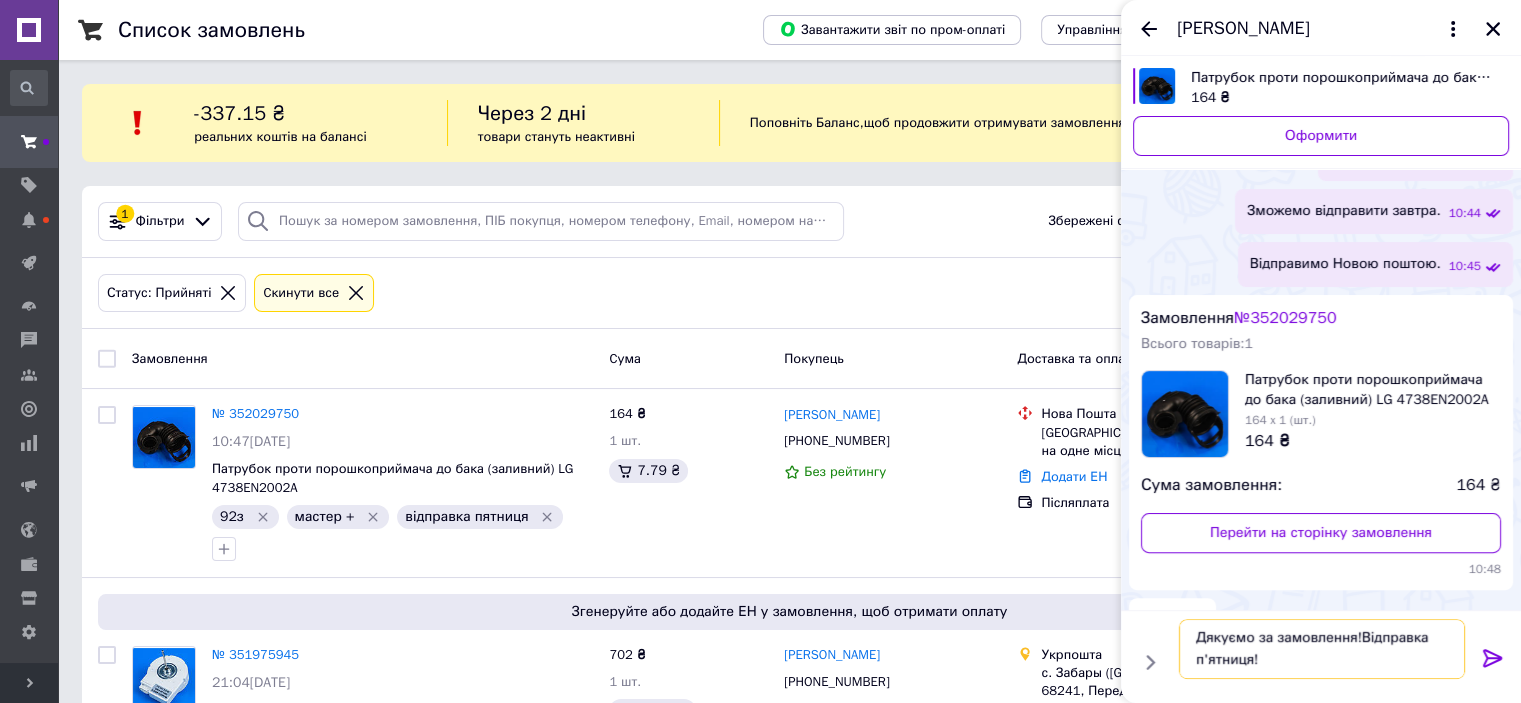 type on "Дякуємо за замовлення!Відправка п'ятниця!" 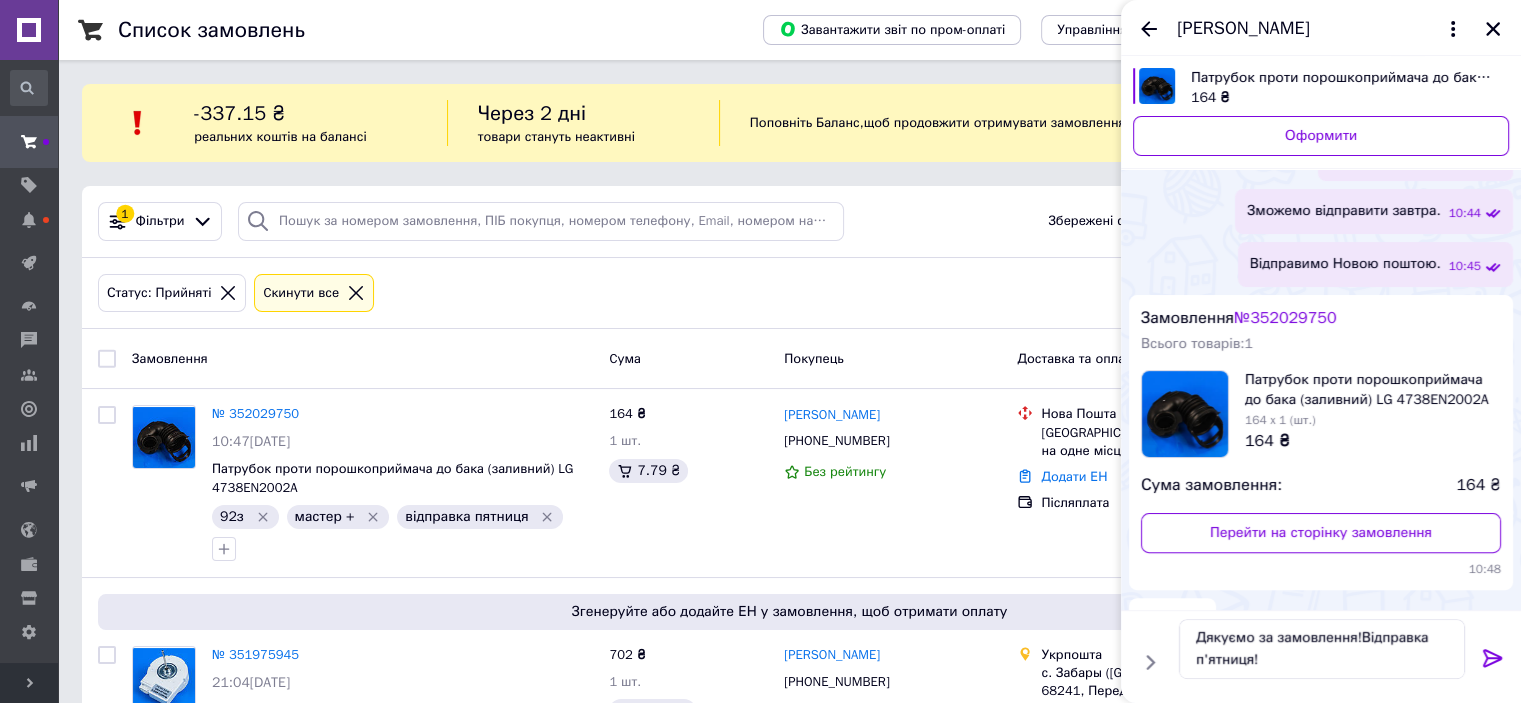 click 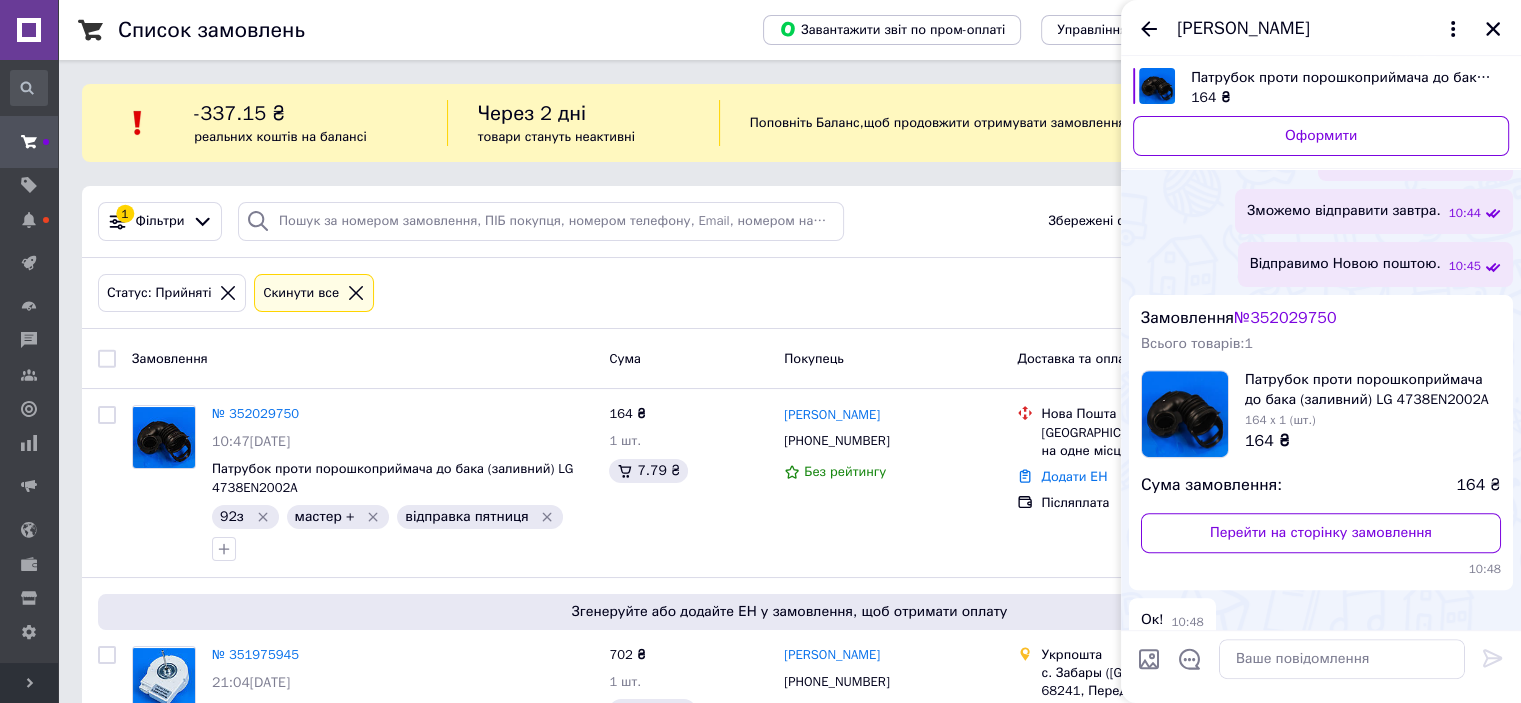 scroll, scrollTop: 0, scrollLeft: 0, axis: both 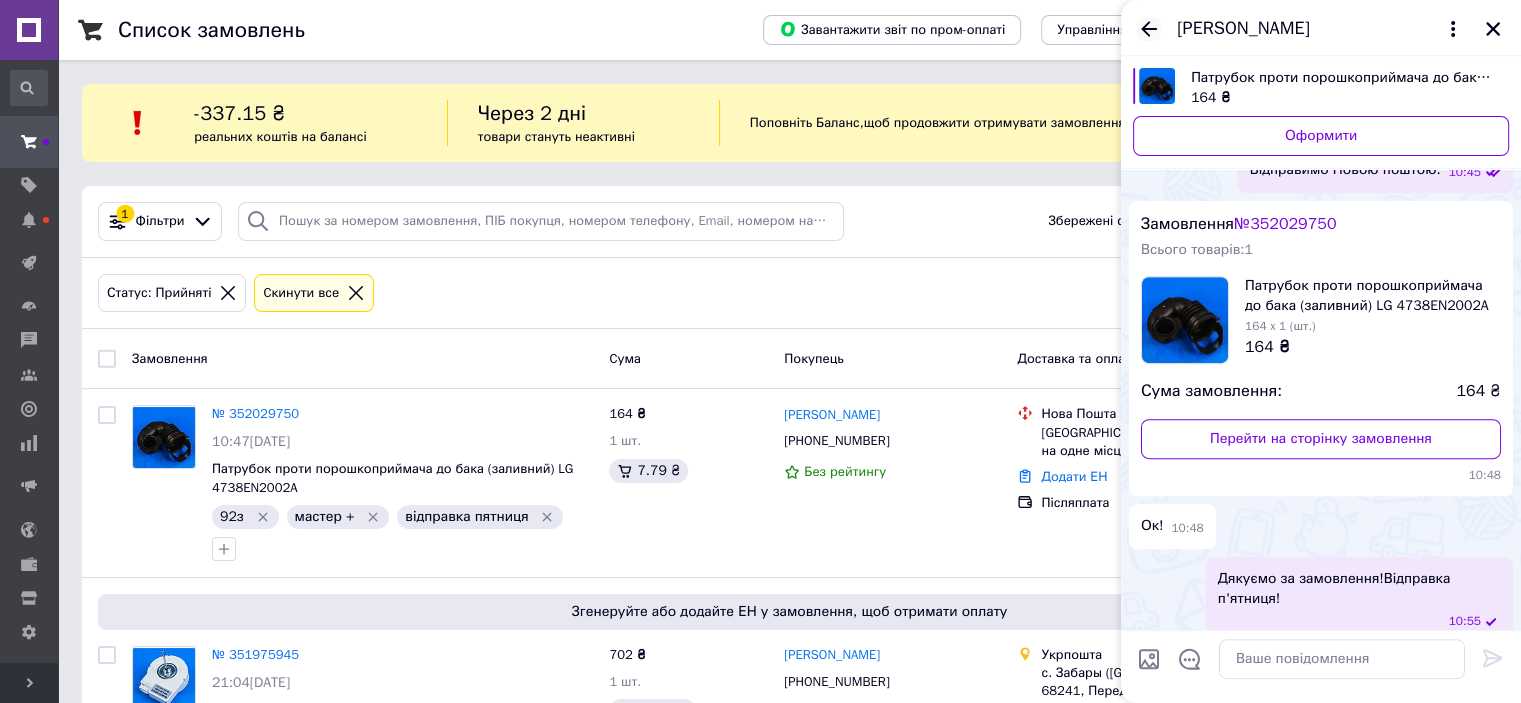drag, startPoint x: 1152, startPoint y: 28, endPoint x: 1173, endPoint y: 28, distance: 21 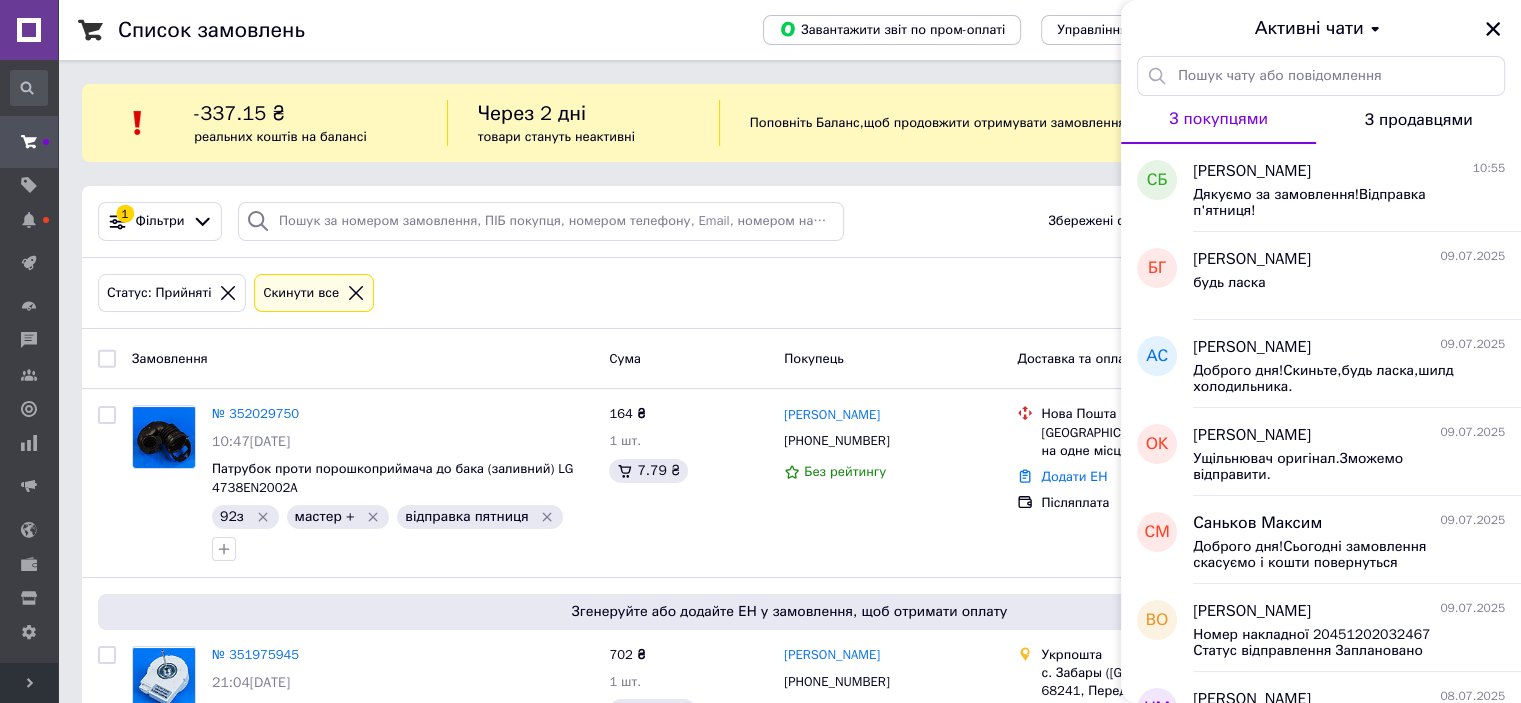 click on "Активні чати" at bounding box center [1321, 28] 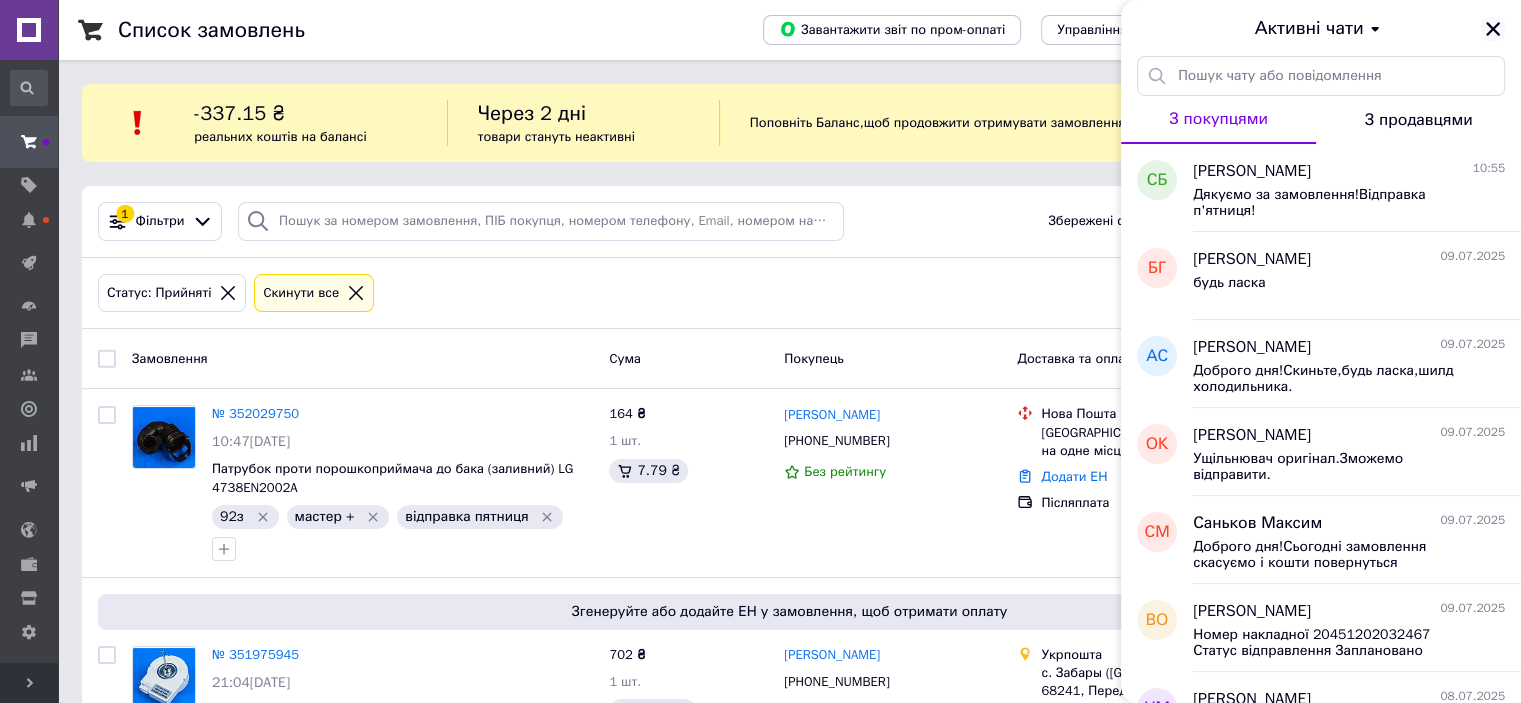 click 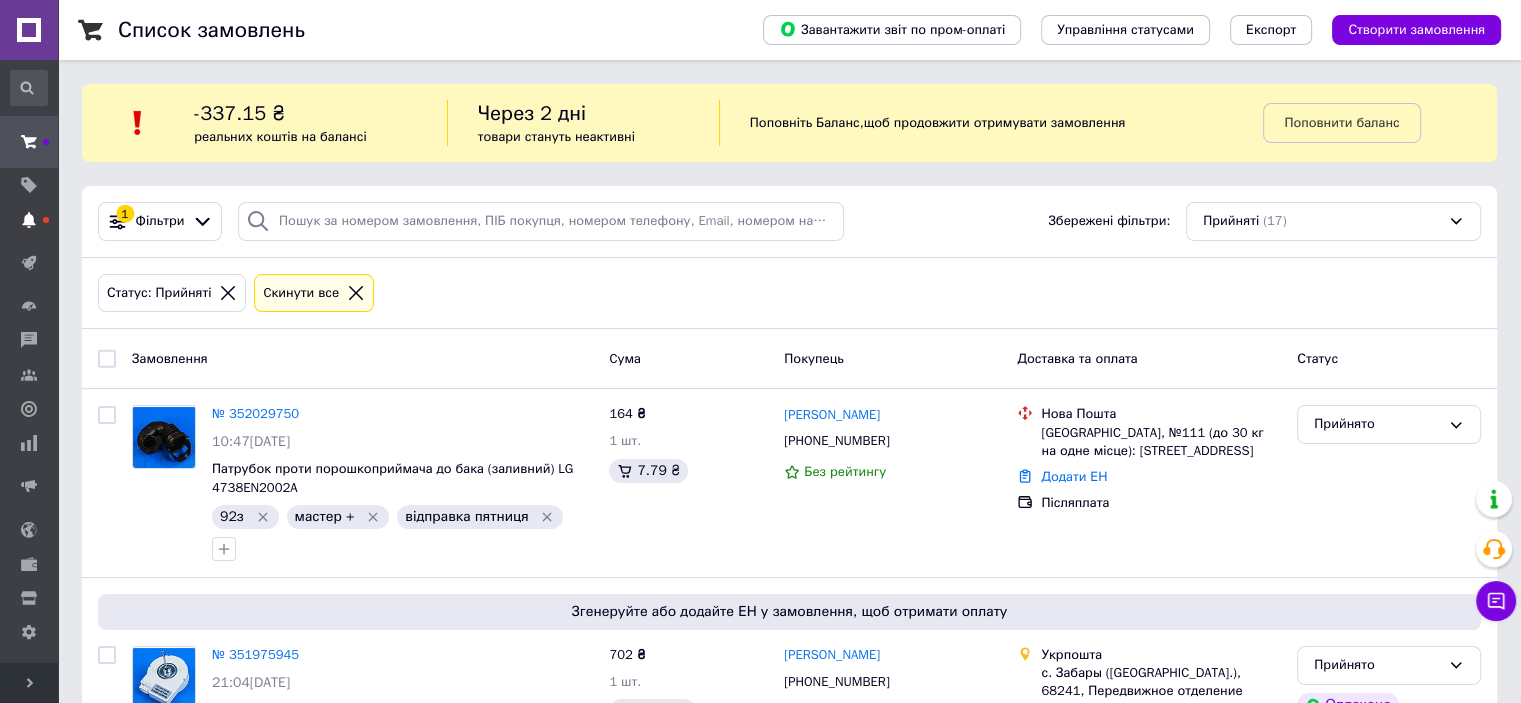 click 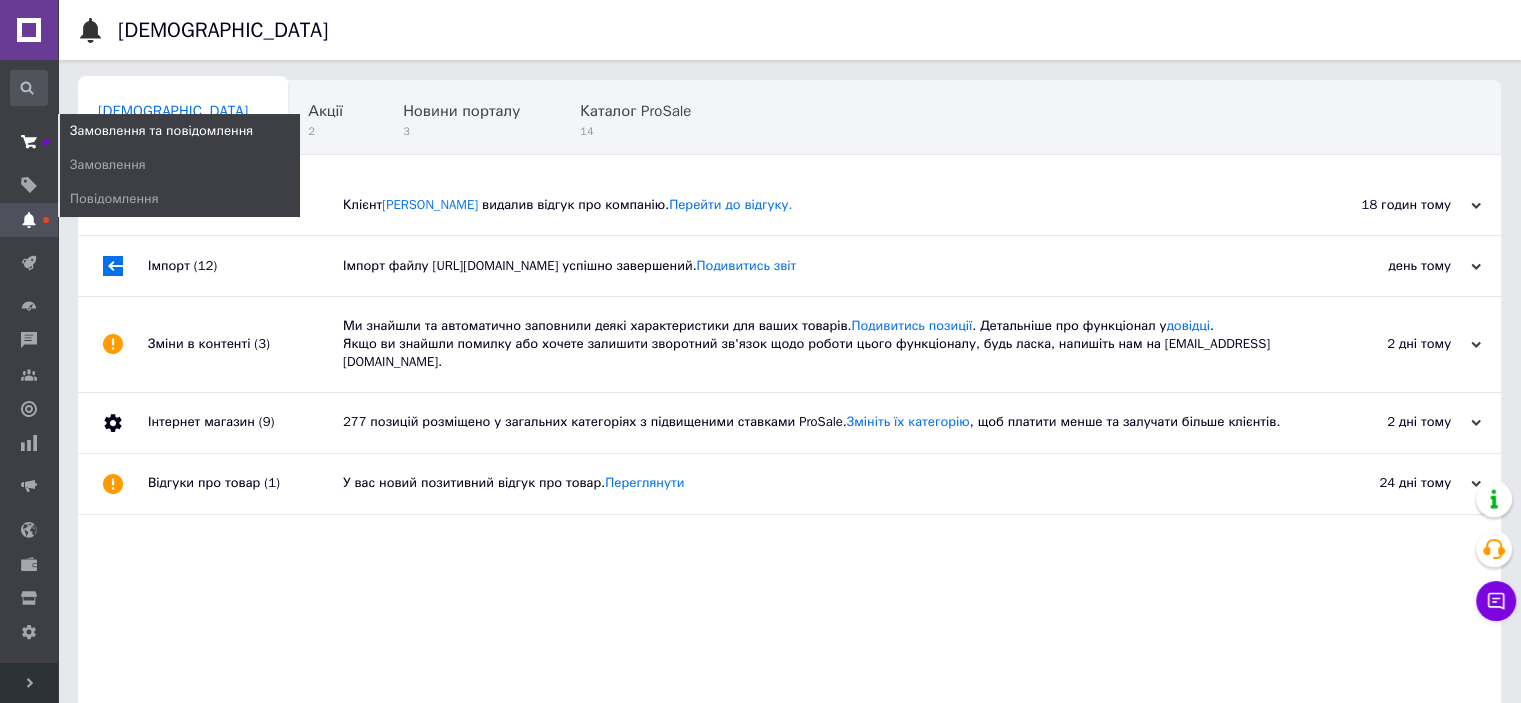 click 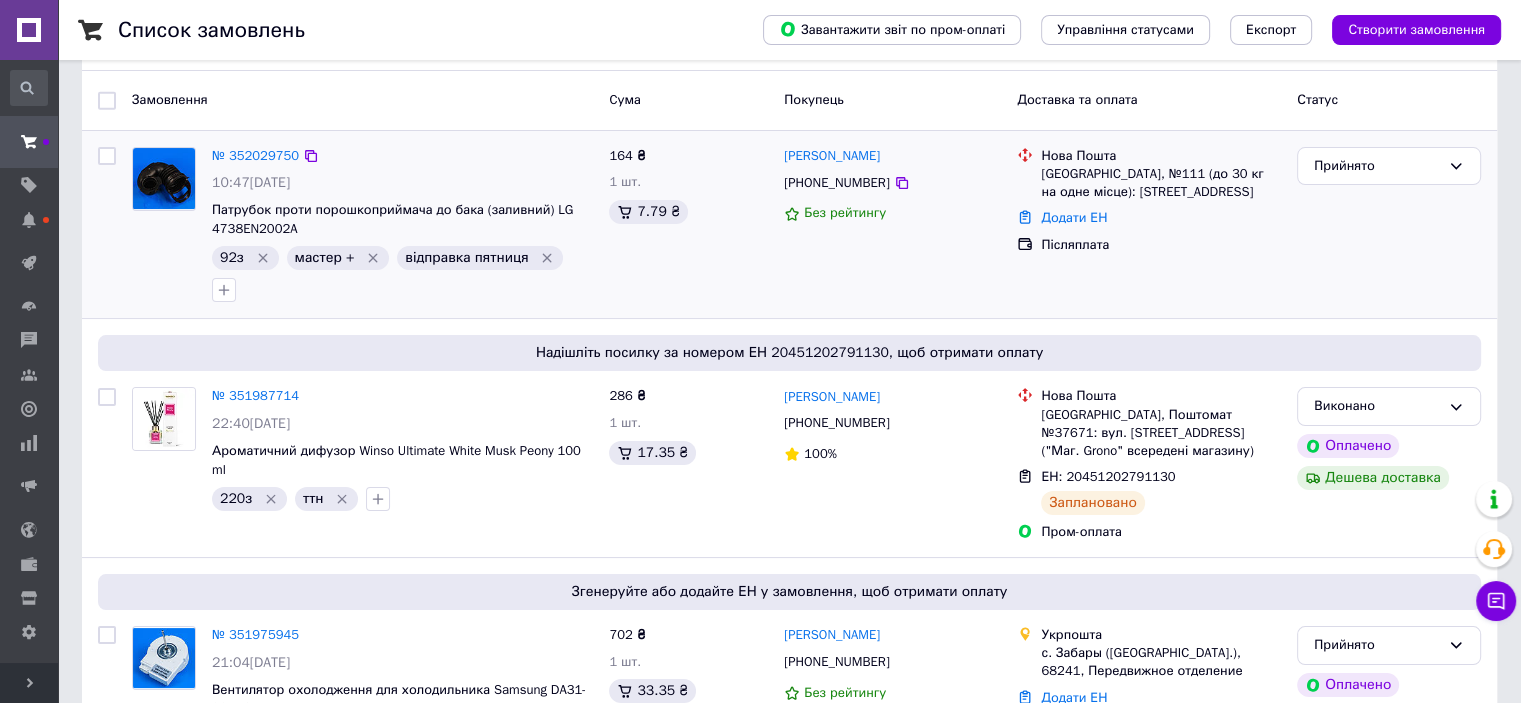 scroll, scrollTop: 200, scrollLeft: 0, axis: vertical 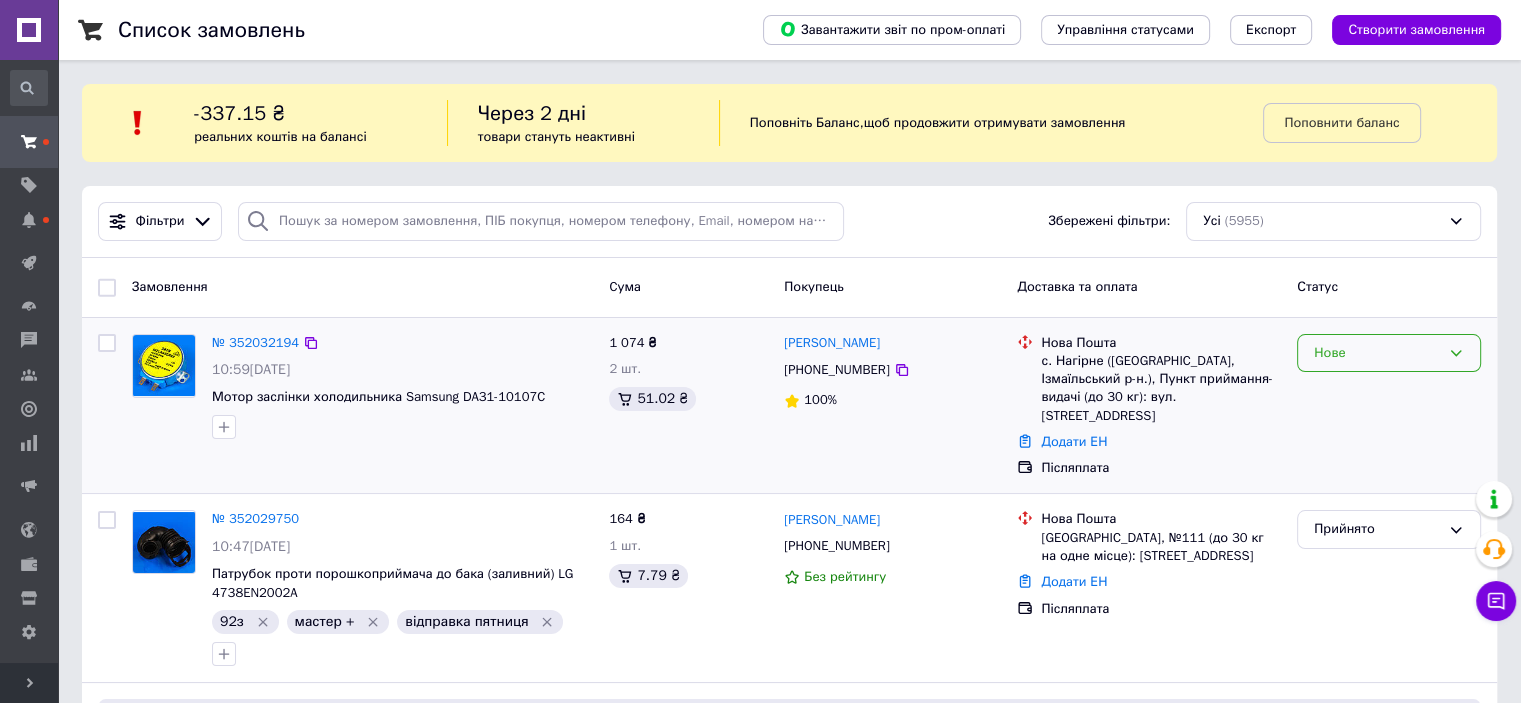 click on "Нове" at bounding box center (1389, 353) 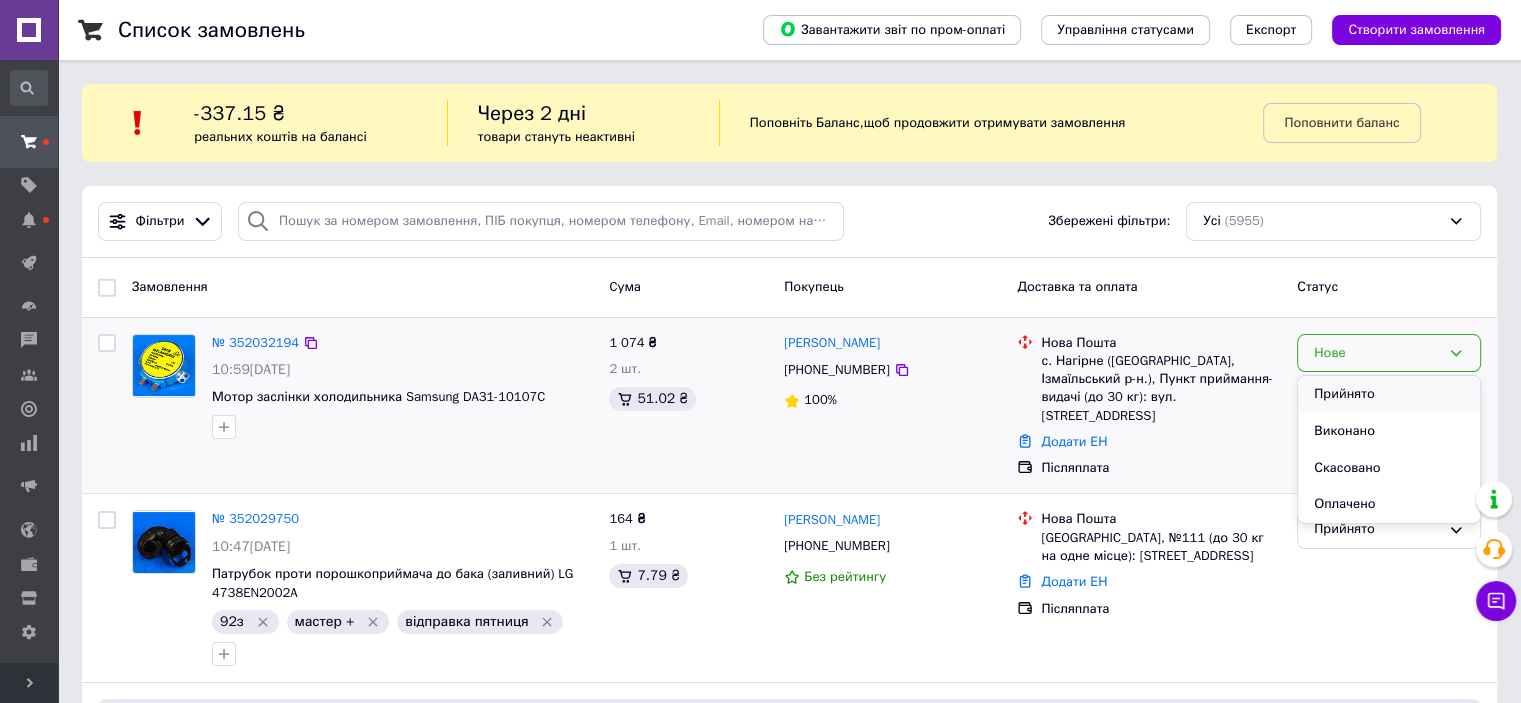 click on "Прийнято" at bounding box center [1389, 394] 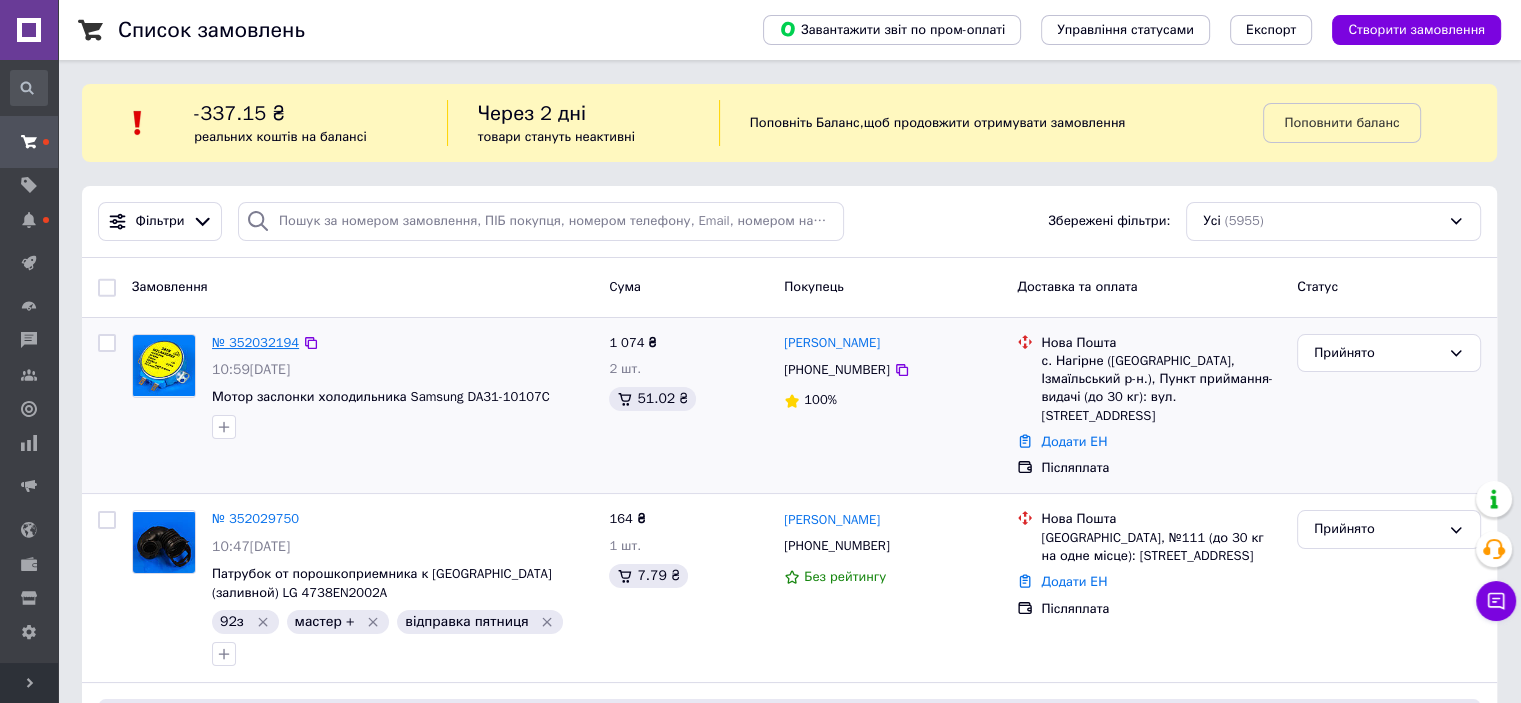 click on "№ 352032194" at bounding box center [255, 342] 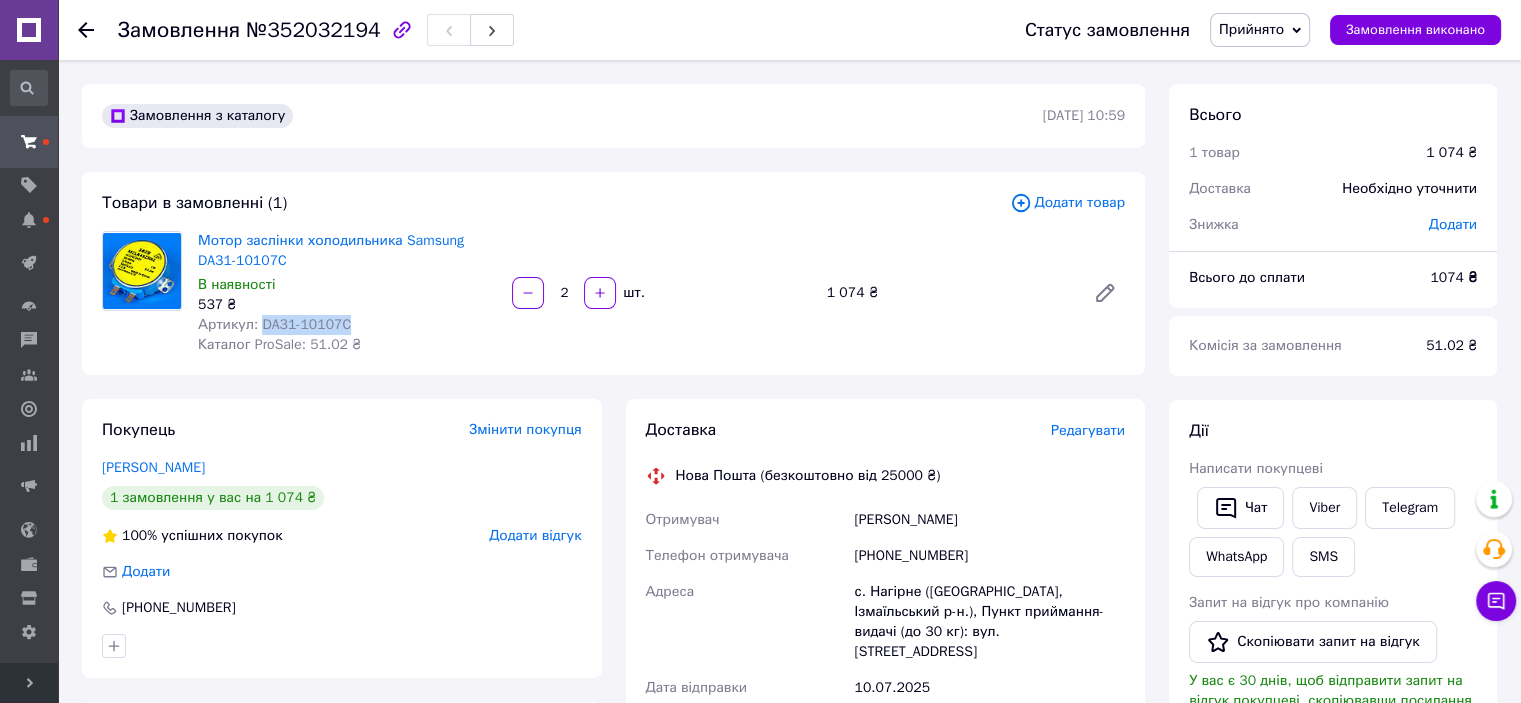 drag, startPoint x: 346, startPoint y: 330, endPoint x: 260, endPoint y: 333, distance: 86.05231 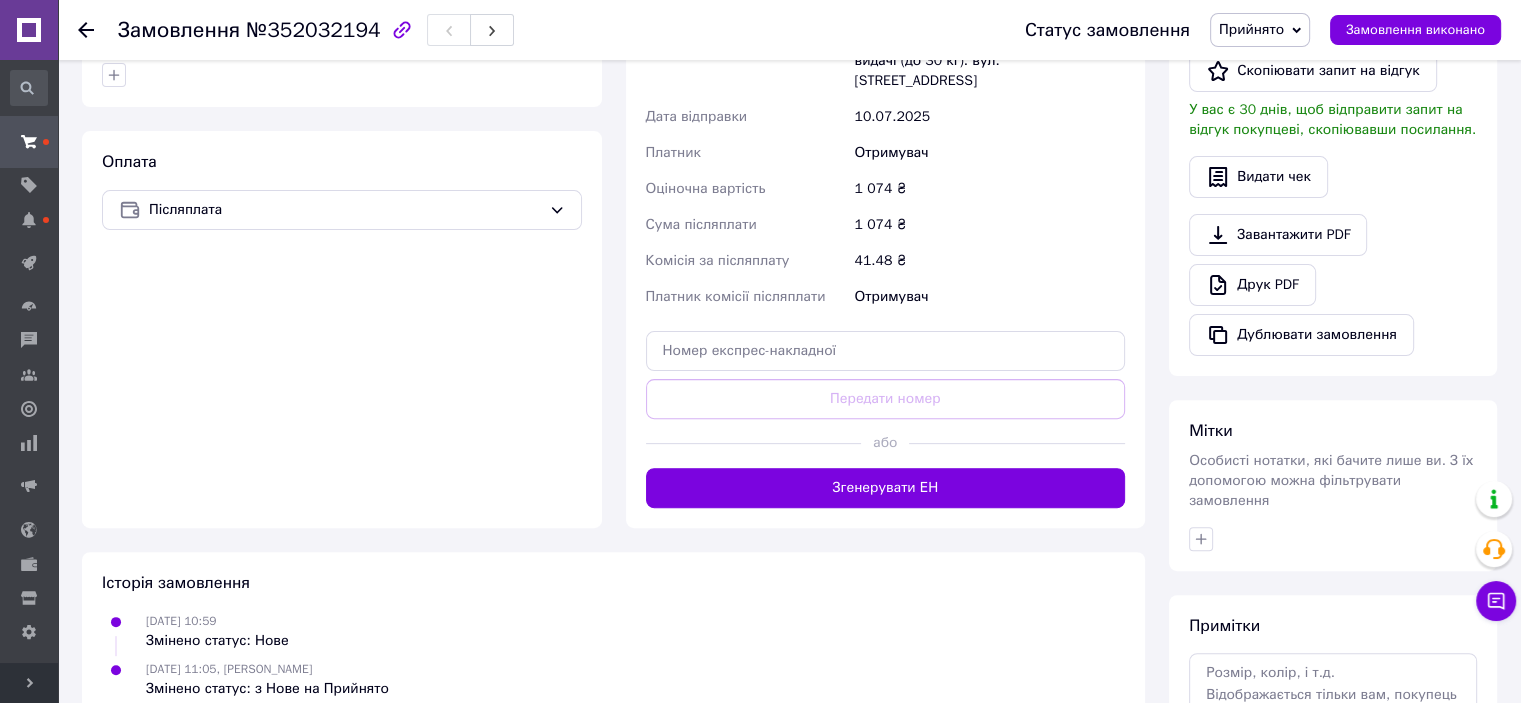 scroll, scrollTop: 600, scrollLeft: 0, axis: vertical 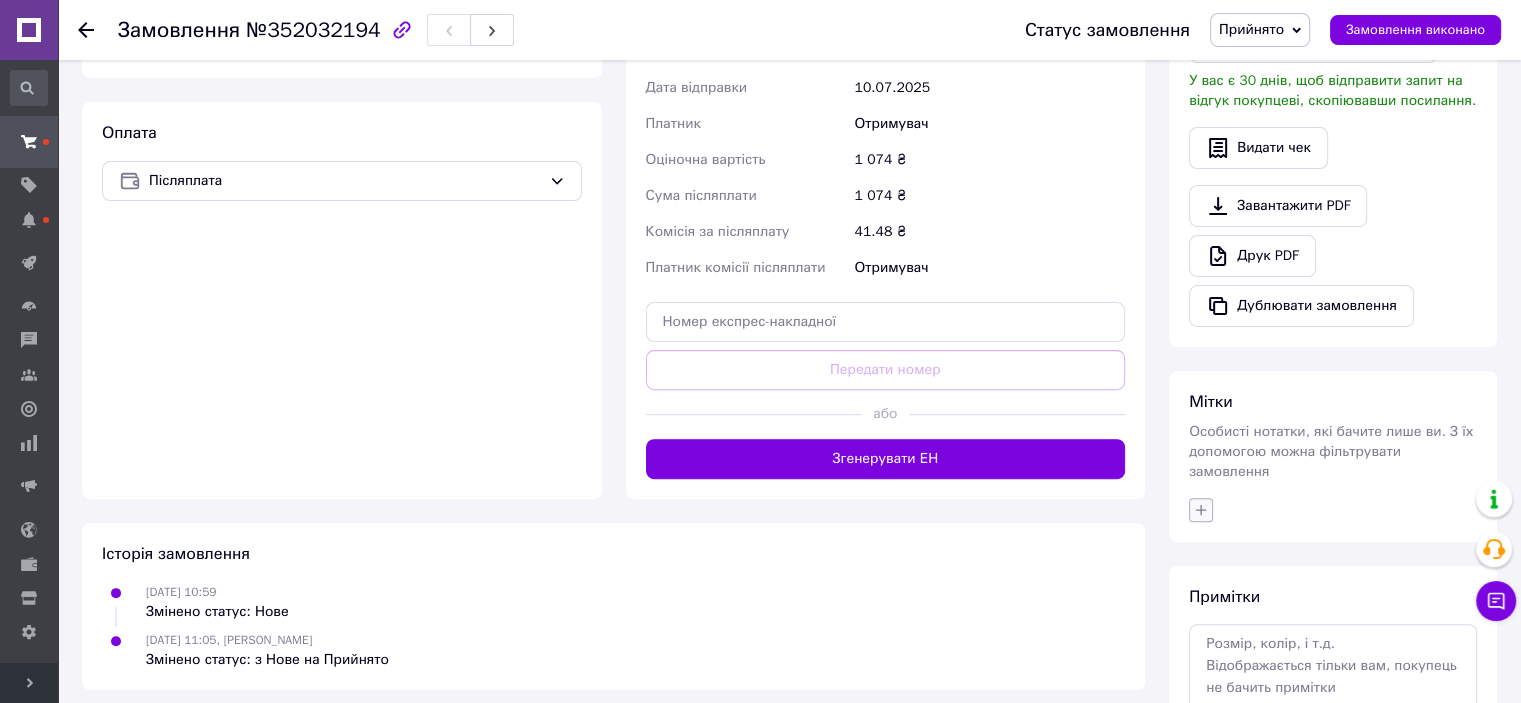 click 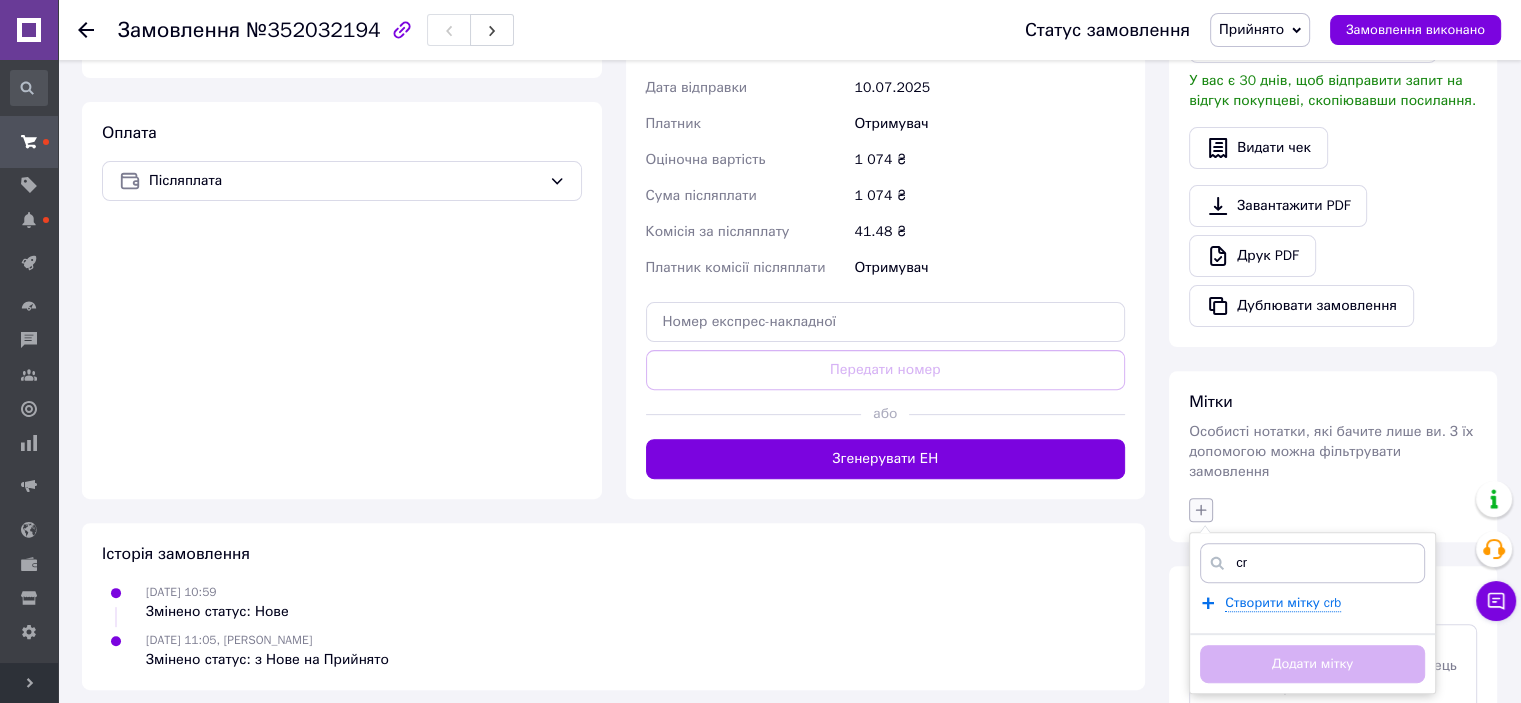 type on "c" 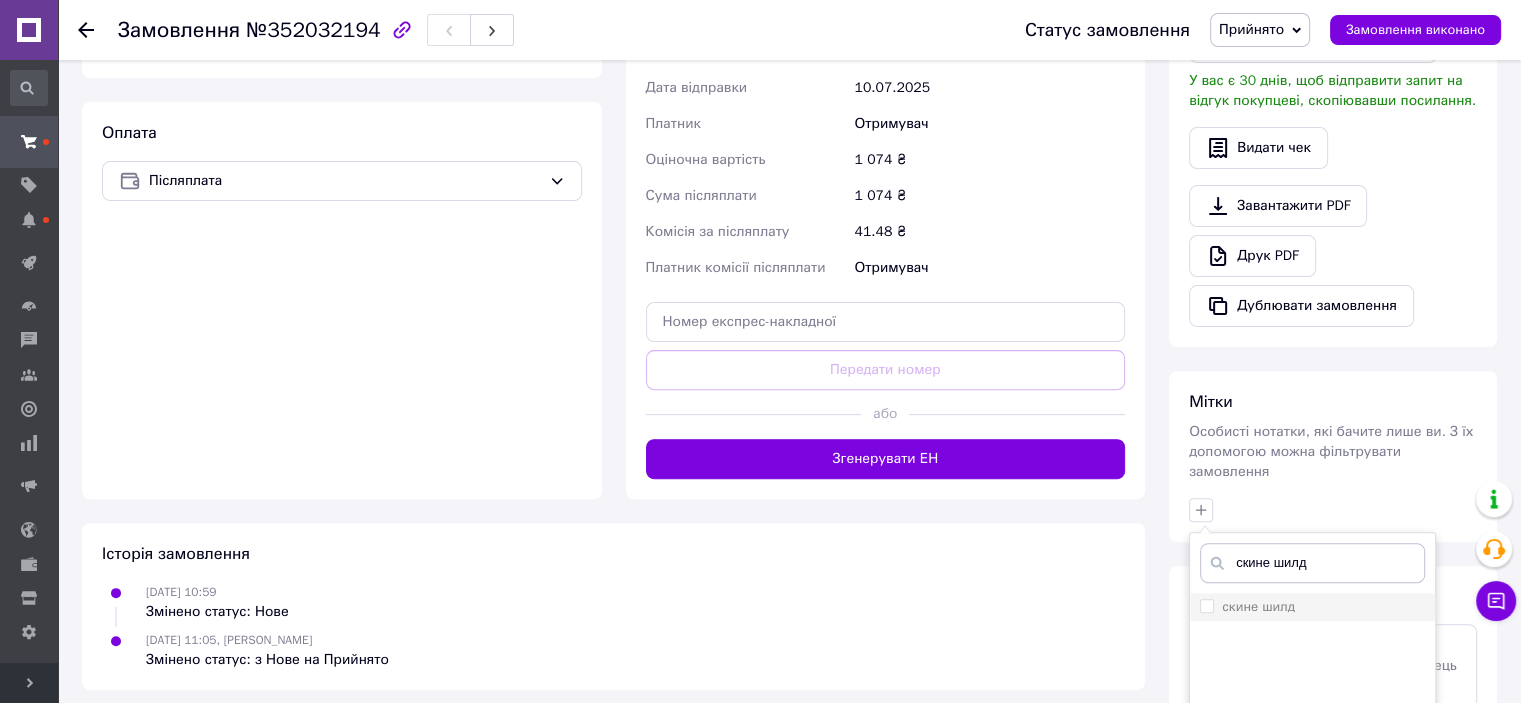 type on "скине шилд" 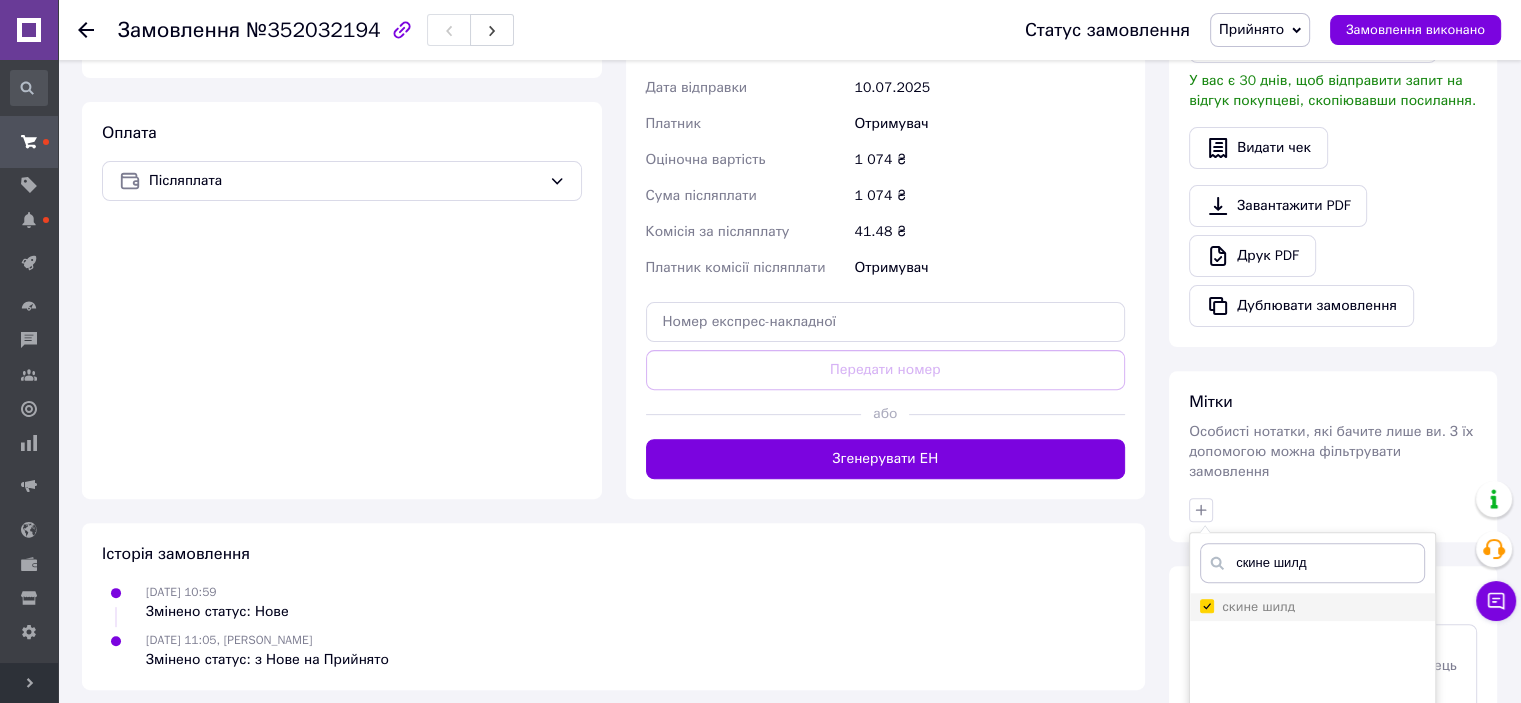 checkbox on "true" 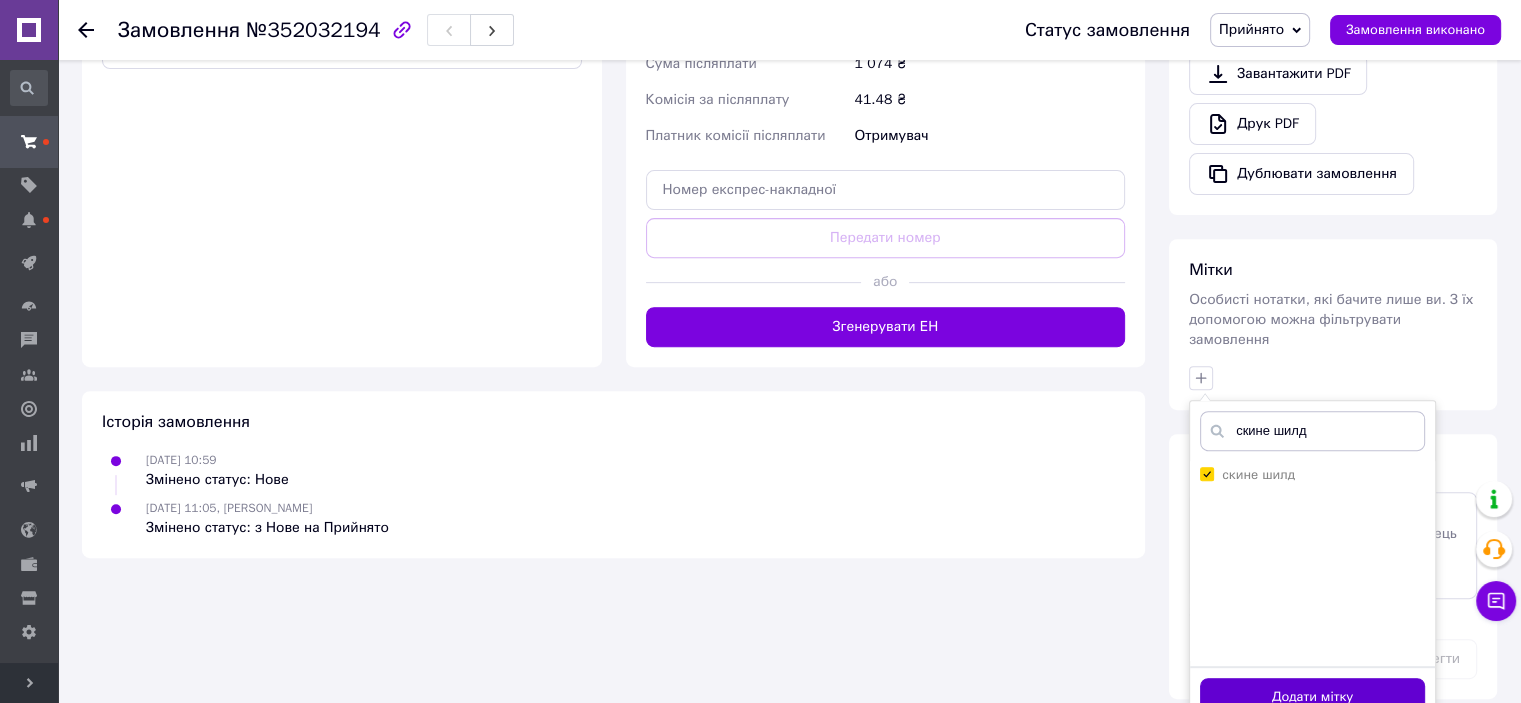 click on "Додати мітку" at bounding box center [1312, 697] 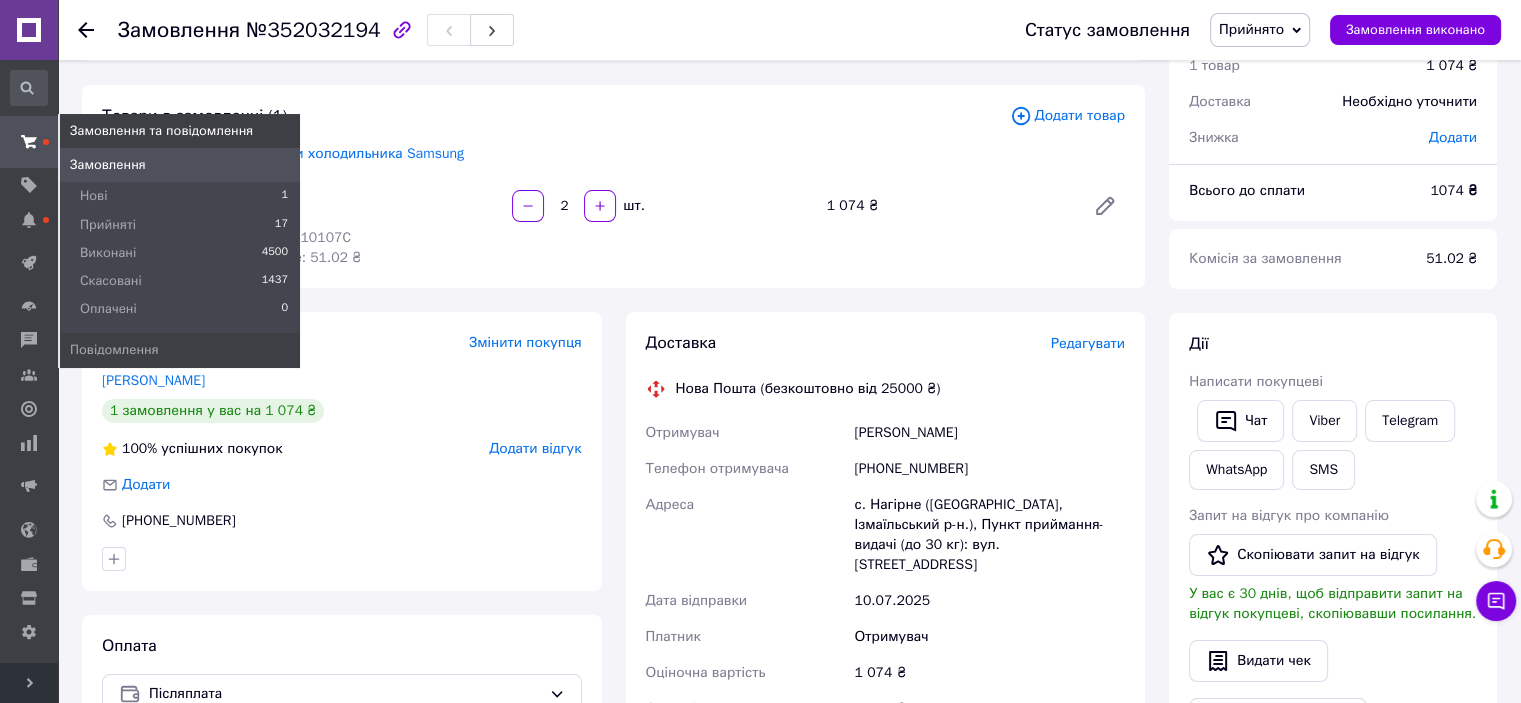 scroll, scrollTop: 0, scrollLeft: 0, axis: both 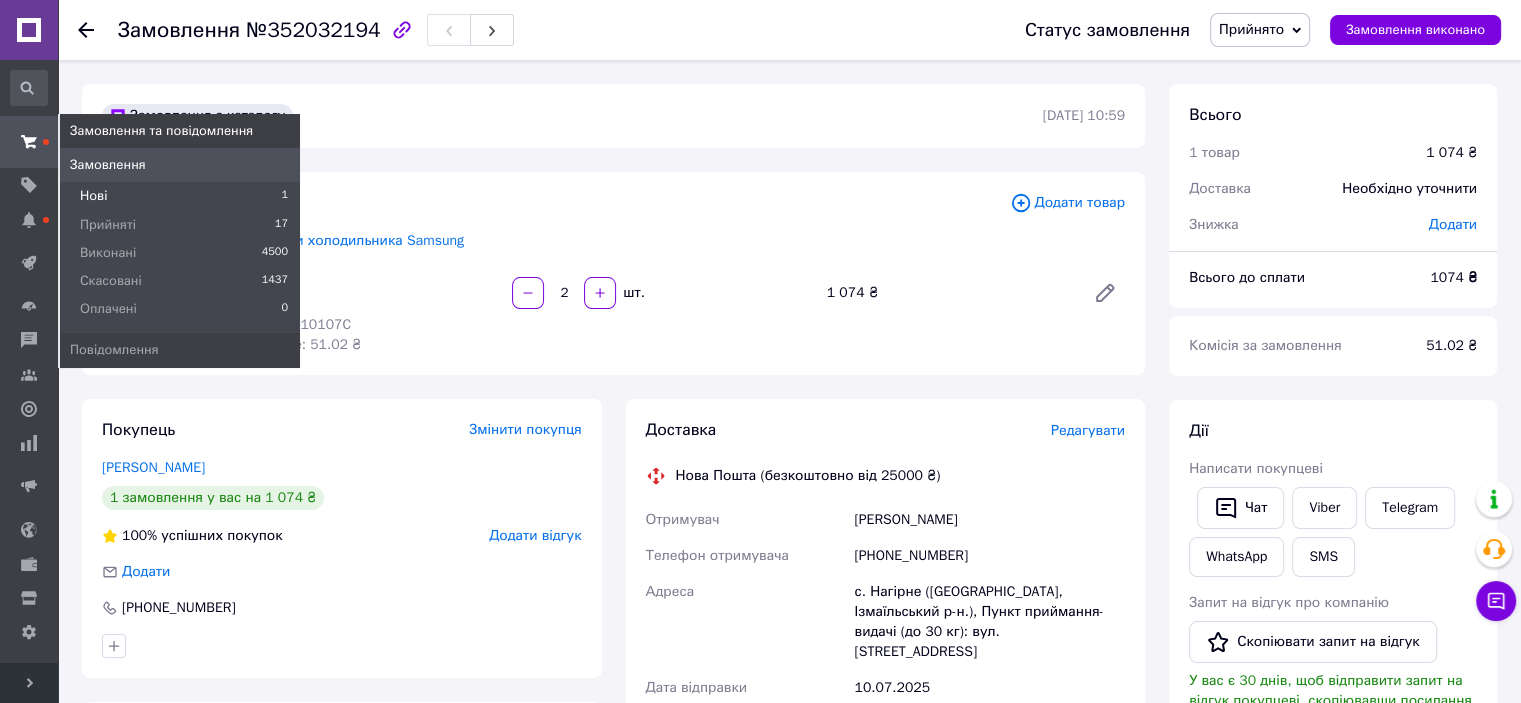 click on "Нові" at bounding box center [93, 196] 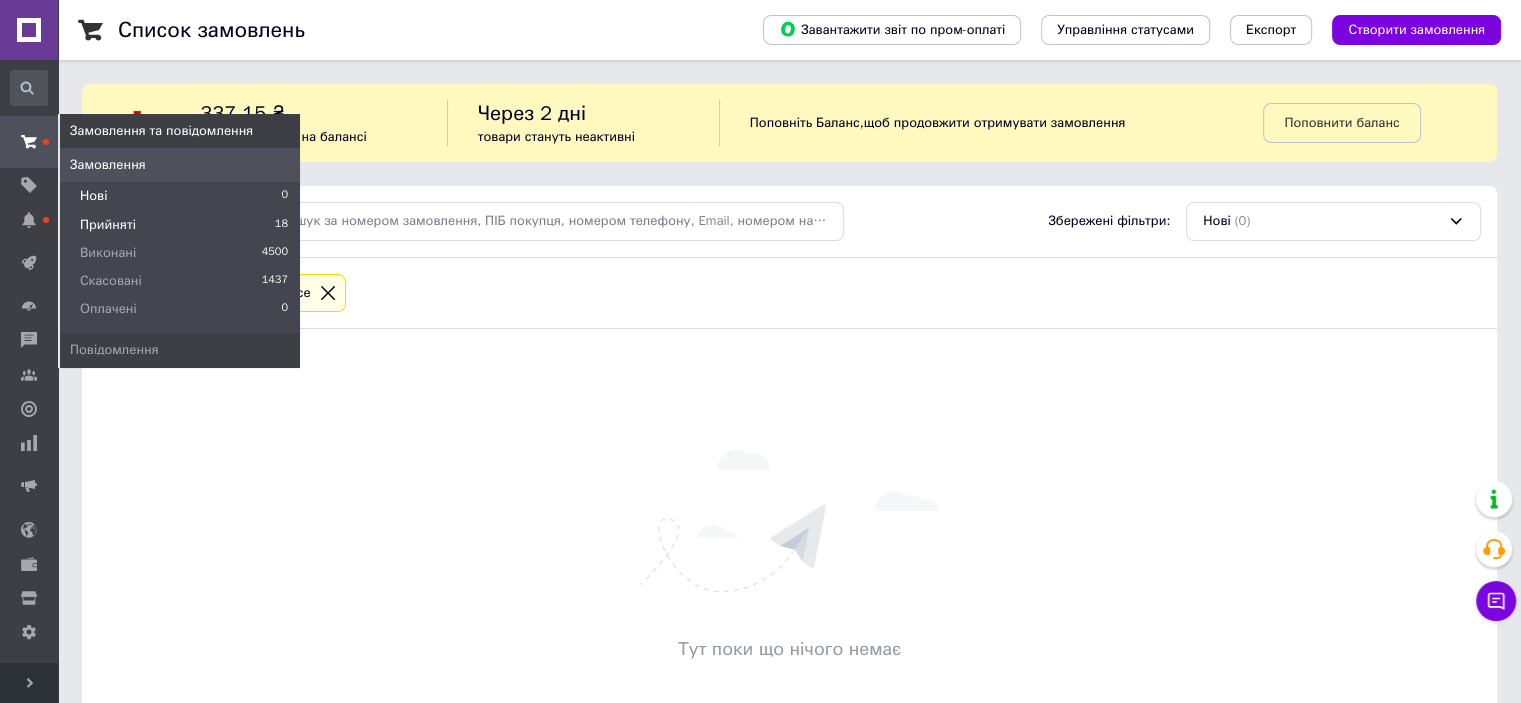 click on "Прийняті" at bounding box center (108, 225) 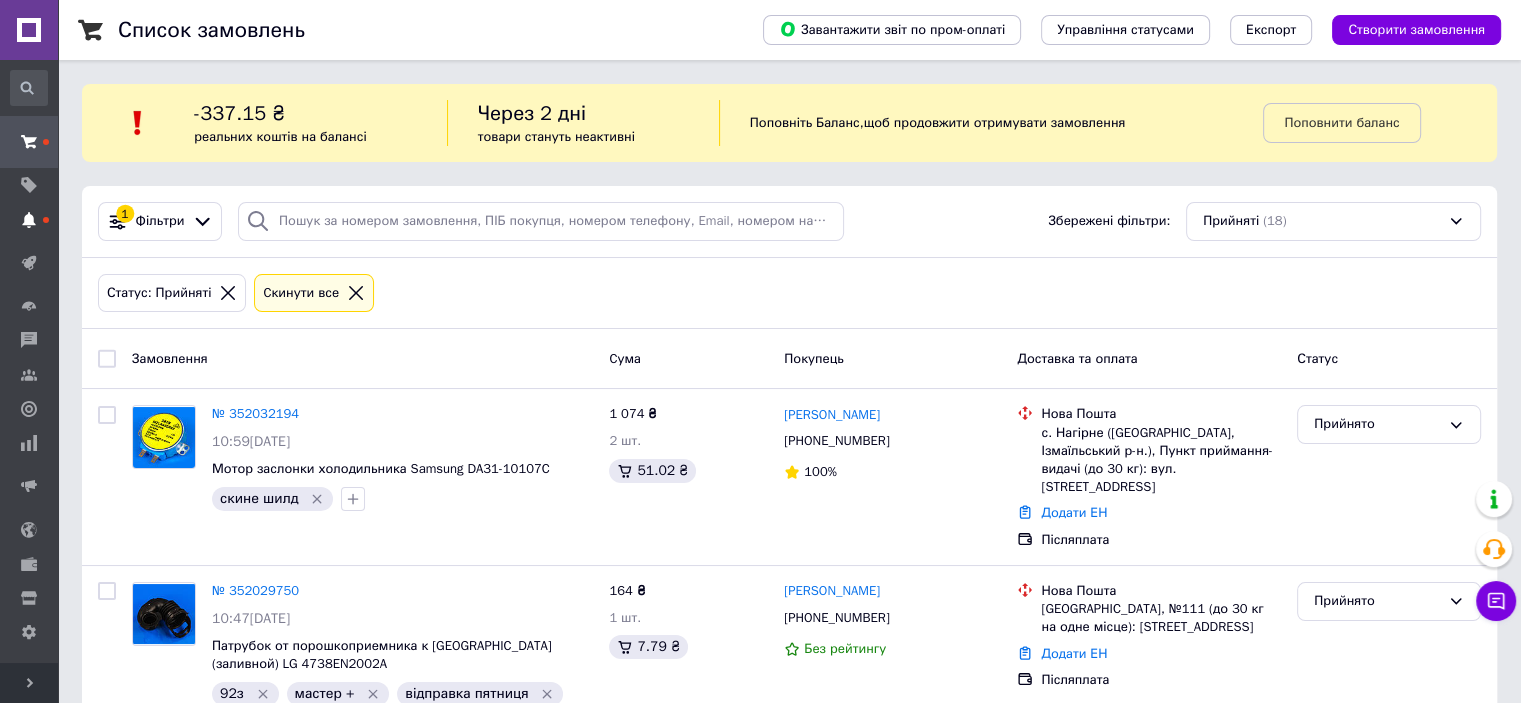 click at bounding box center [29, 220] 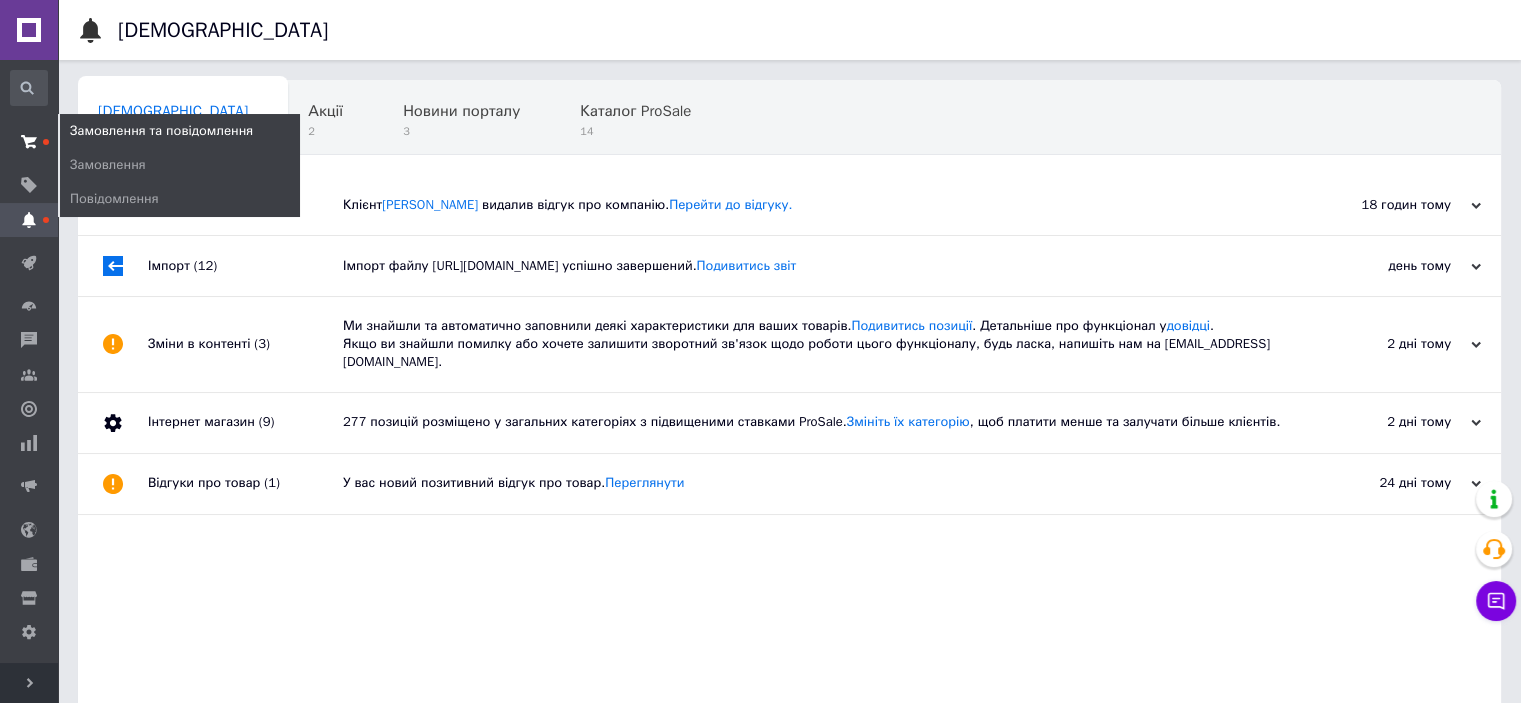 click 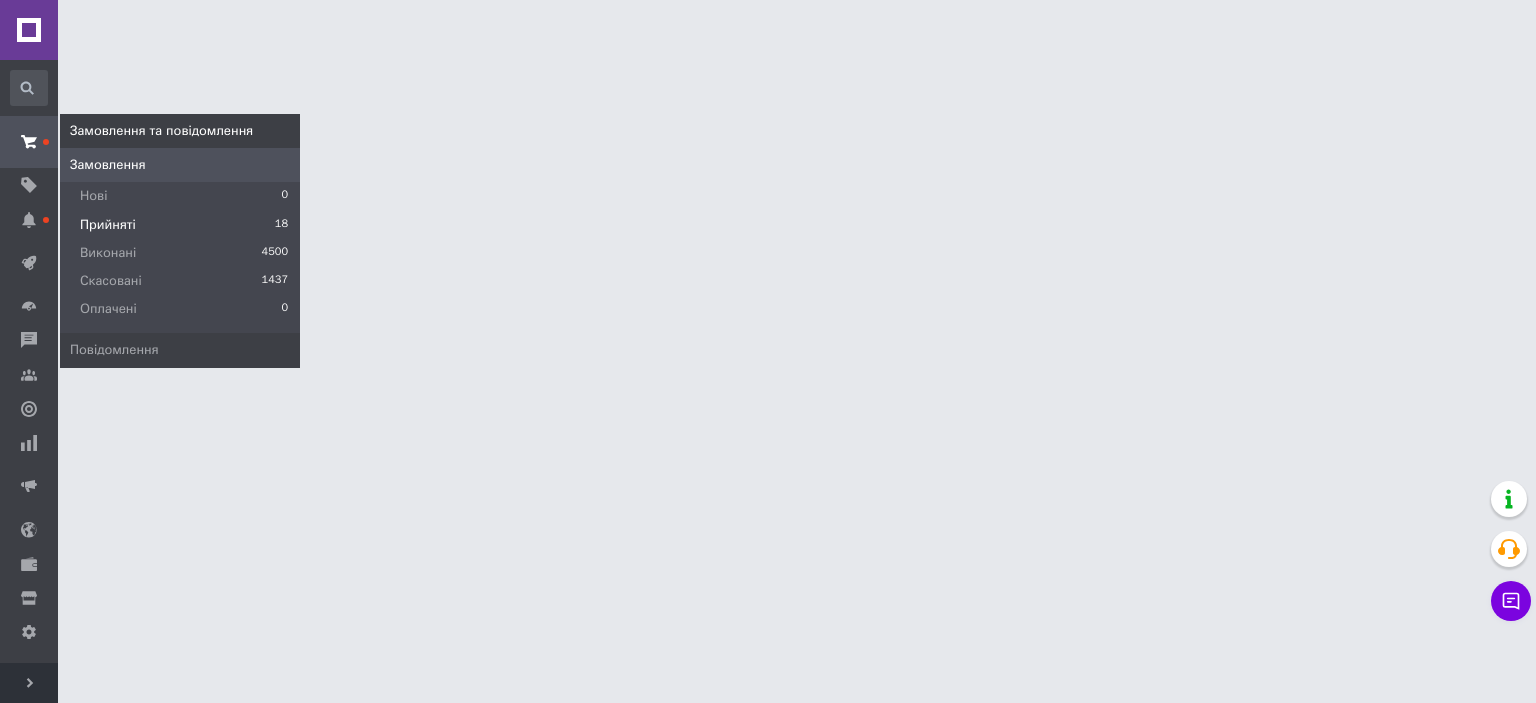 click on "Прийняті" at bounding box center (108, 225) 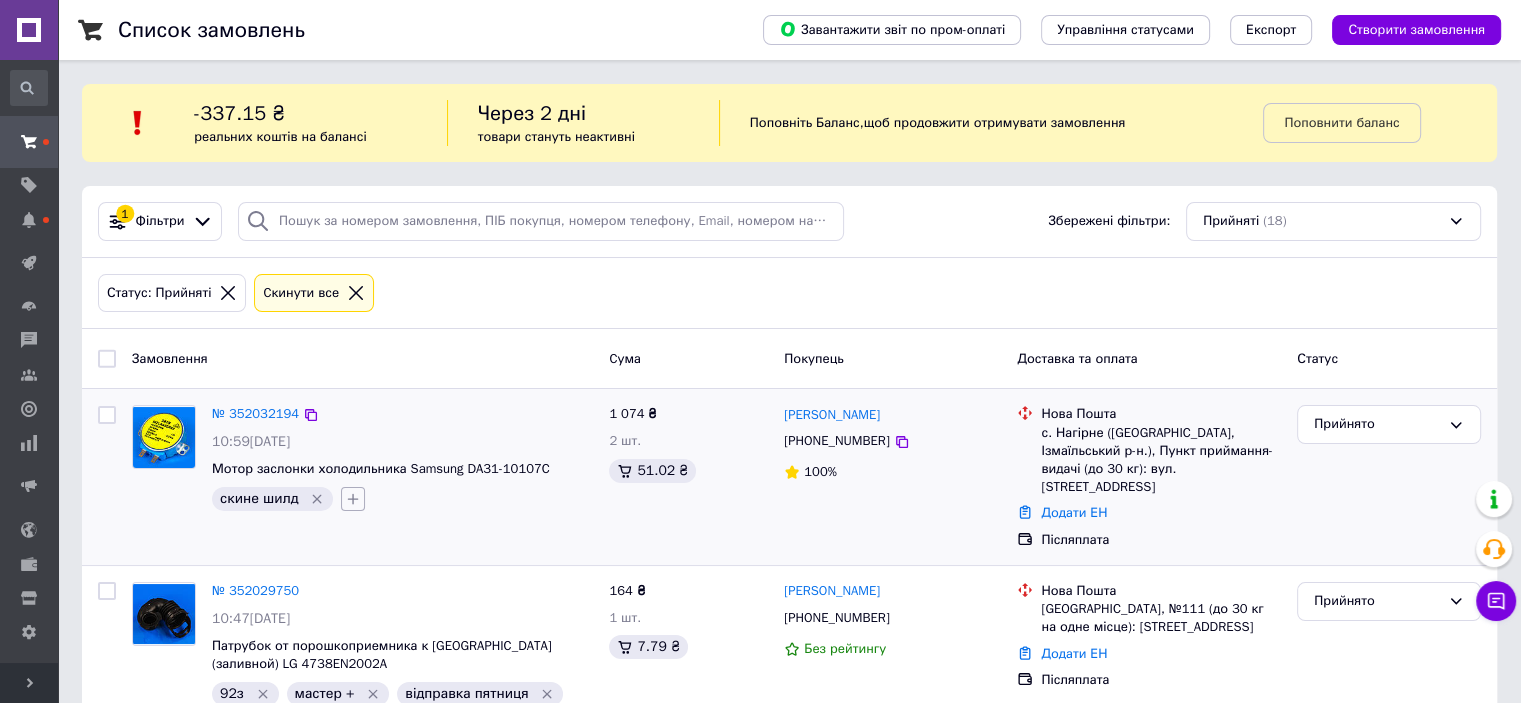 click 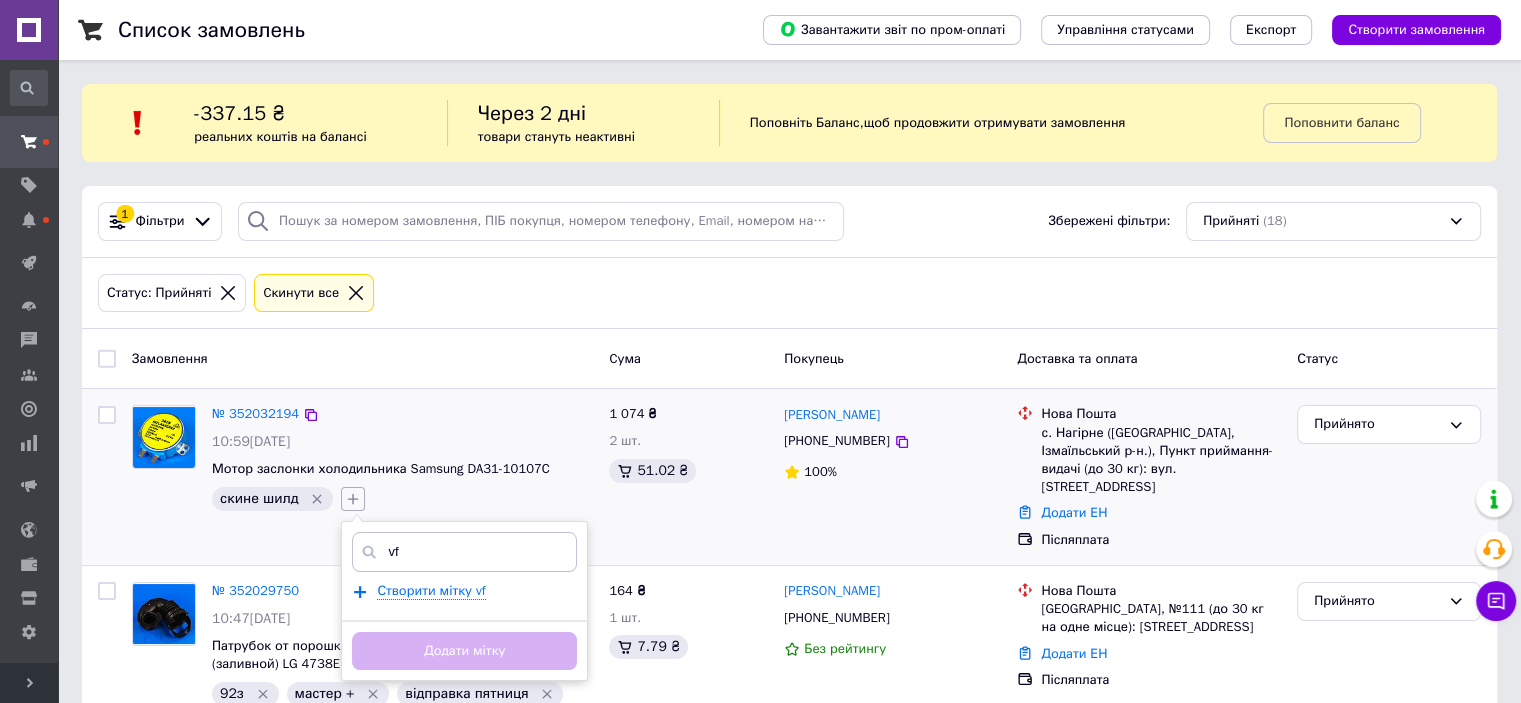 type on "v" 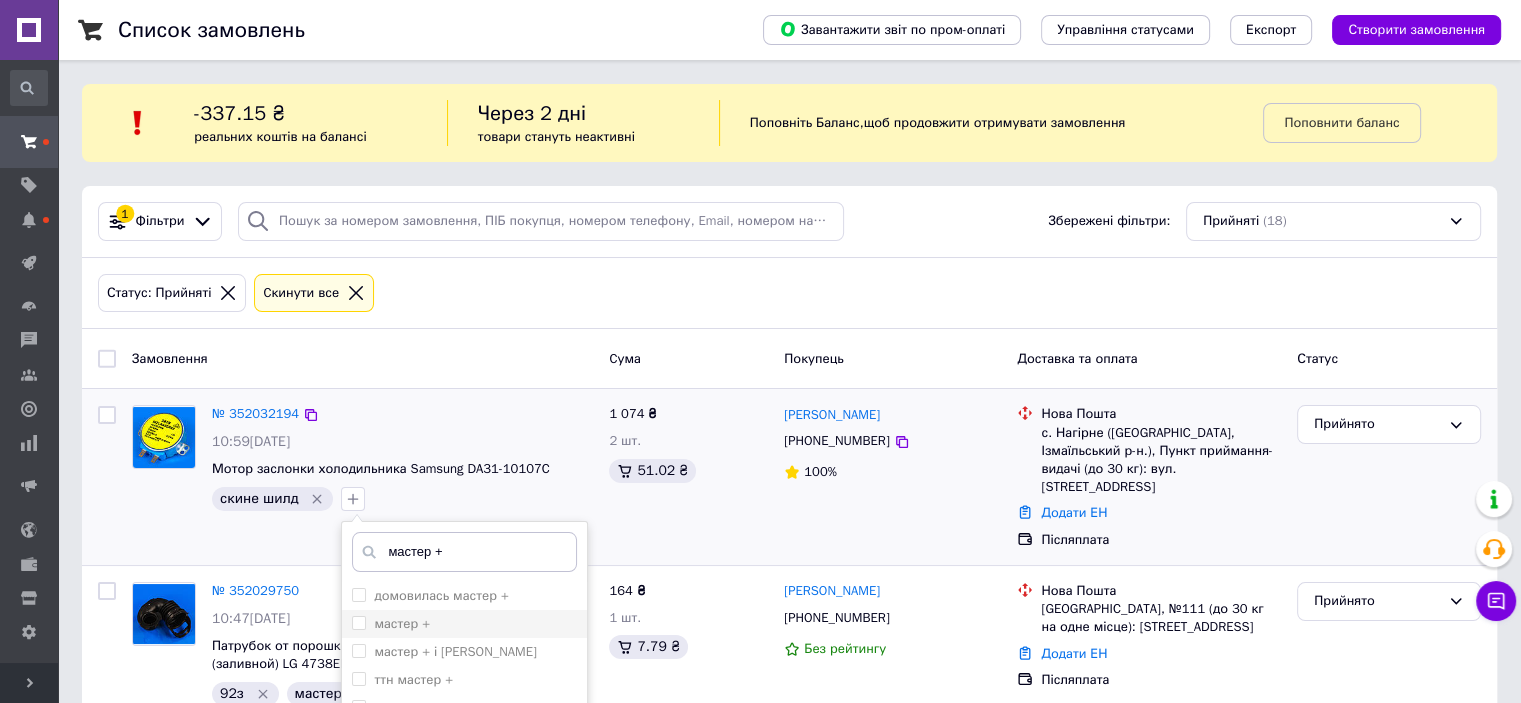 type on "мастер +" 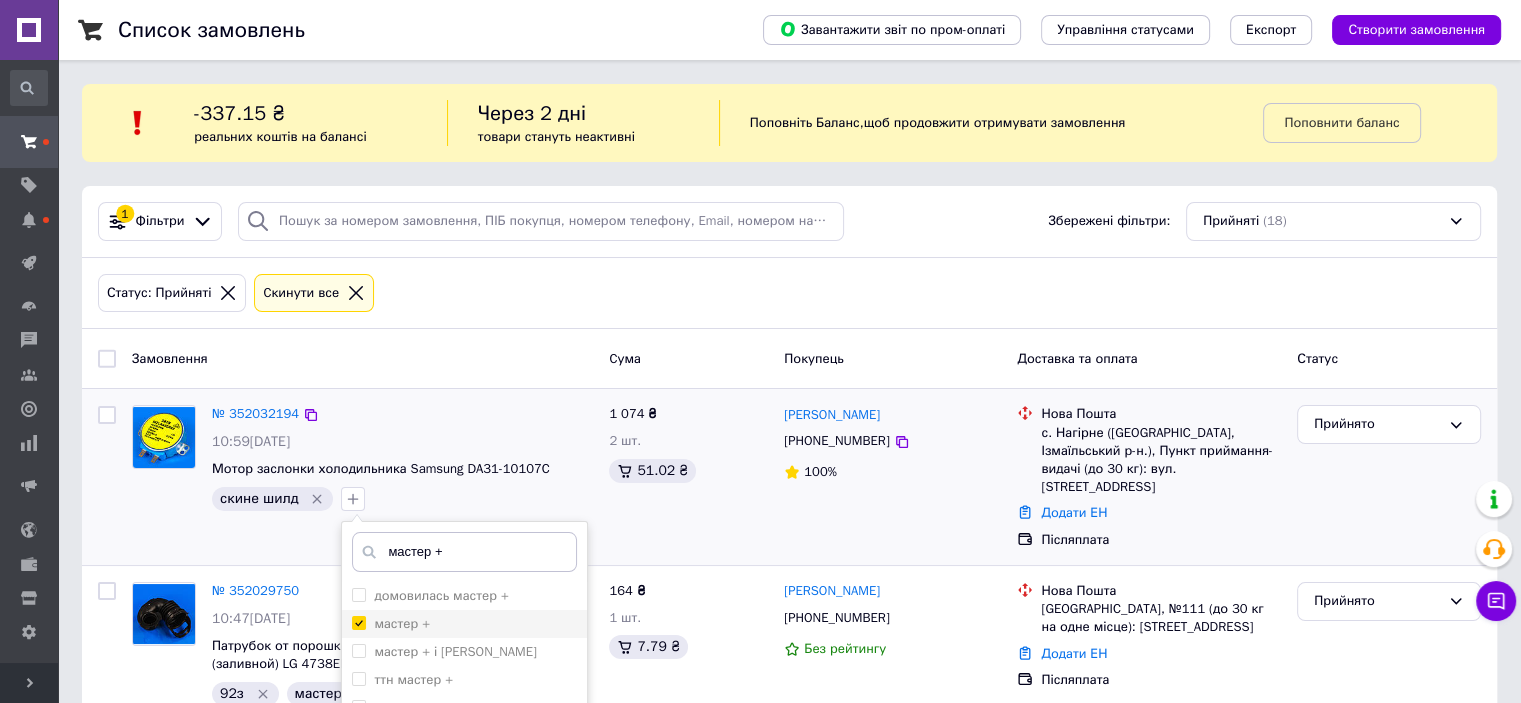 checkbox on "true" 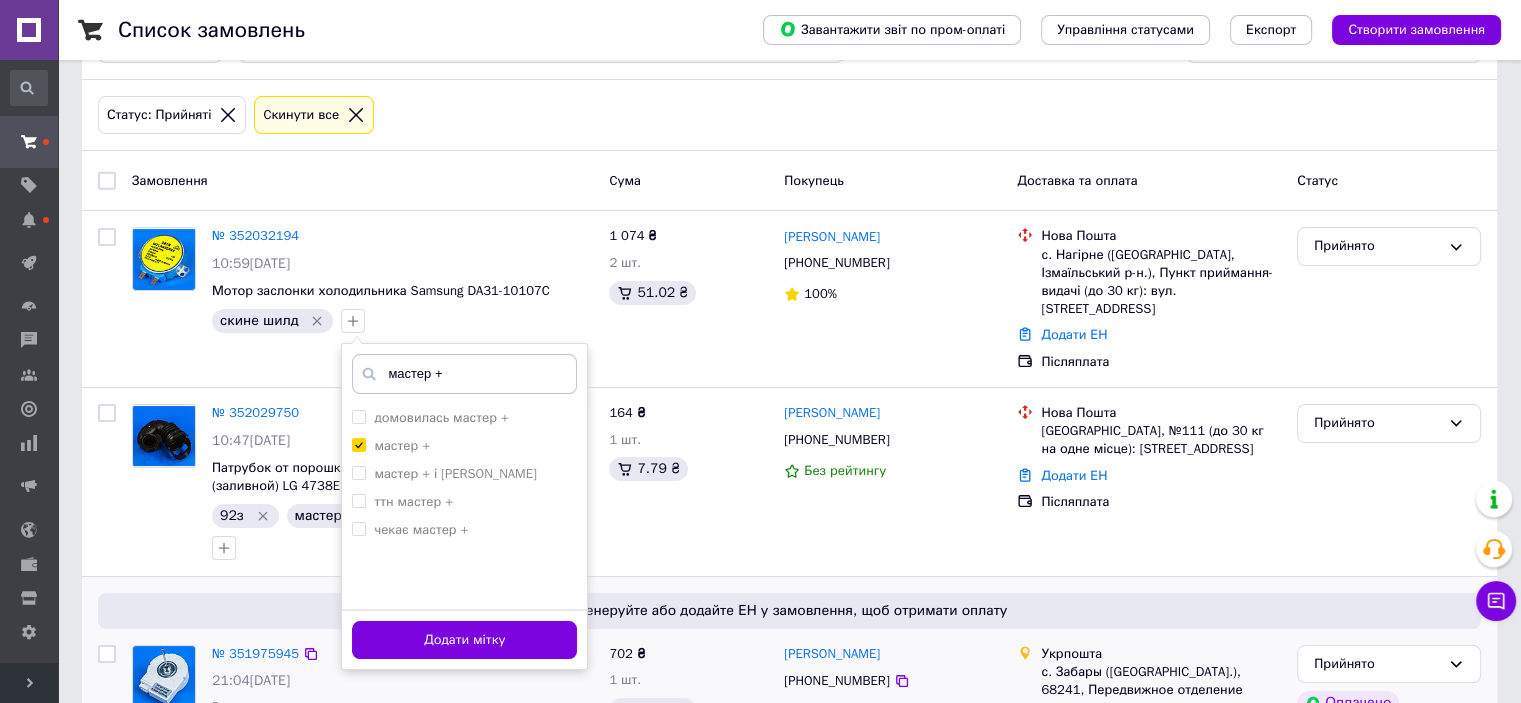 scroll, scrollTop: 200, scrollLeft: 0, axis: vertical 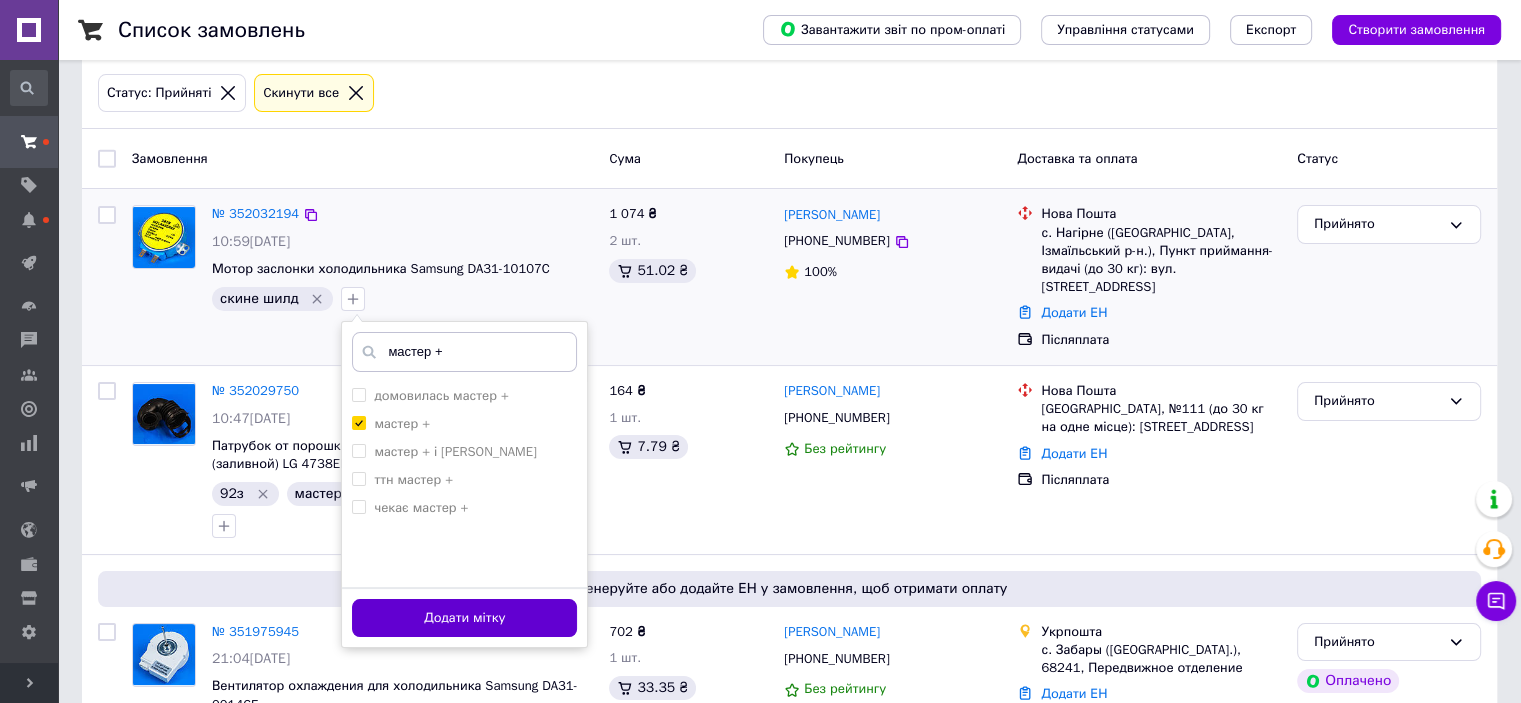 click on "Додати мітку" at bounding box center [464, 618] 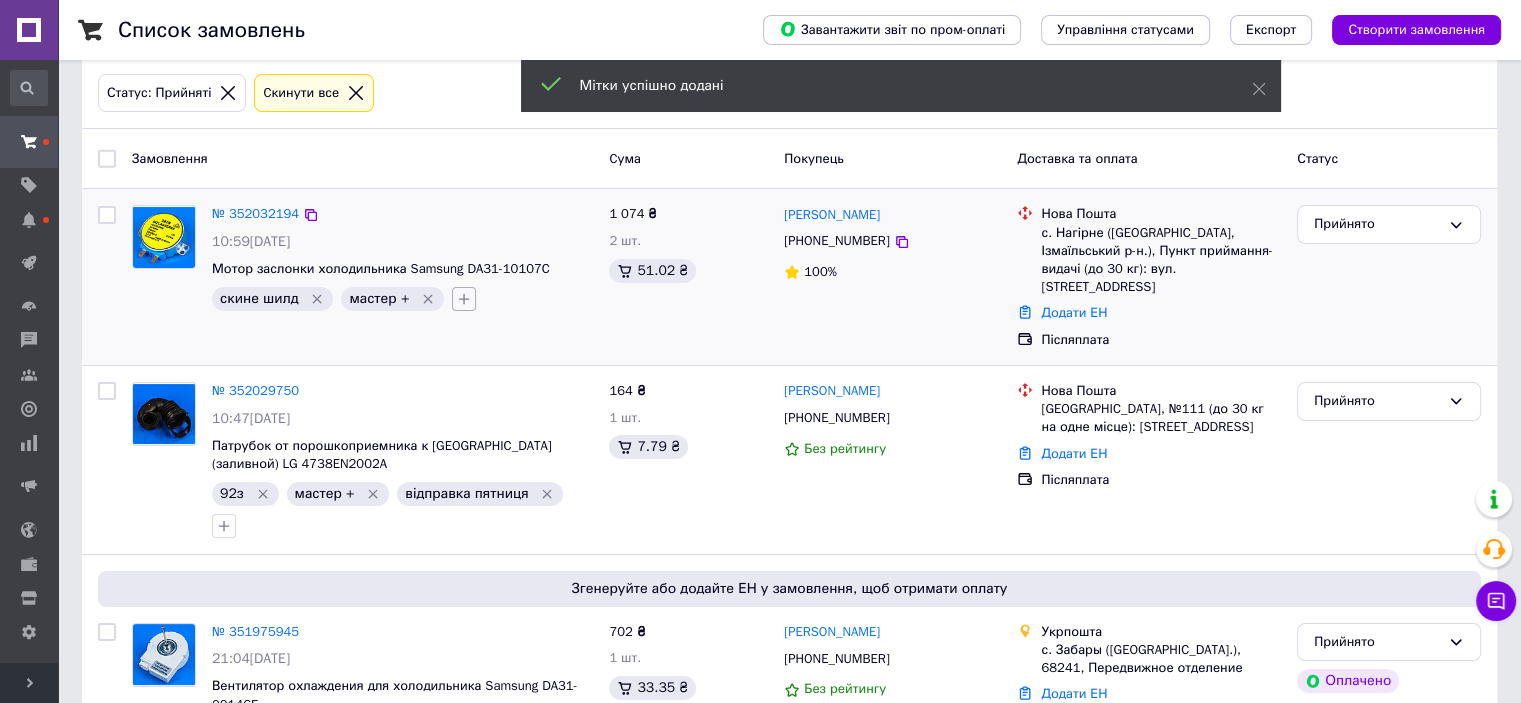 click 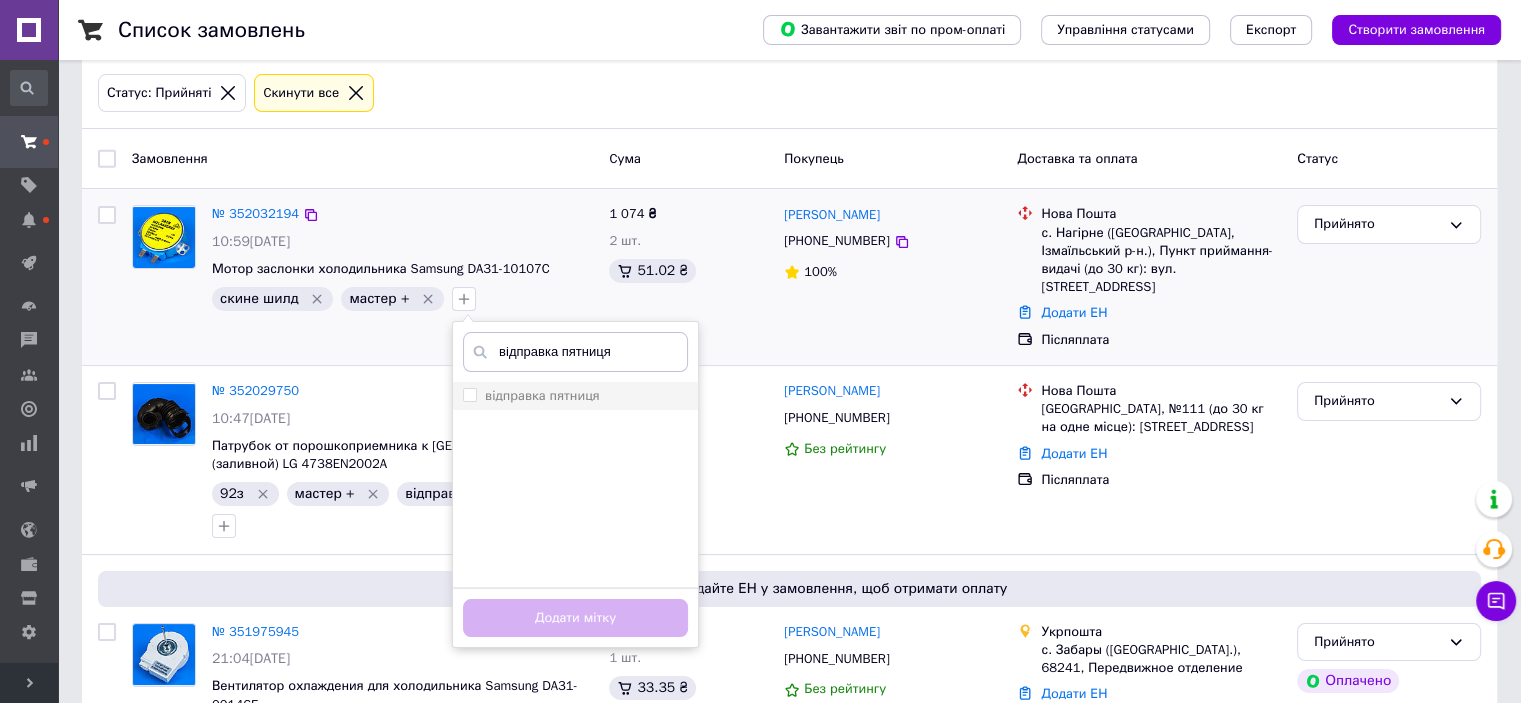 type on "відправка пятниця" 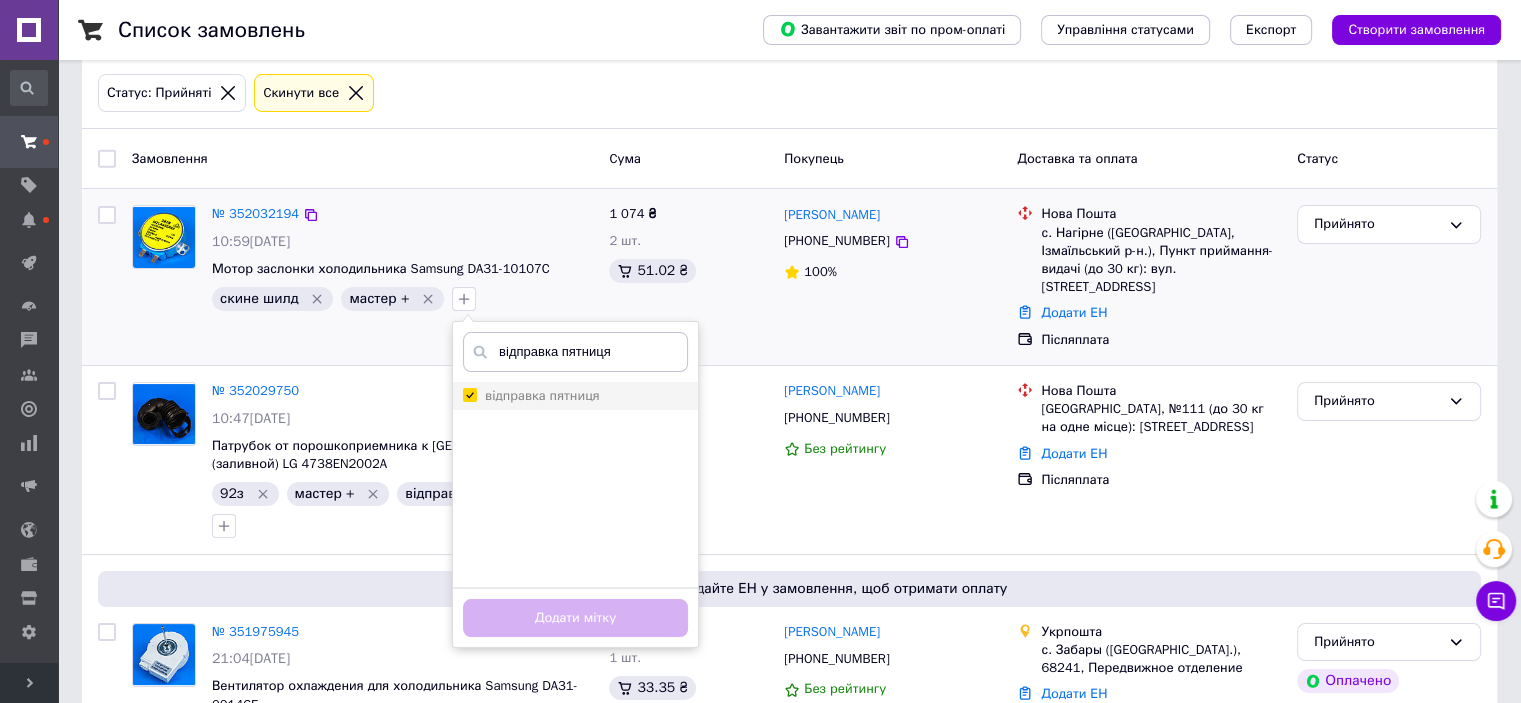 checkbox on "true" 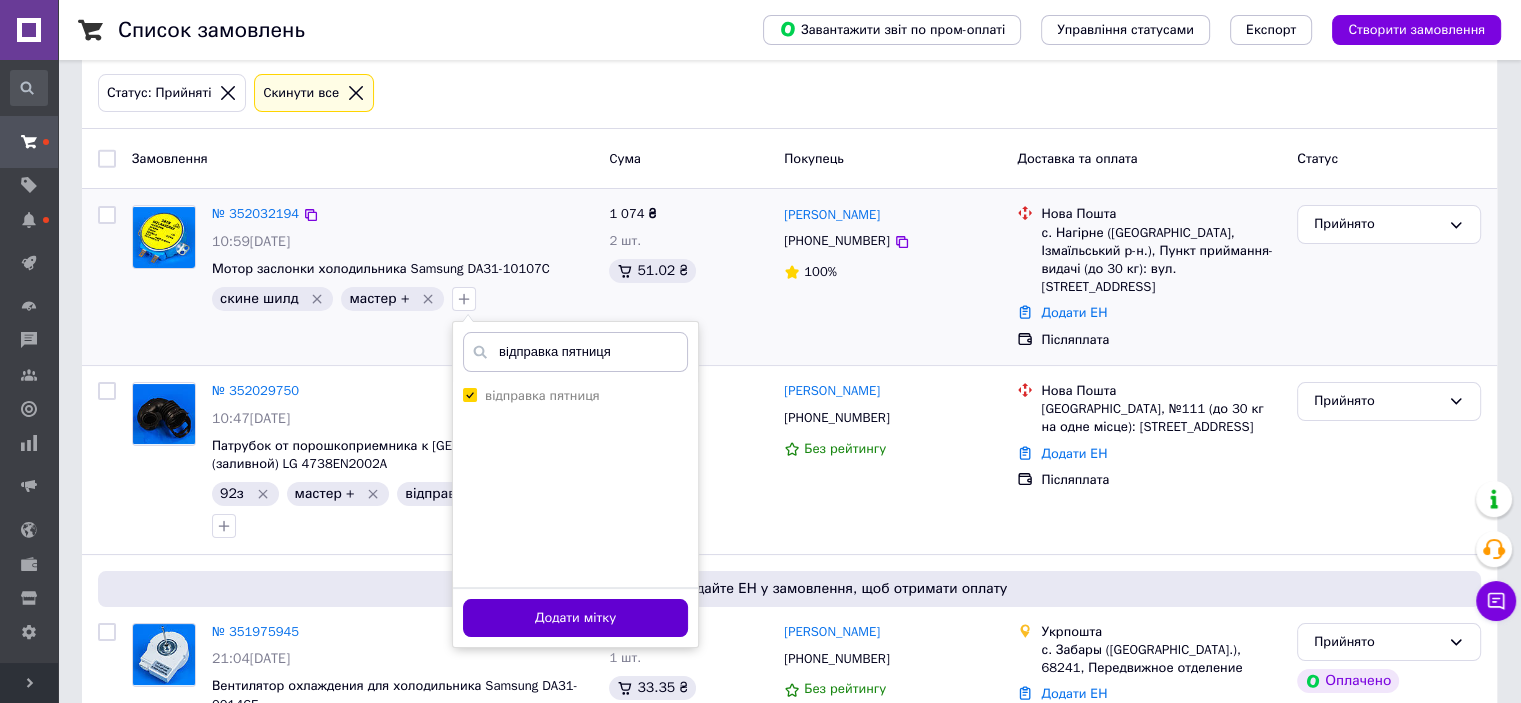 click on "Додати мітку" at bounding box center [575, 618] 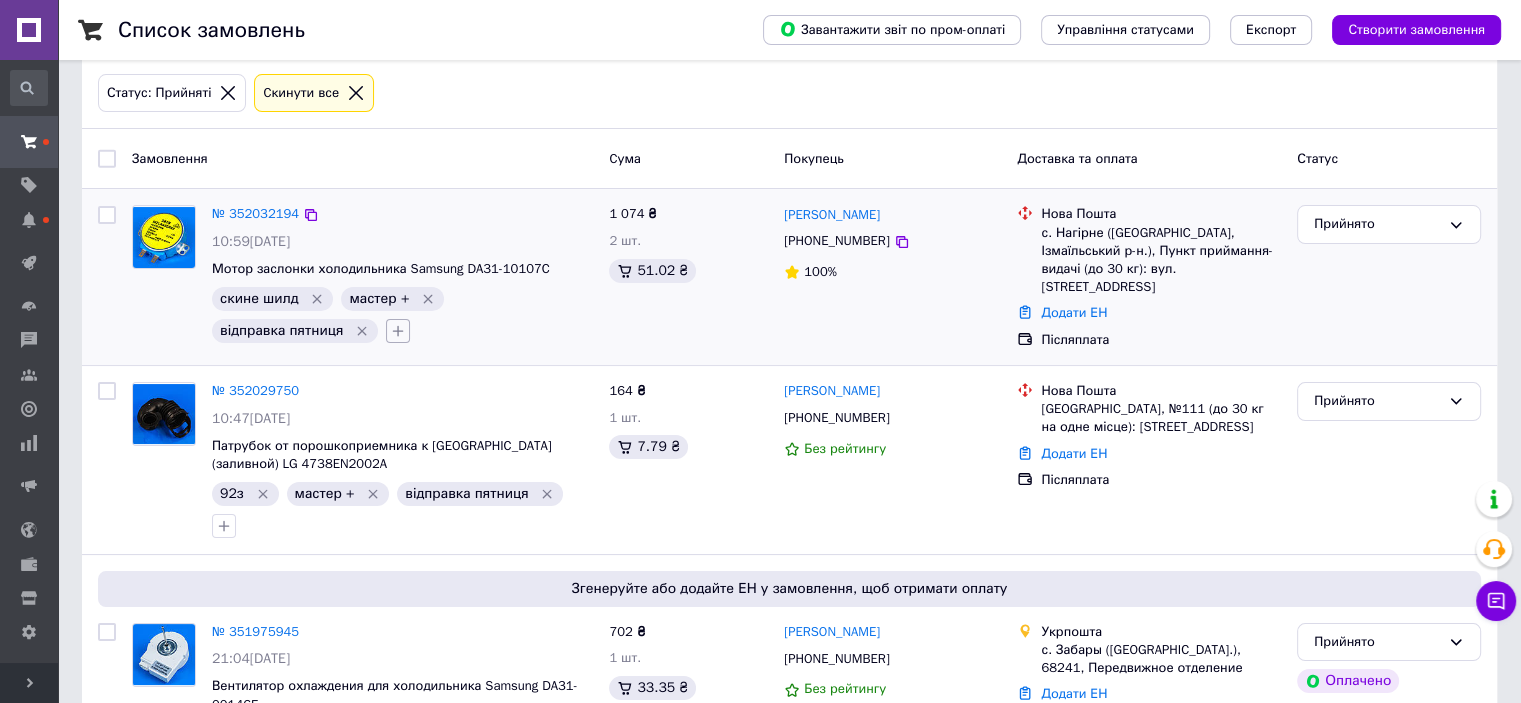 click 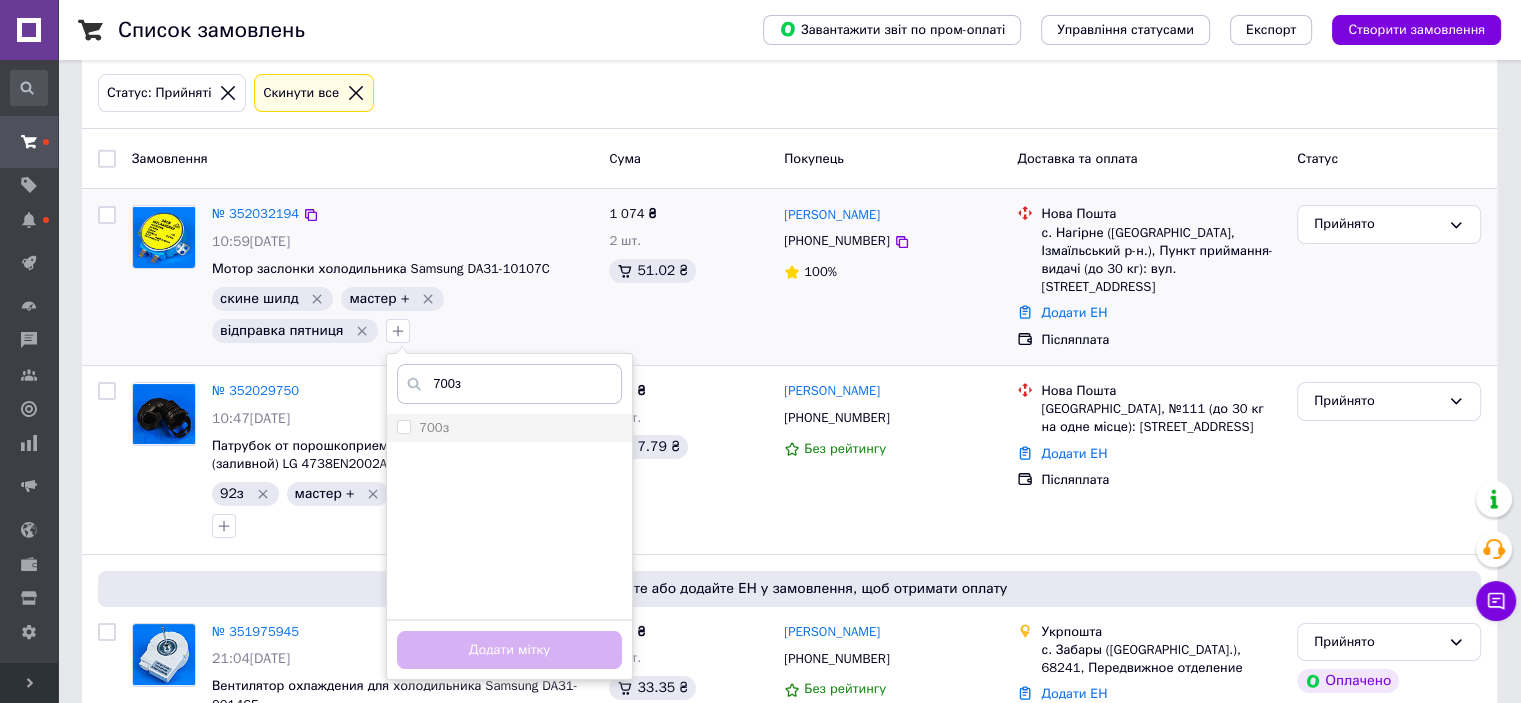 type on "700з" 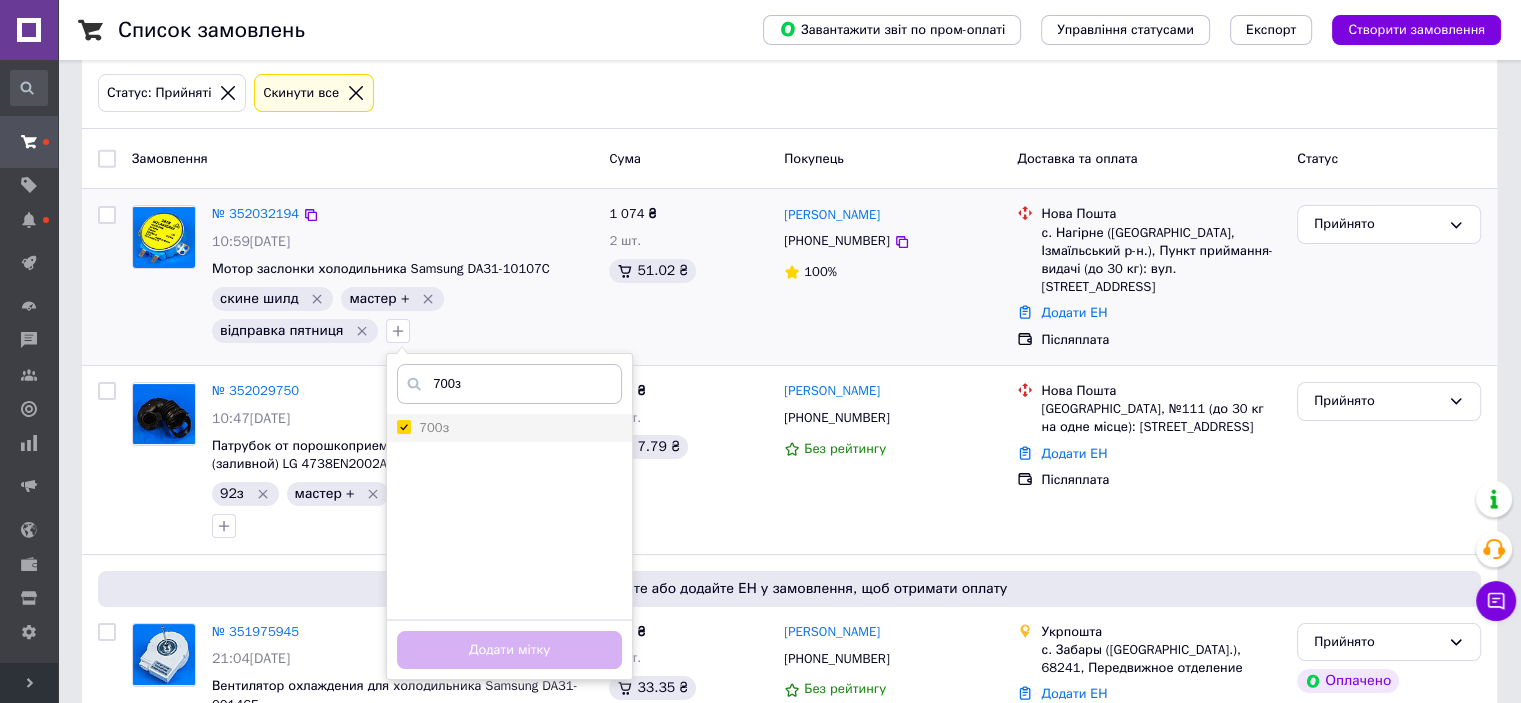 checkbox on "true" 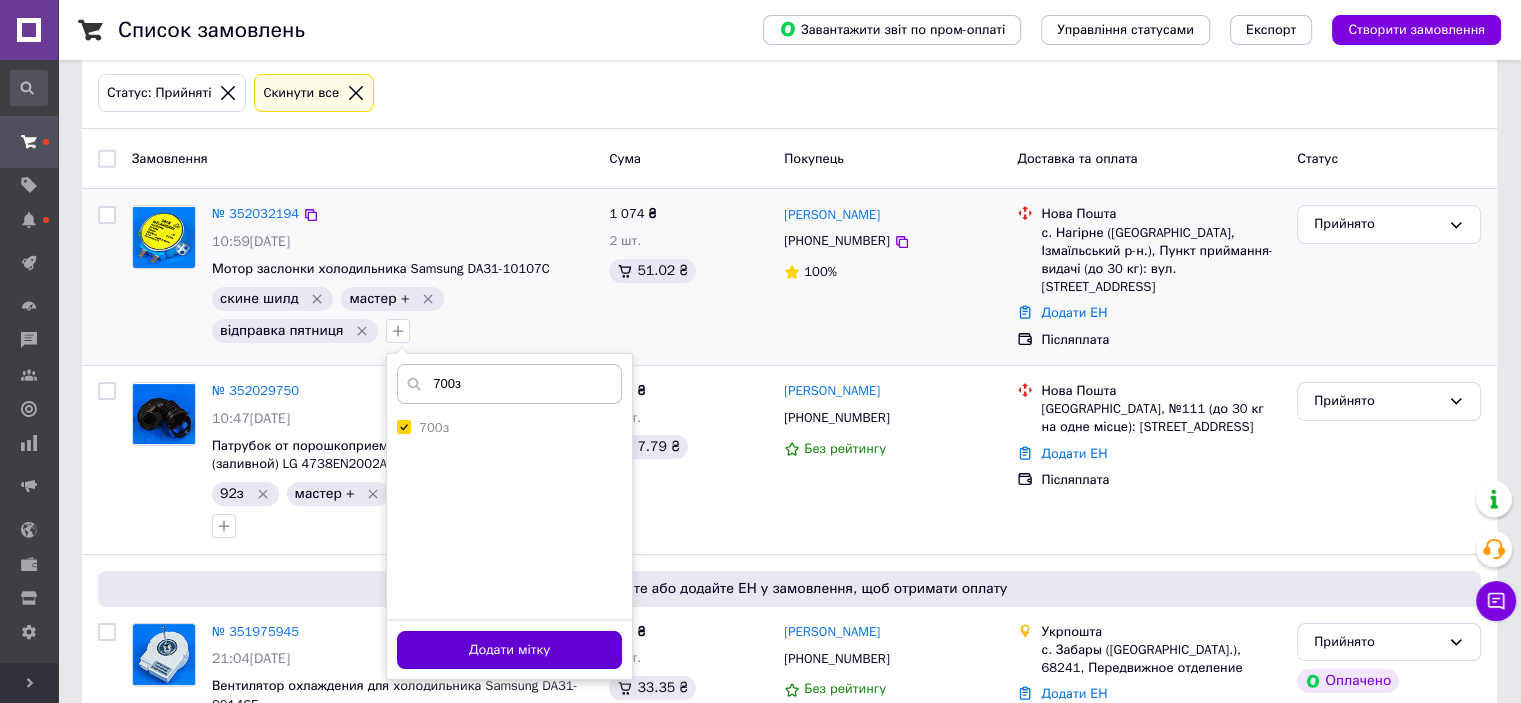 click on "Додати мітку" at bounding box center [509, 650] 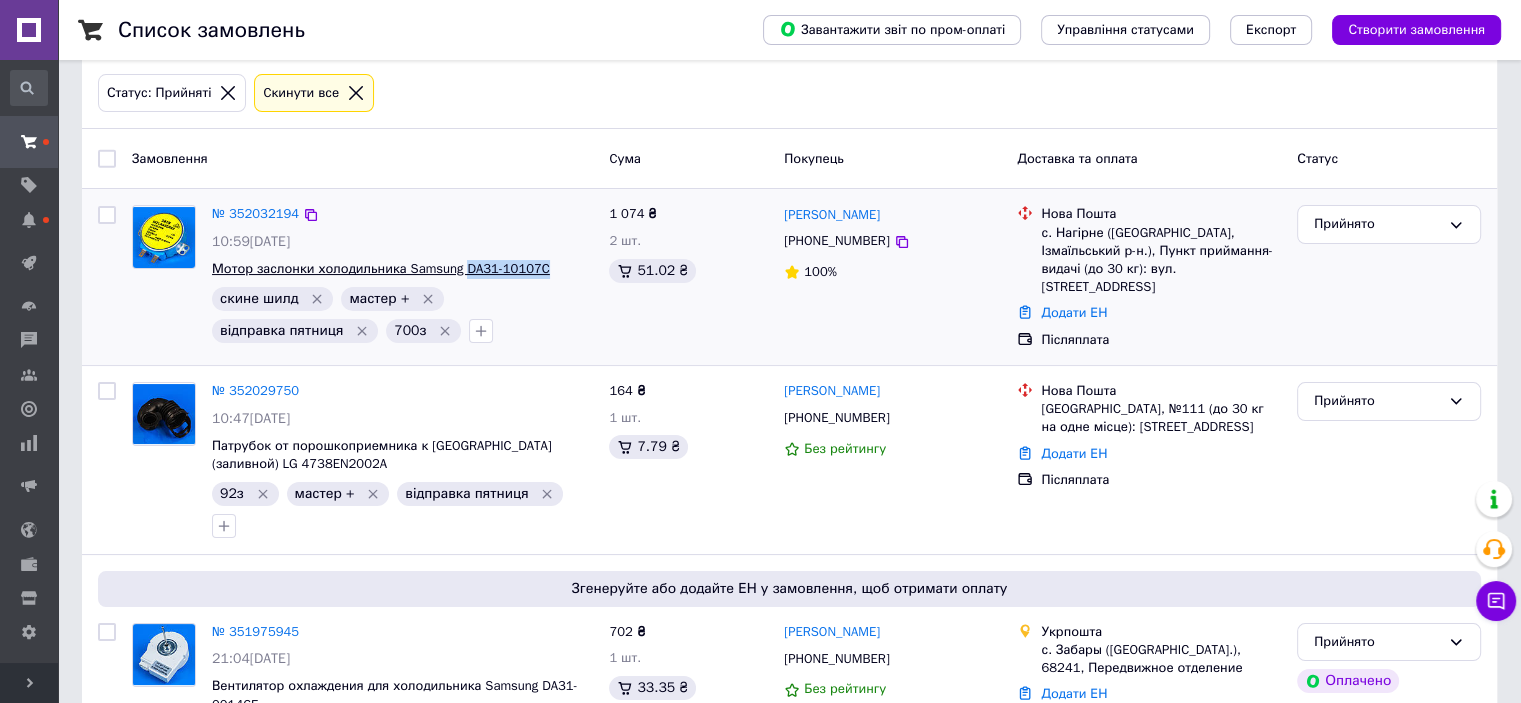 drag, startPoint x: 543, startPoint y: 267, endPoint x: 456, endPoint y: 271, distance: 87.0919 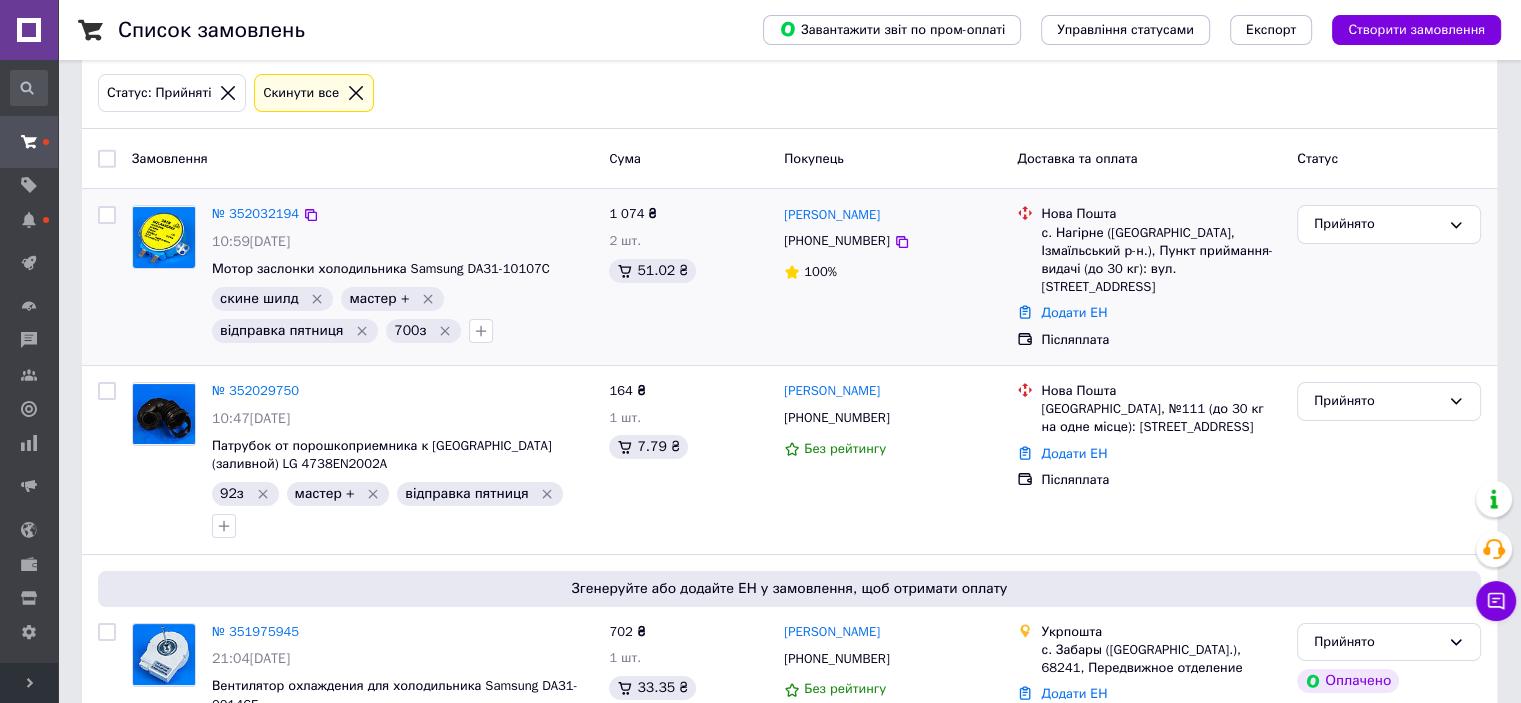 click on "№ 352032194" at bounding box center [402, 214] 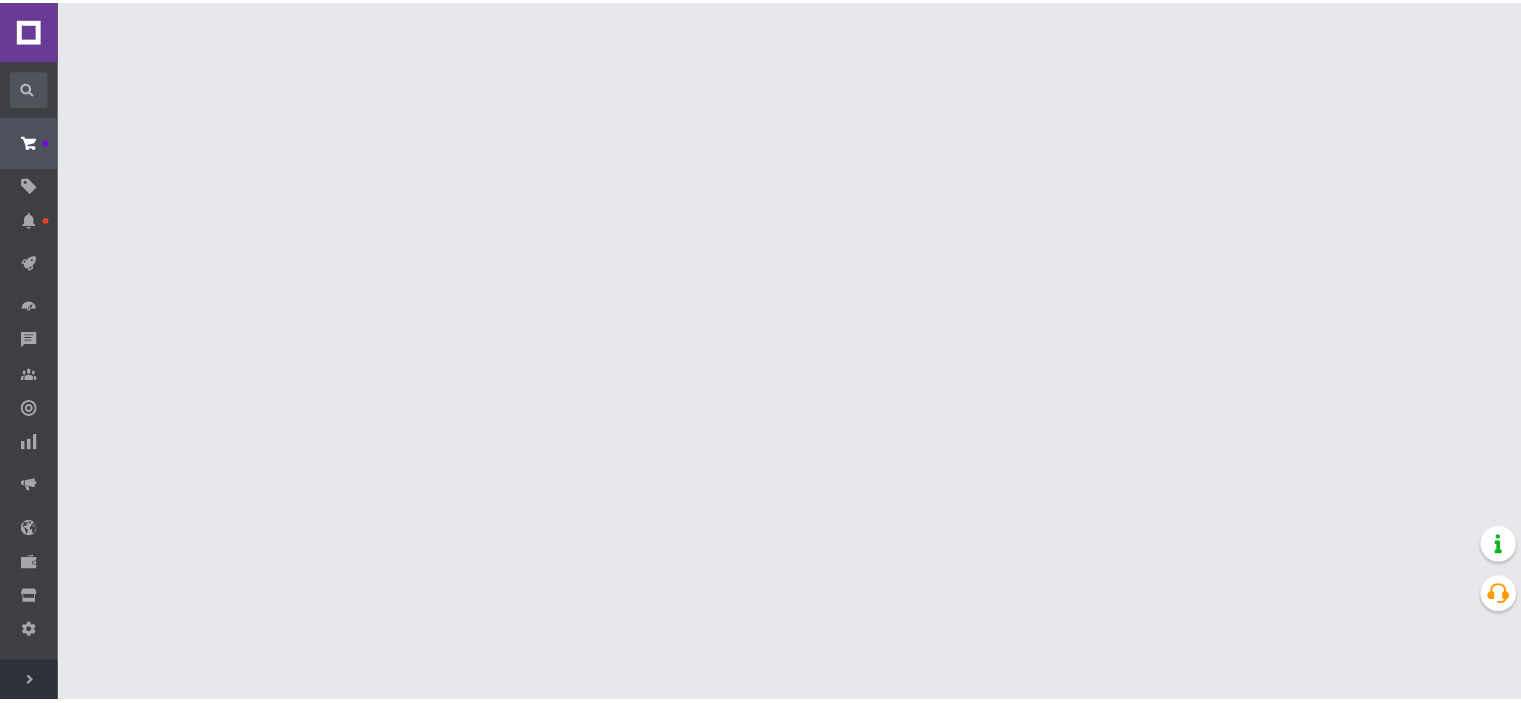 scroll, scrollTop: 0, scrollLeft: 0, axis: both 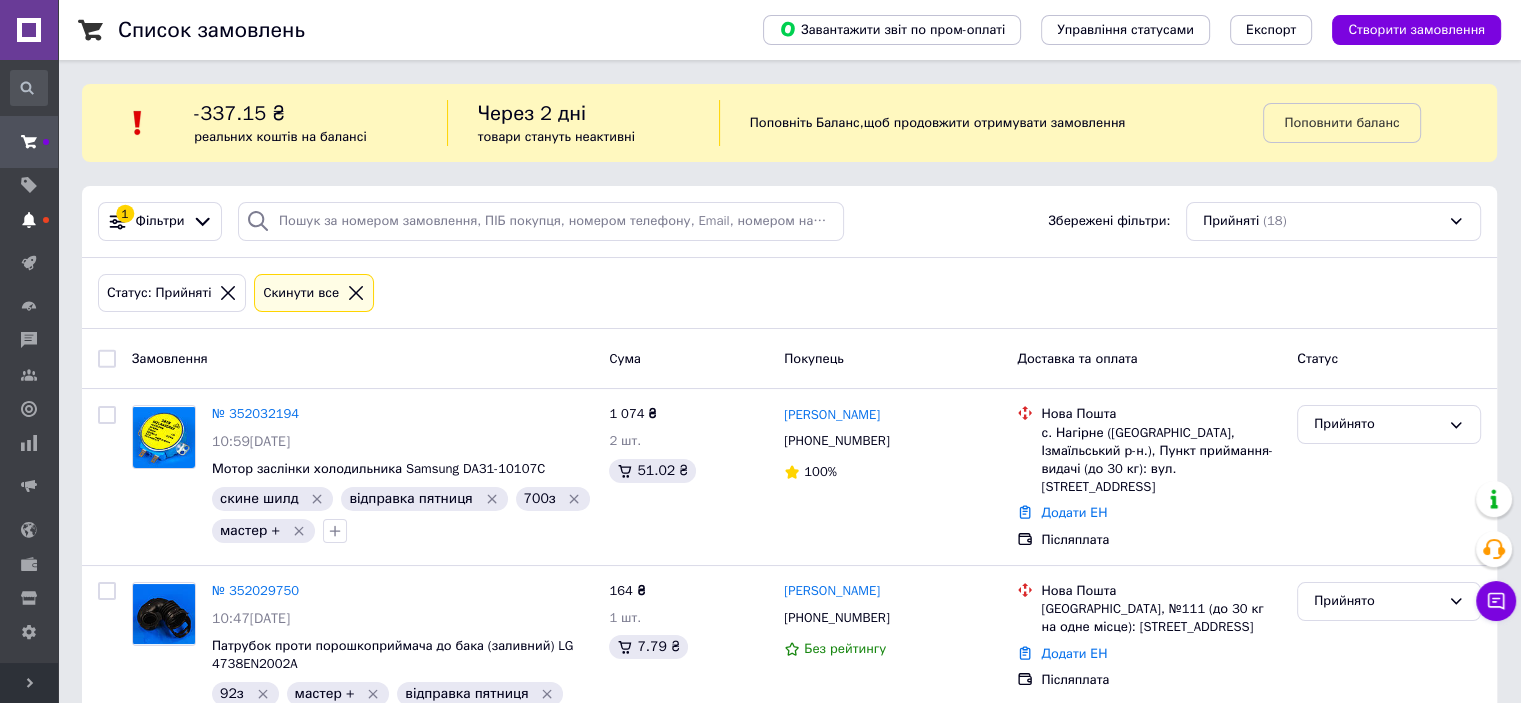 click 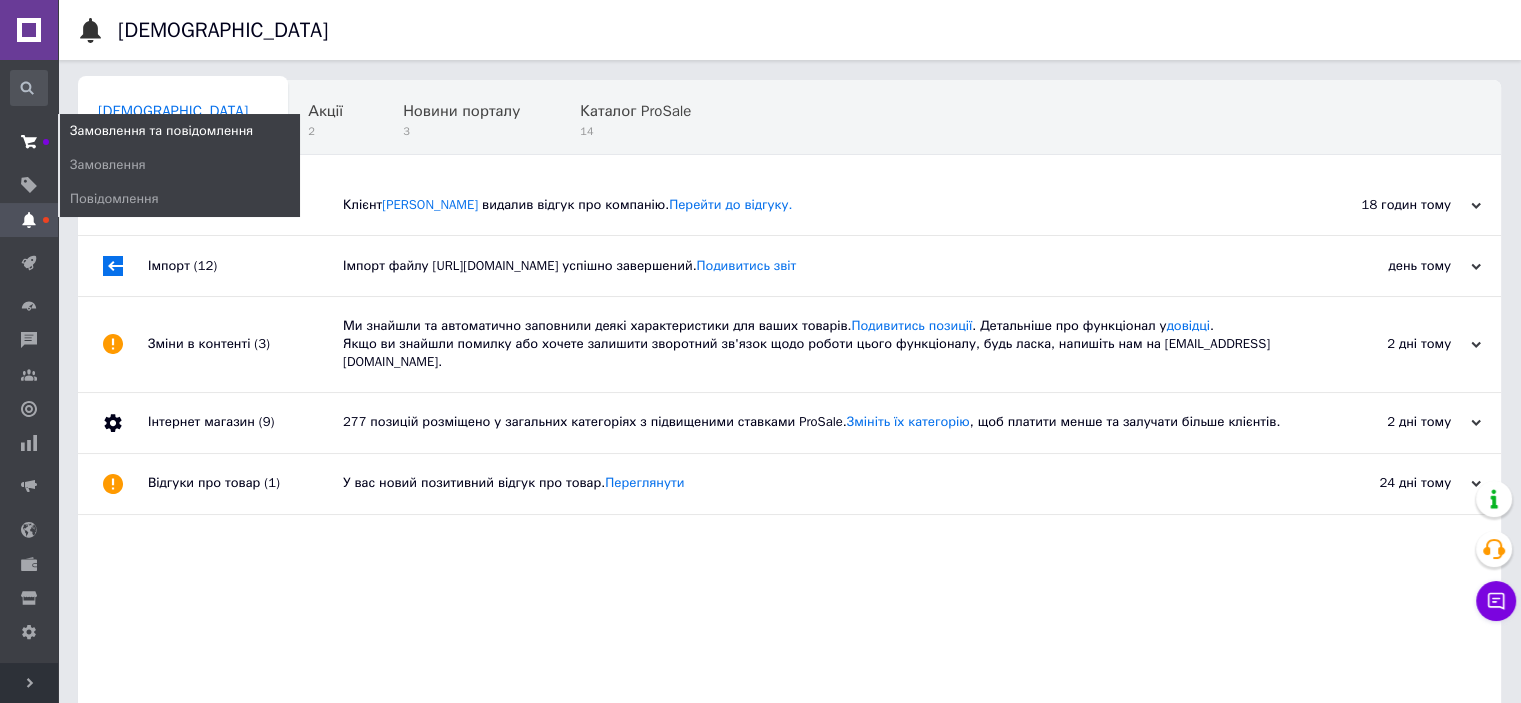 click at bounding box center [29, 142] 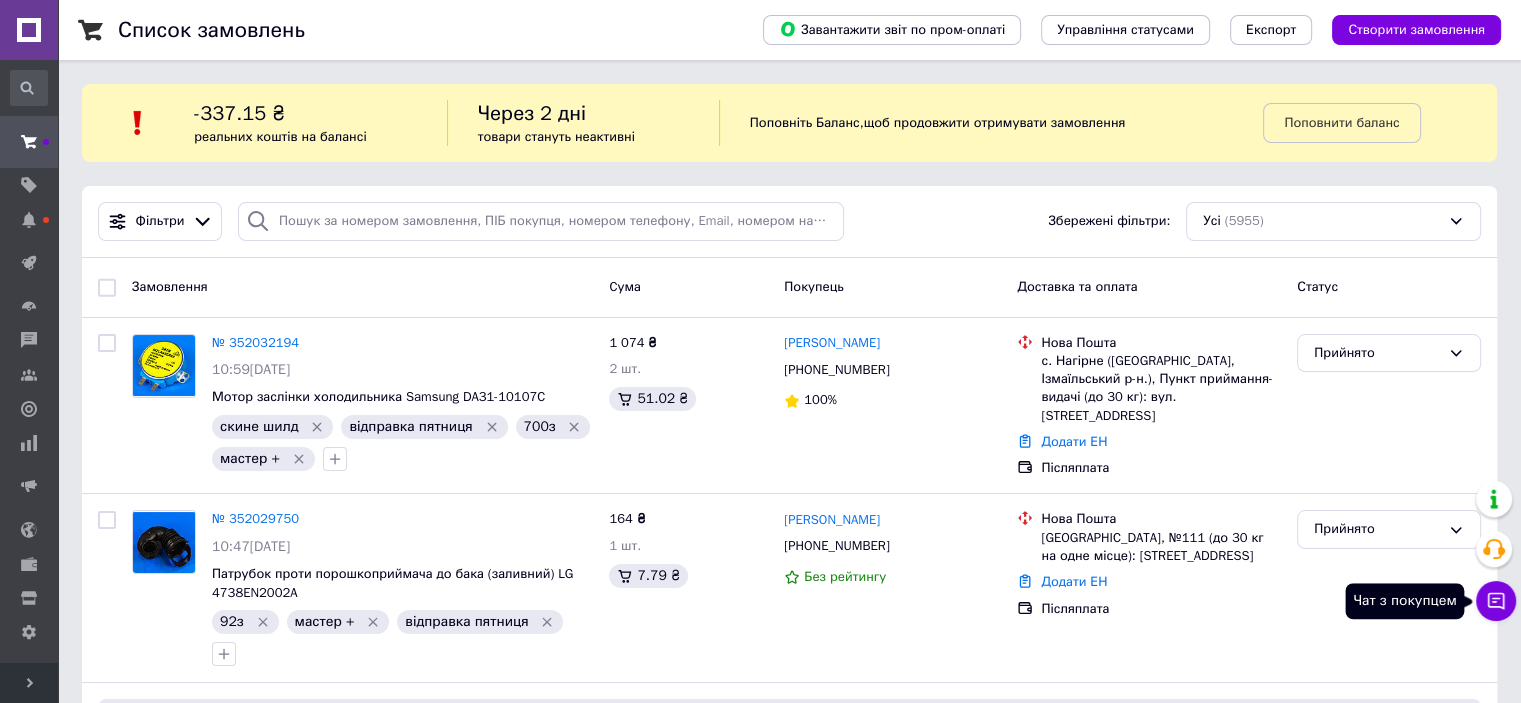 click 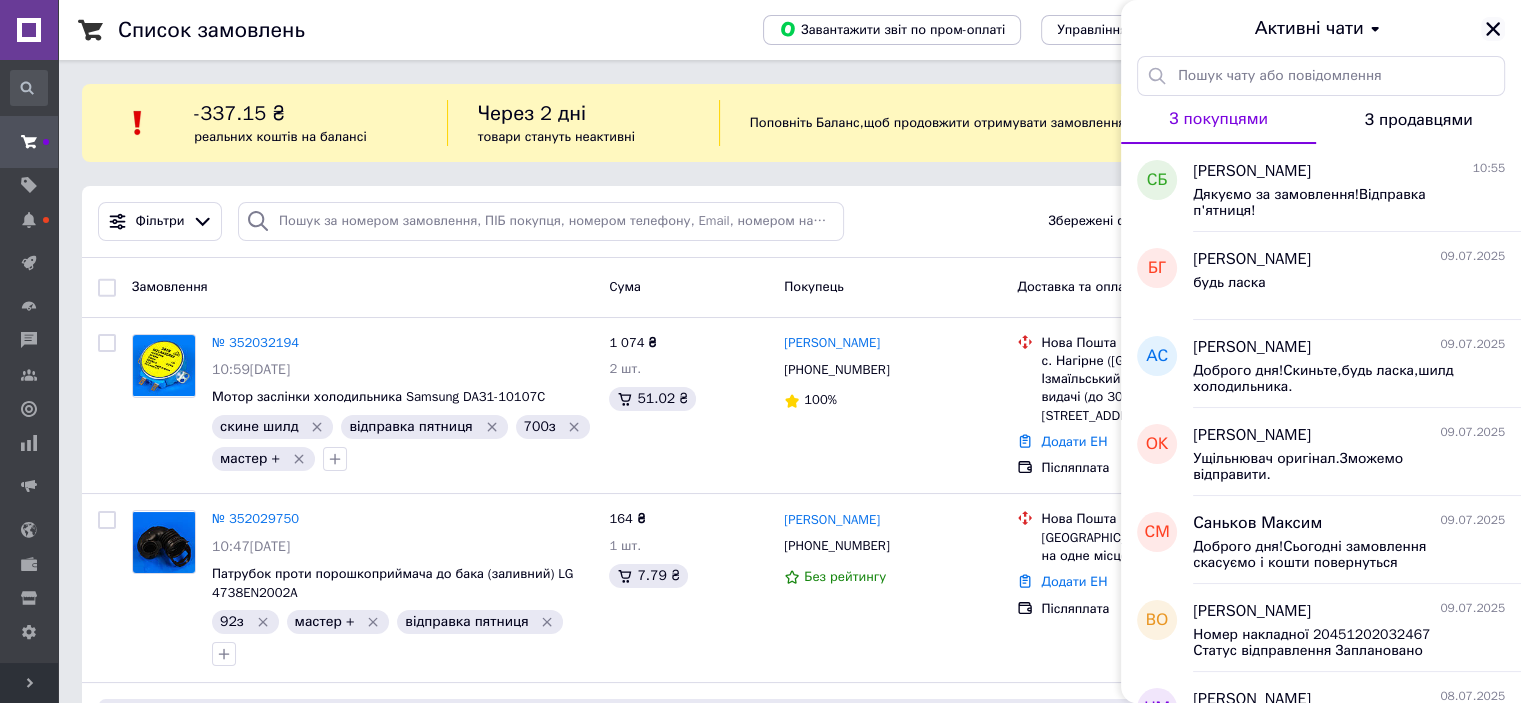 click 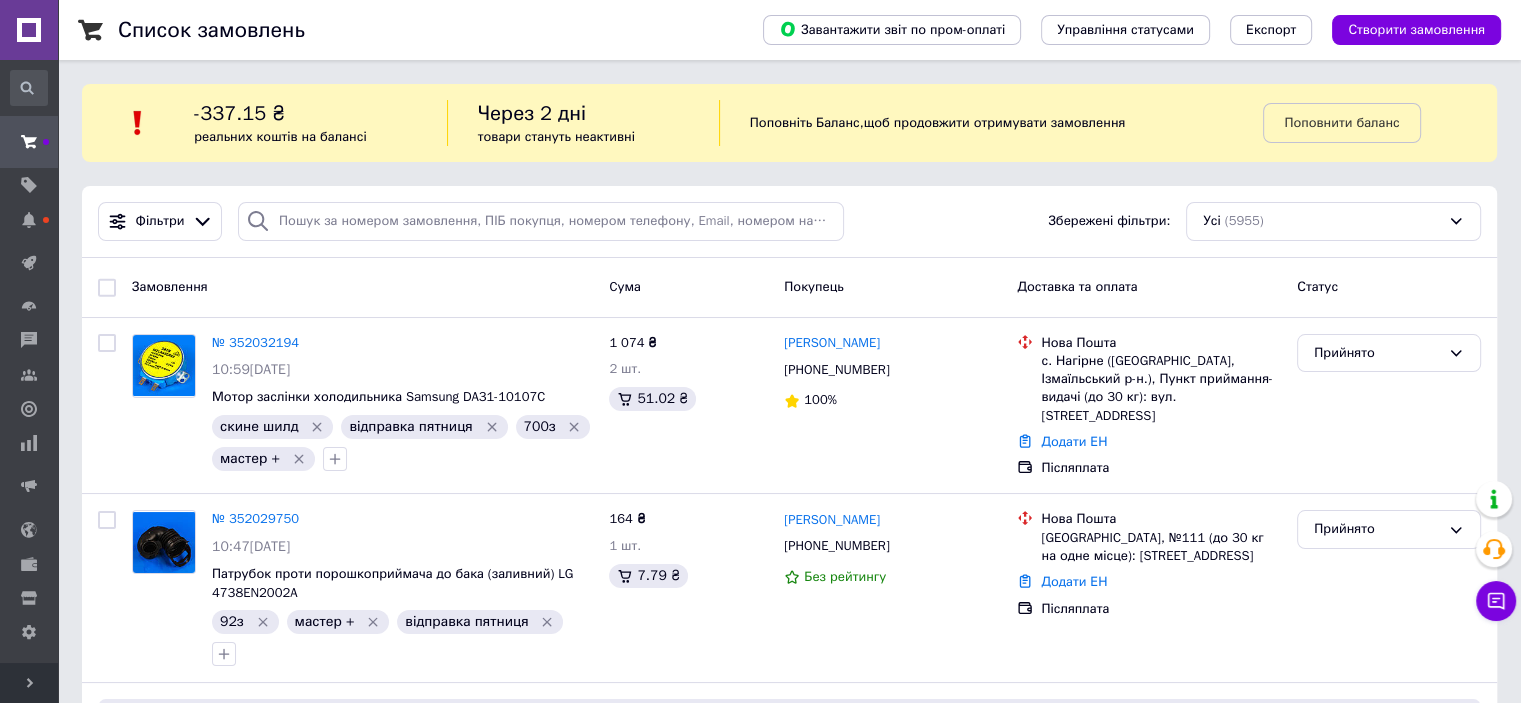 click on "Замовлення" at bounding box center (362, 287) 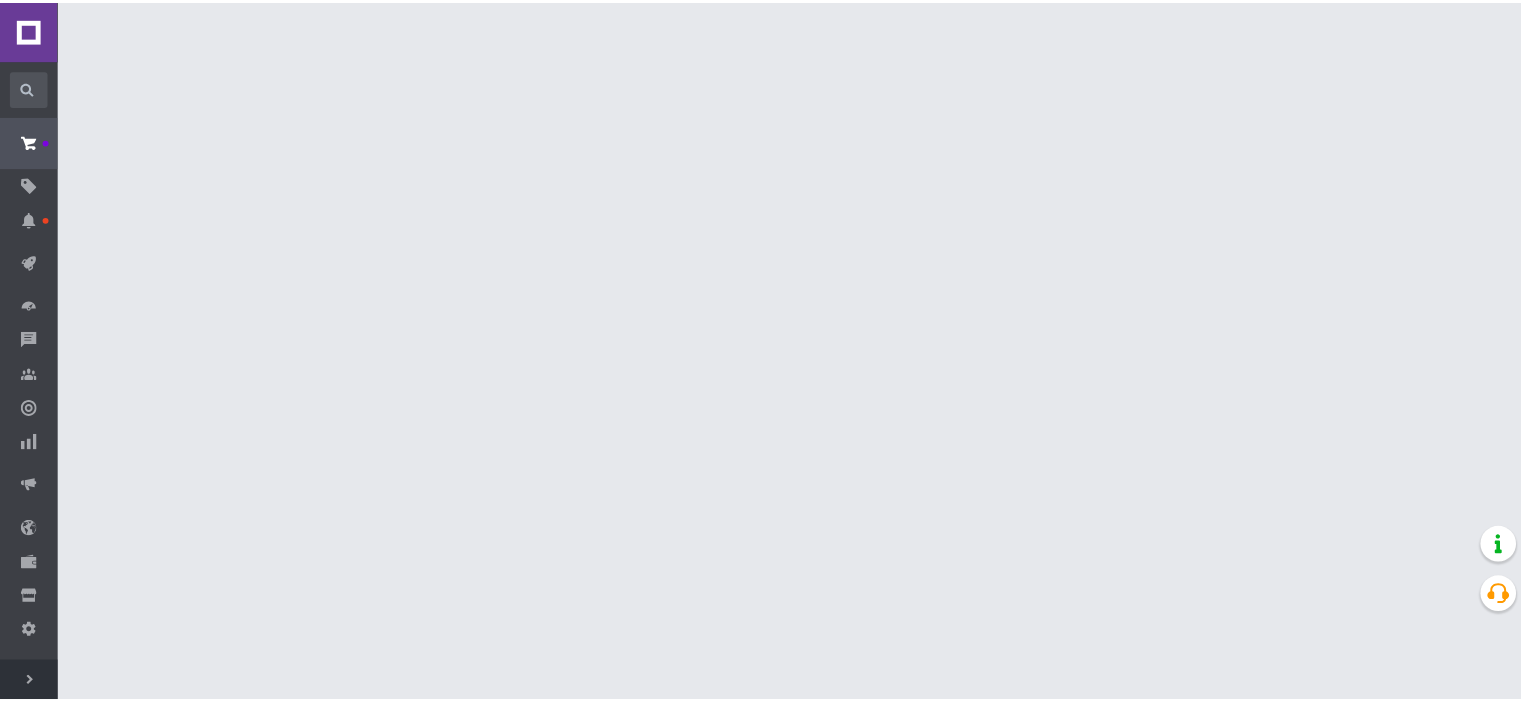 scroll, scrollTop: 0, scrollLeft: 0, axis: both 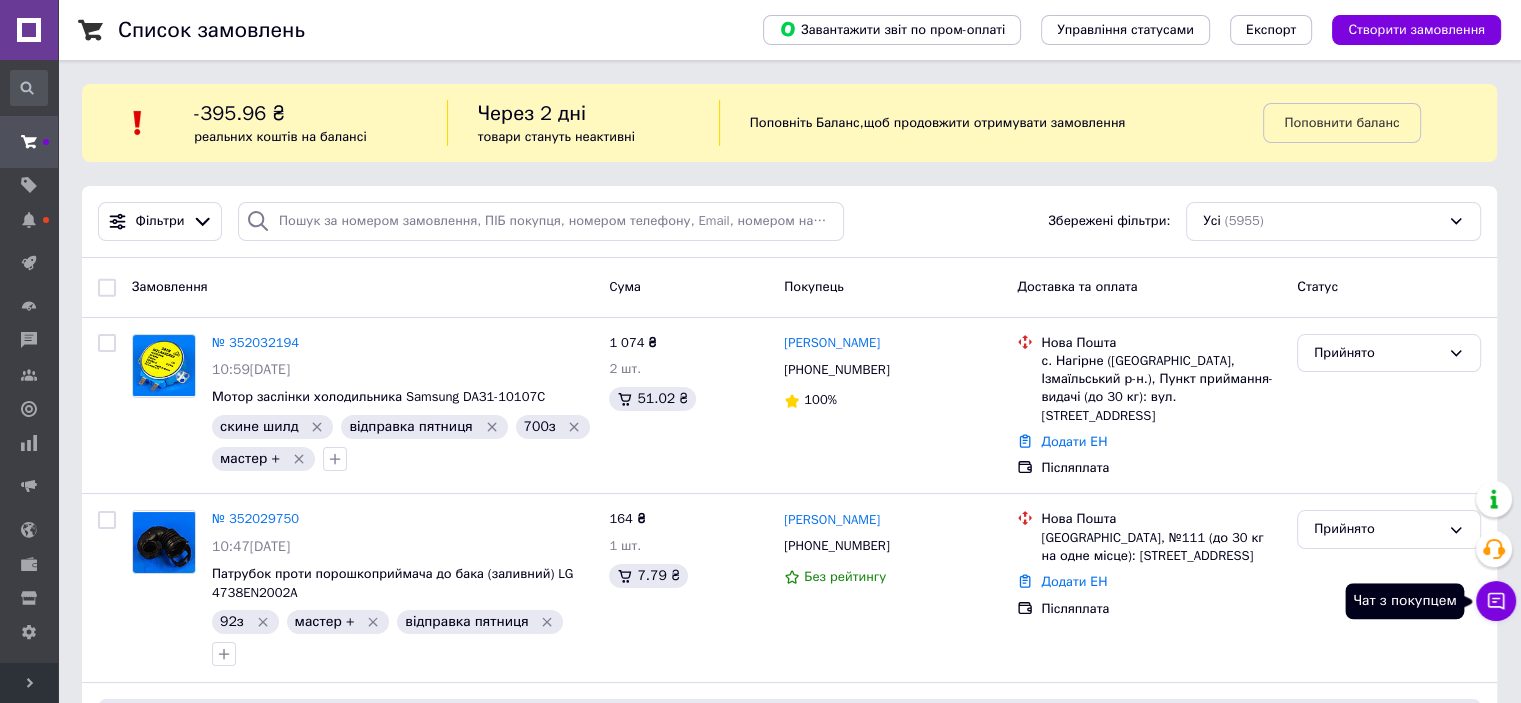 click 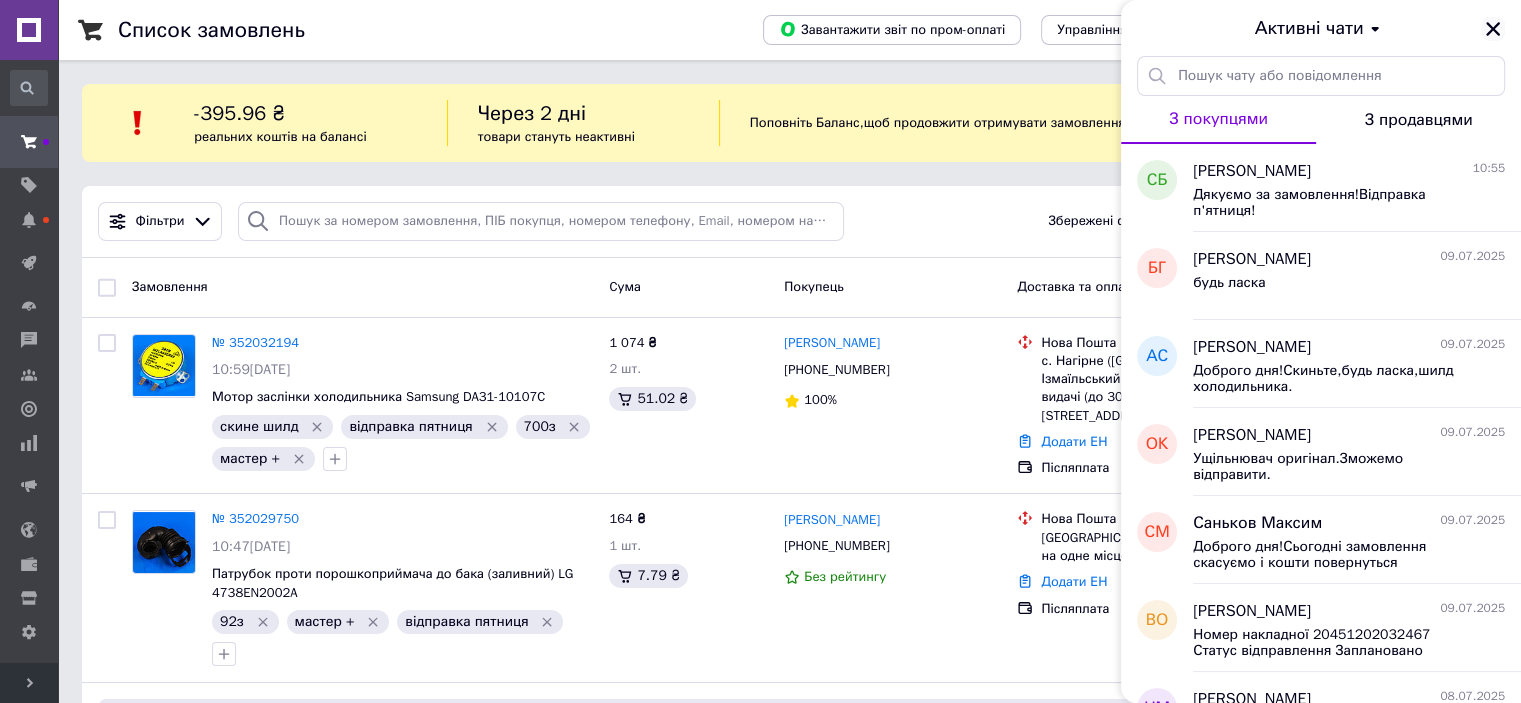 click 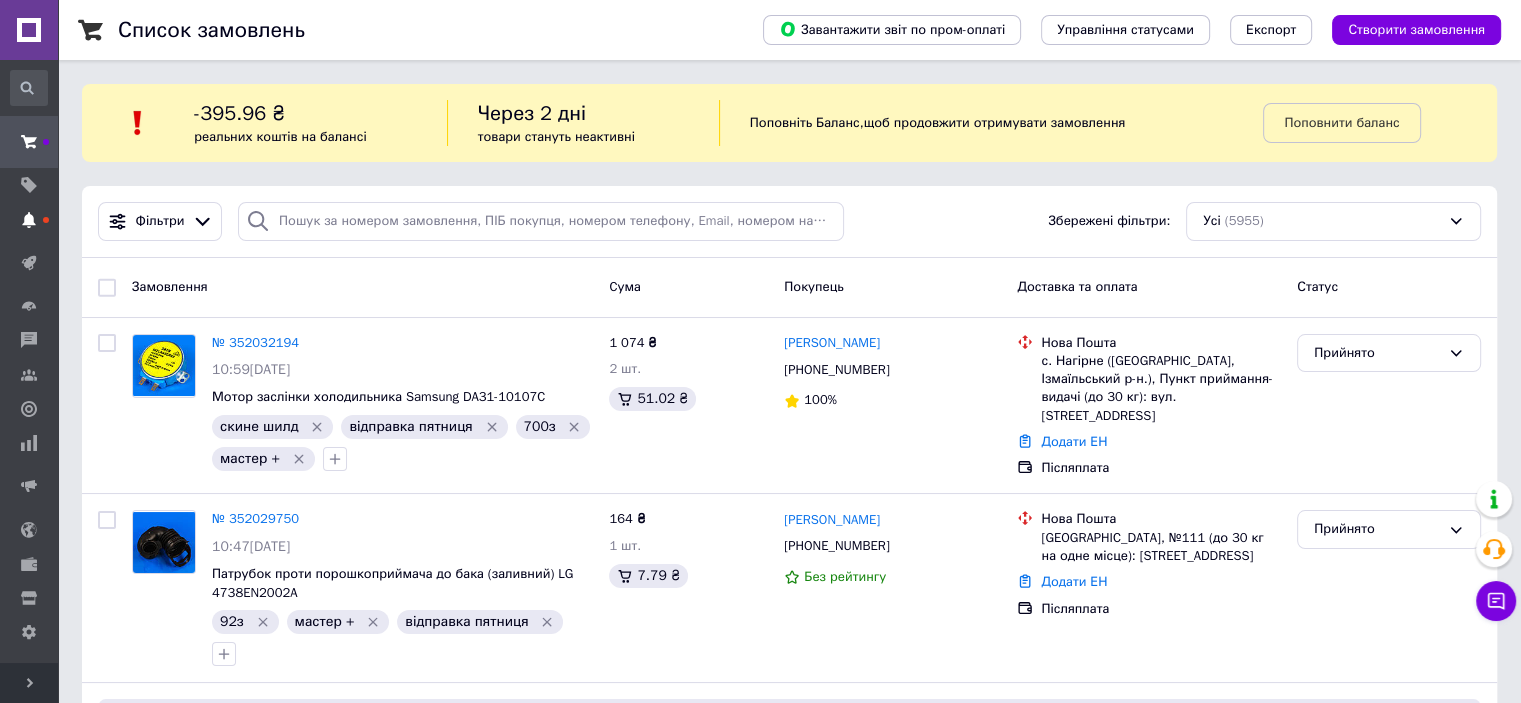 click 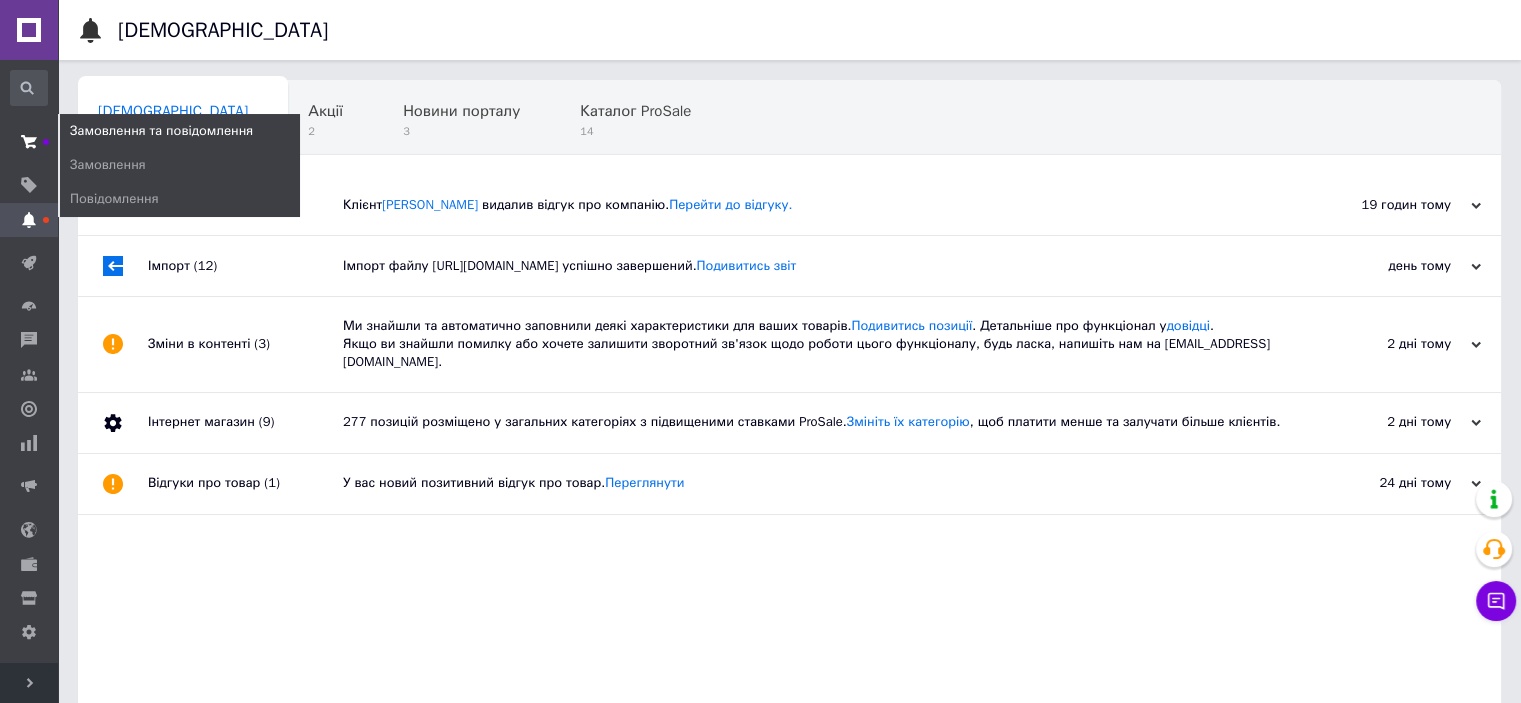 click 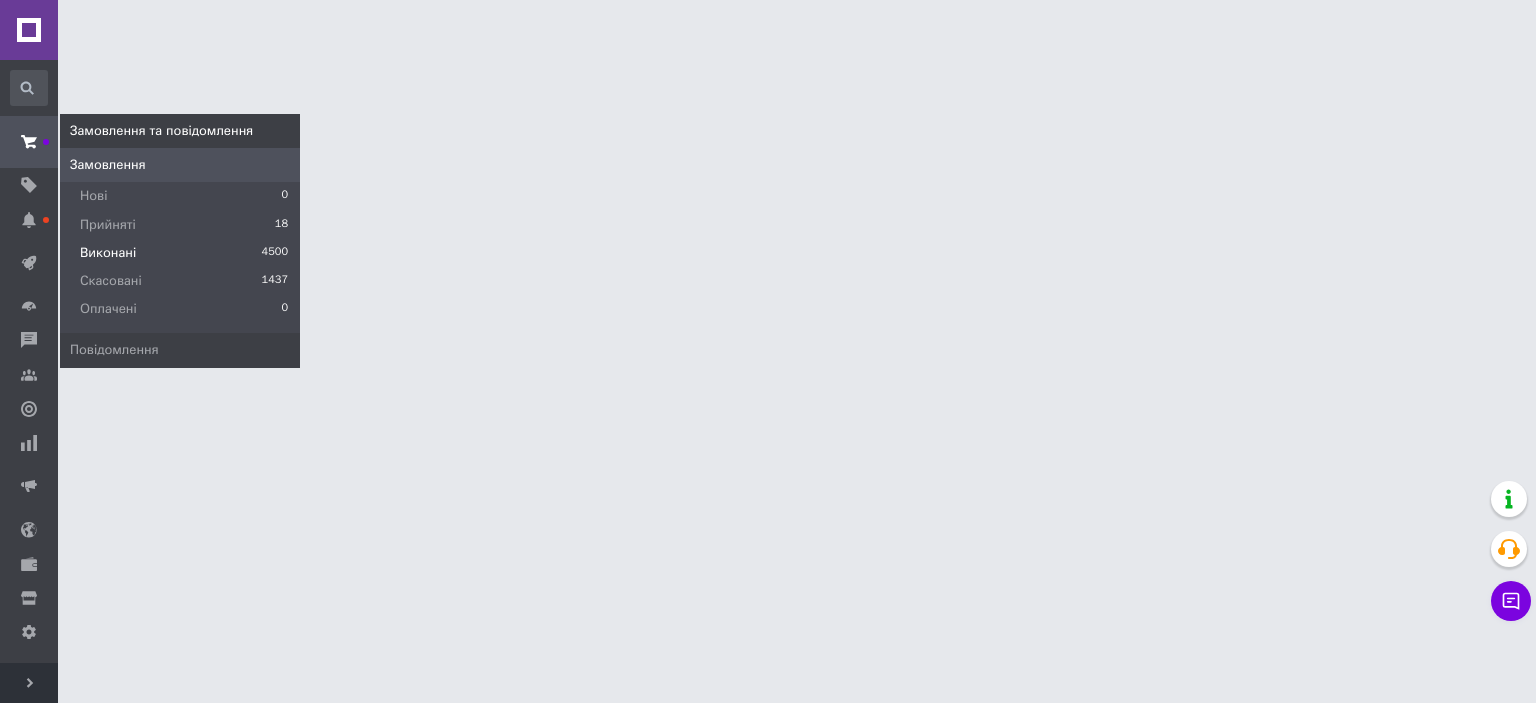 click on "Прийняті 18" at bounding box center (180, 225) 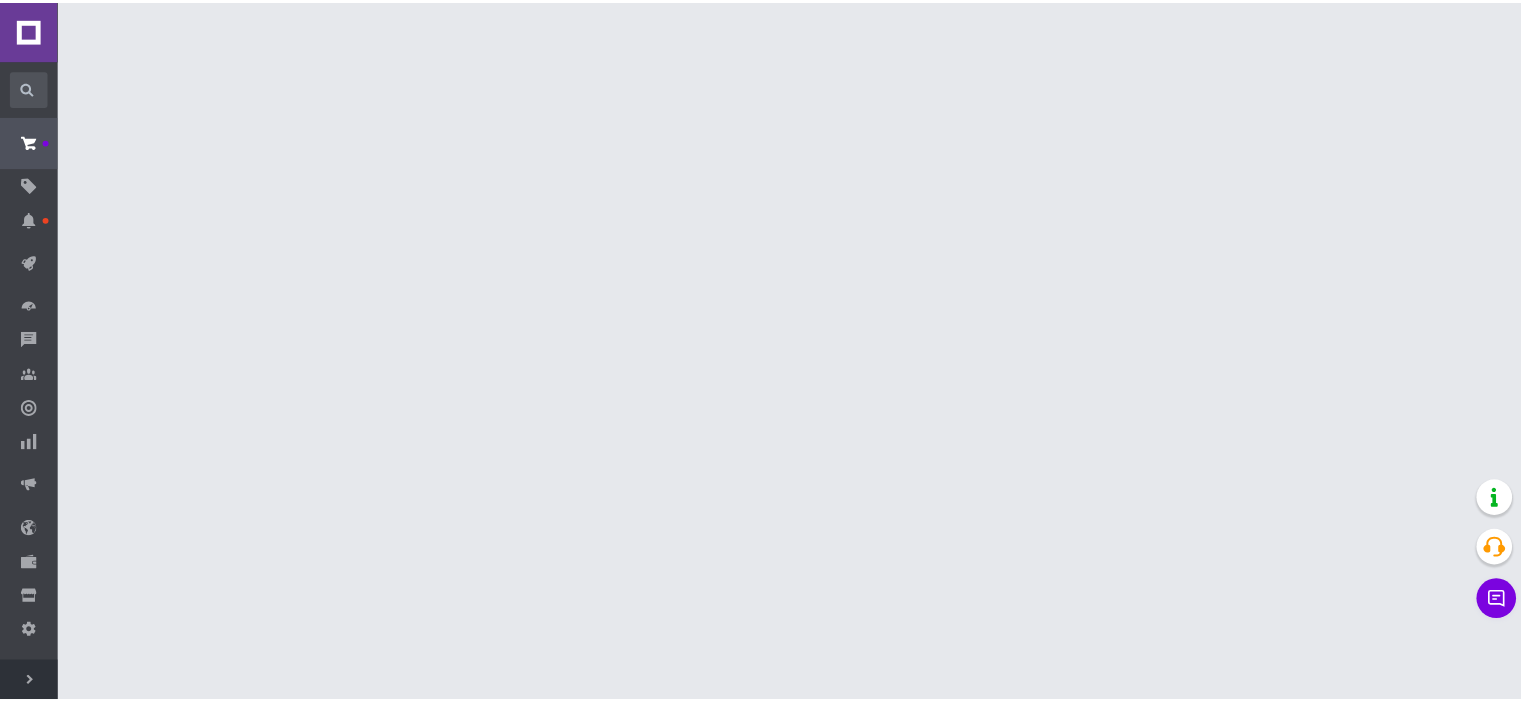 scroll, scrollTop: 0, scrollLeft: 0, axis: both 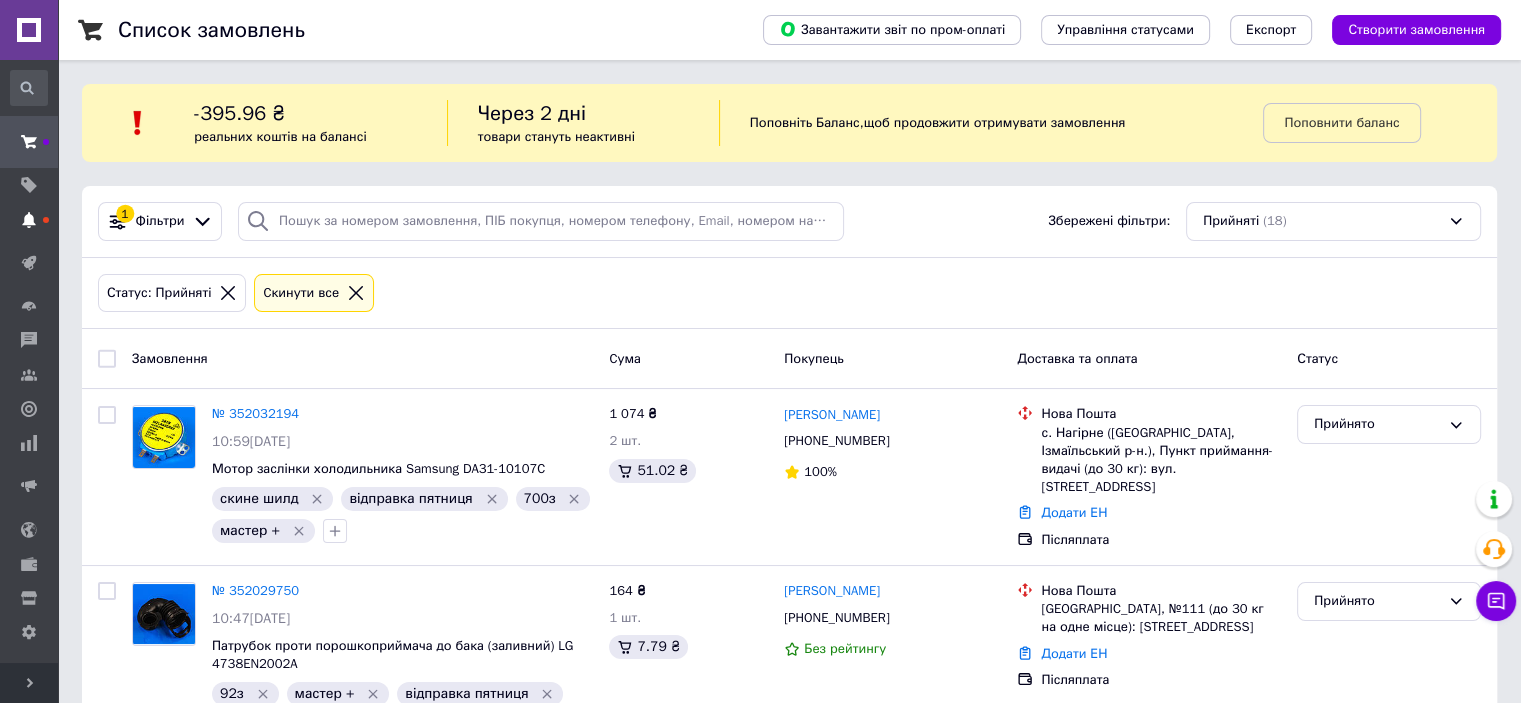click at bounding box center [29, 220] 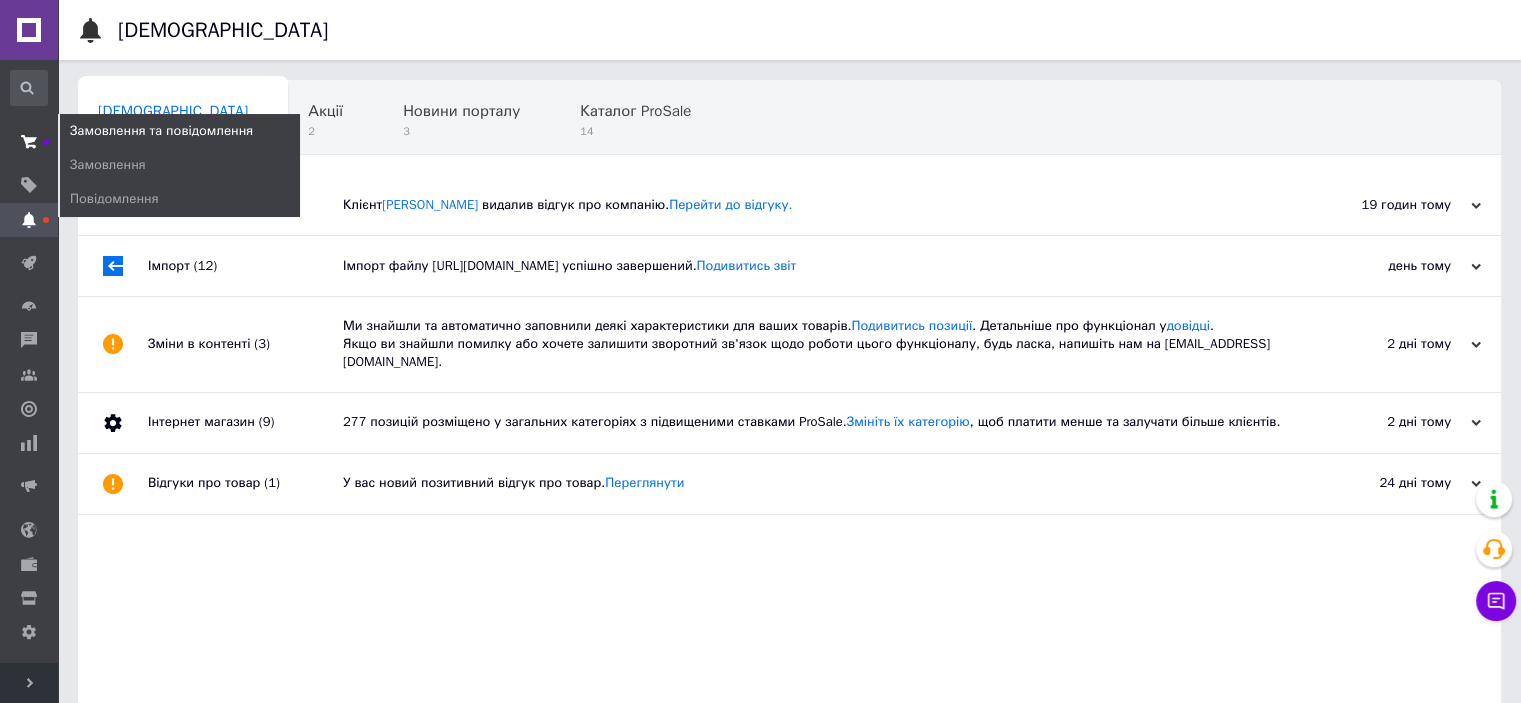 click at bounding box center (29, 142) 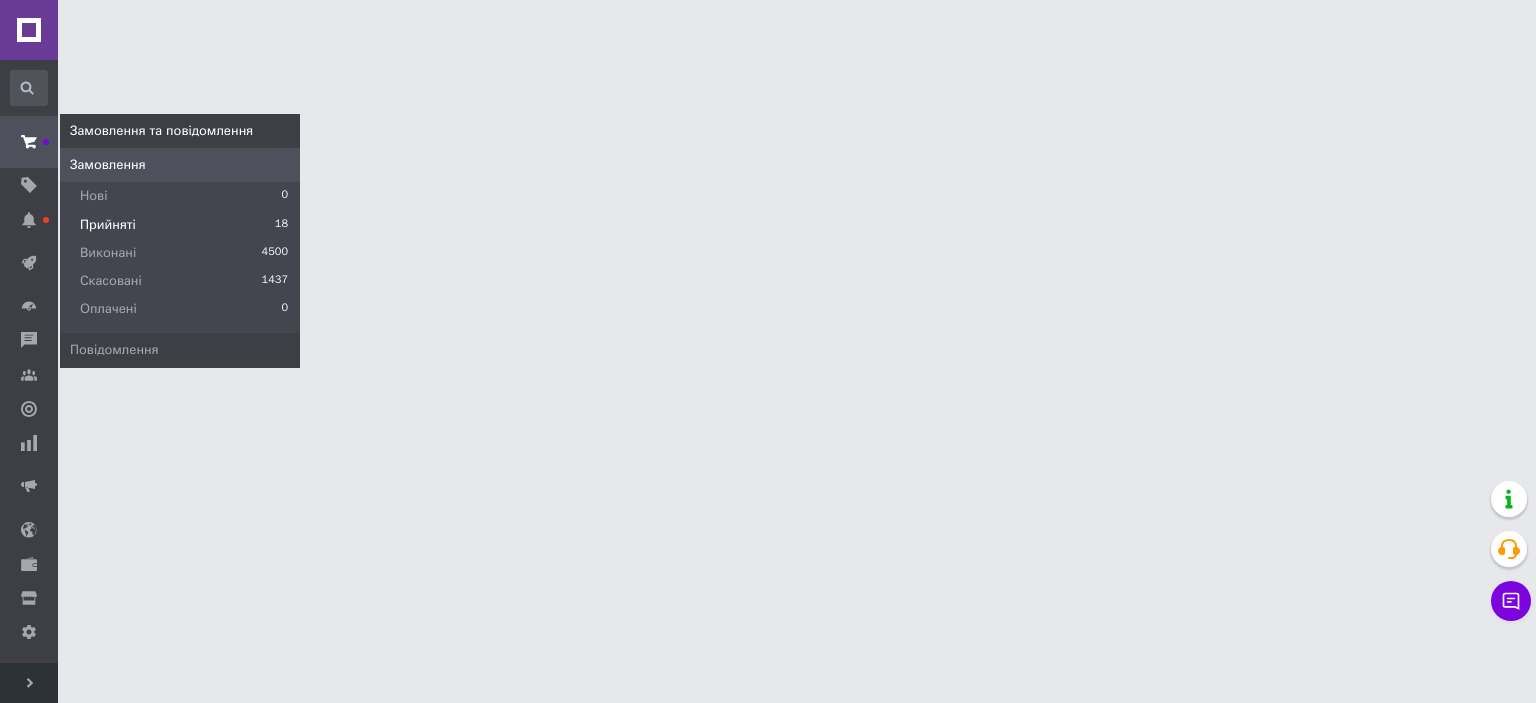 click on "Прийняті" at bounding box center [108, 225] 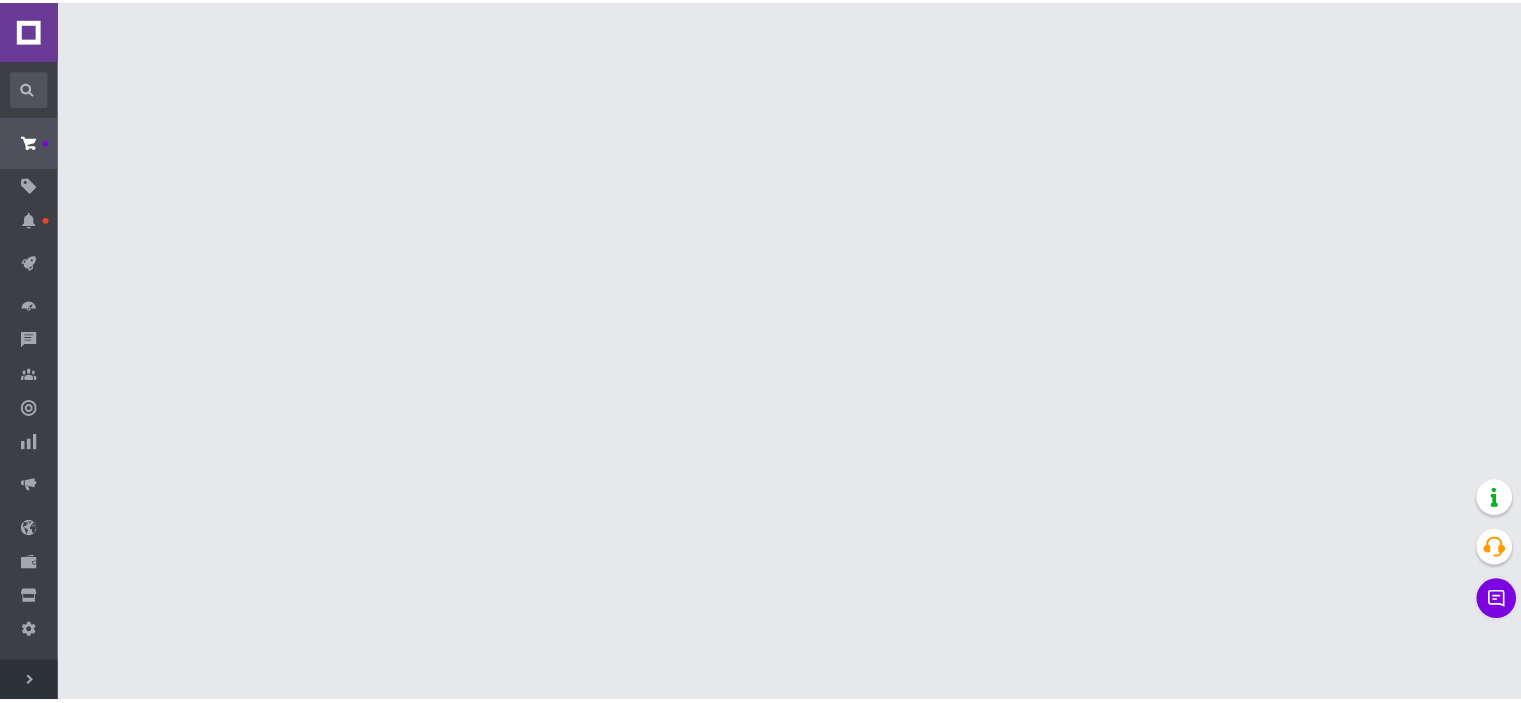 scroll, scrollTop: 0, scrollLeft: 0, axis: both 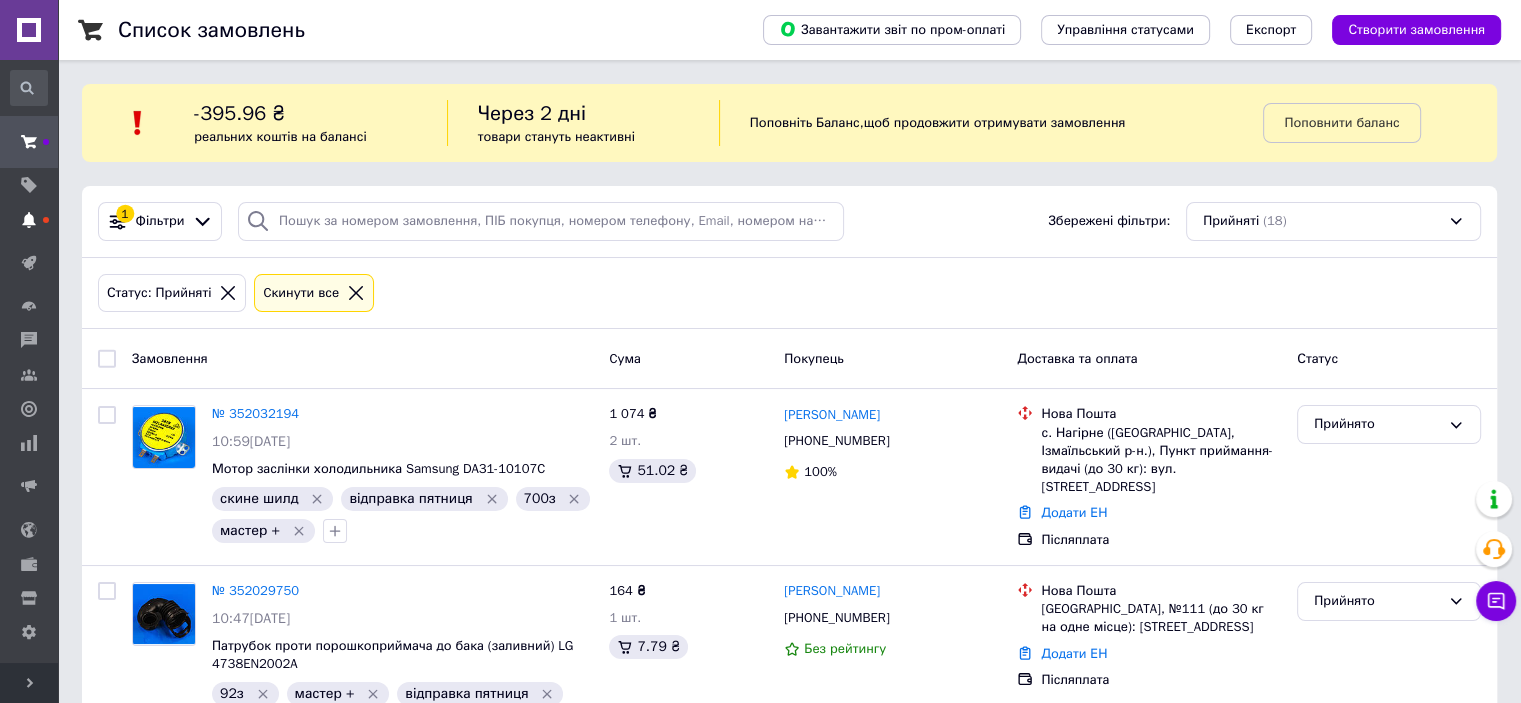 click 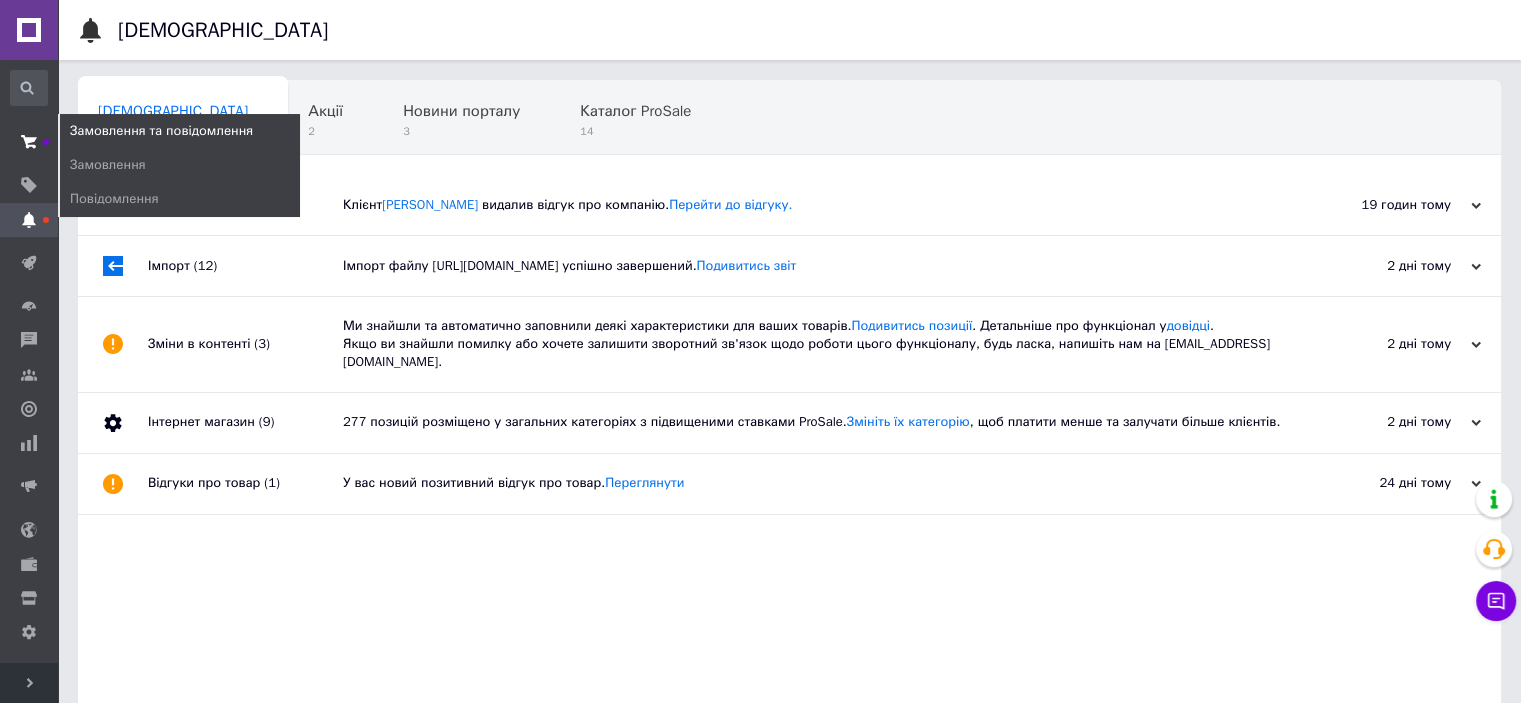 click at bounding box center (29, 142) 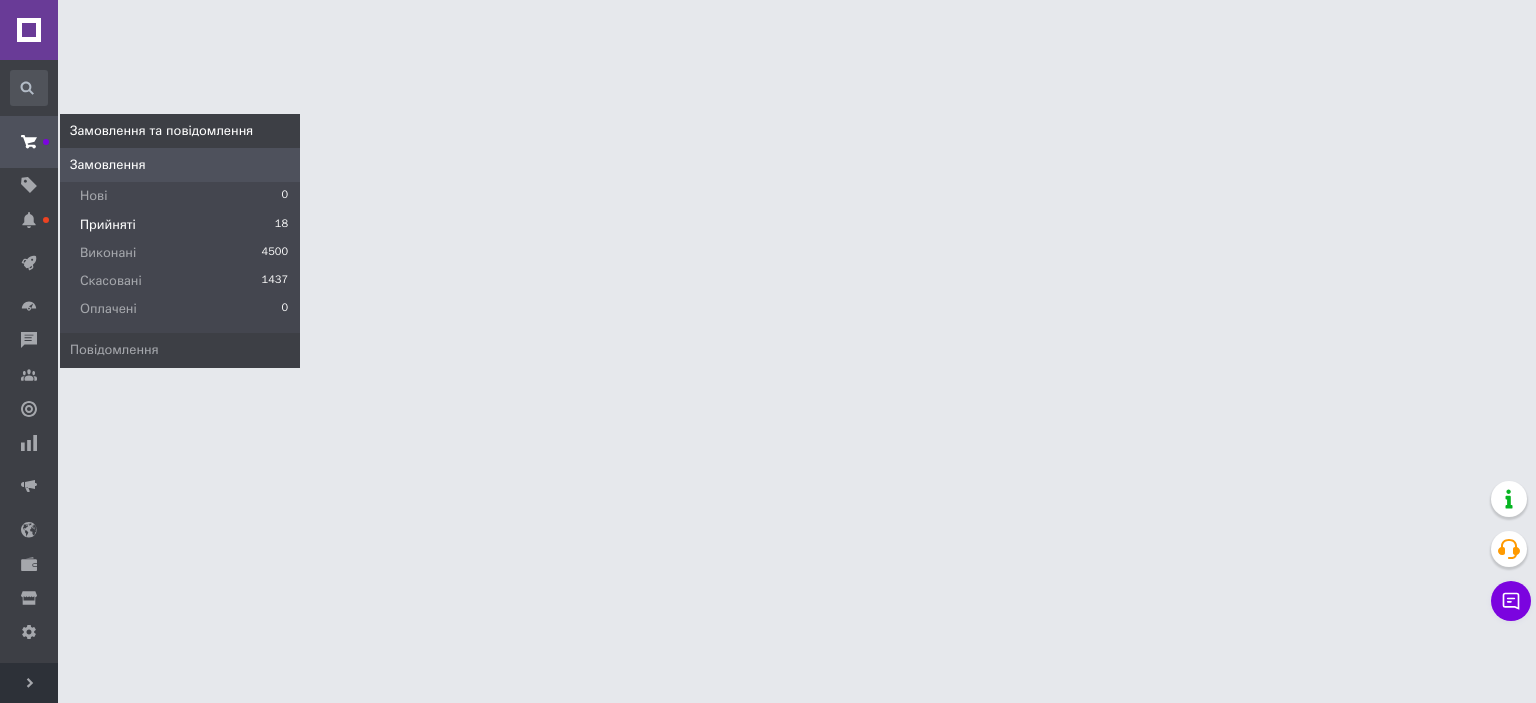 click on "Прийняті" at bounding box center [108, 225] 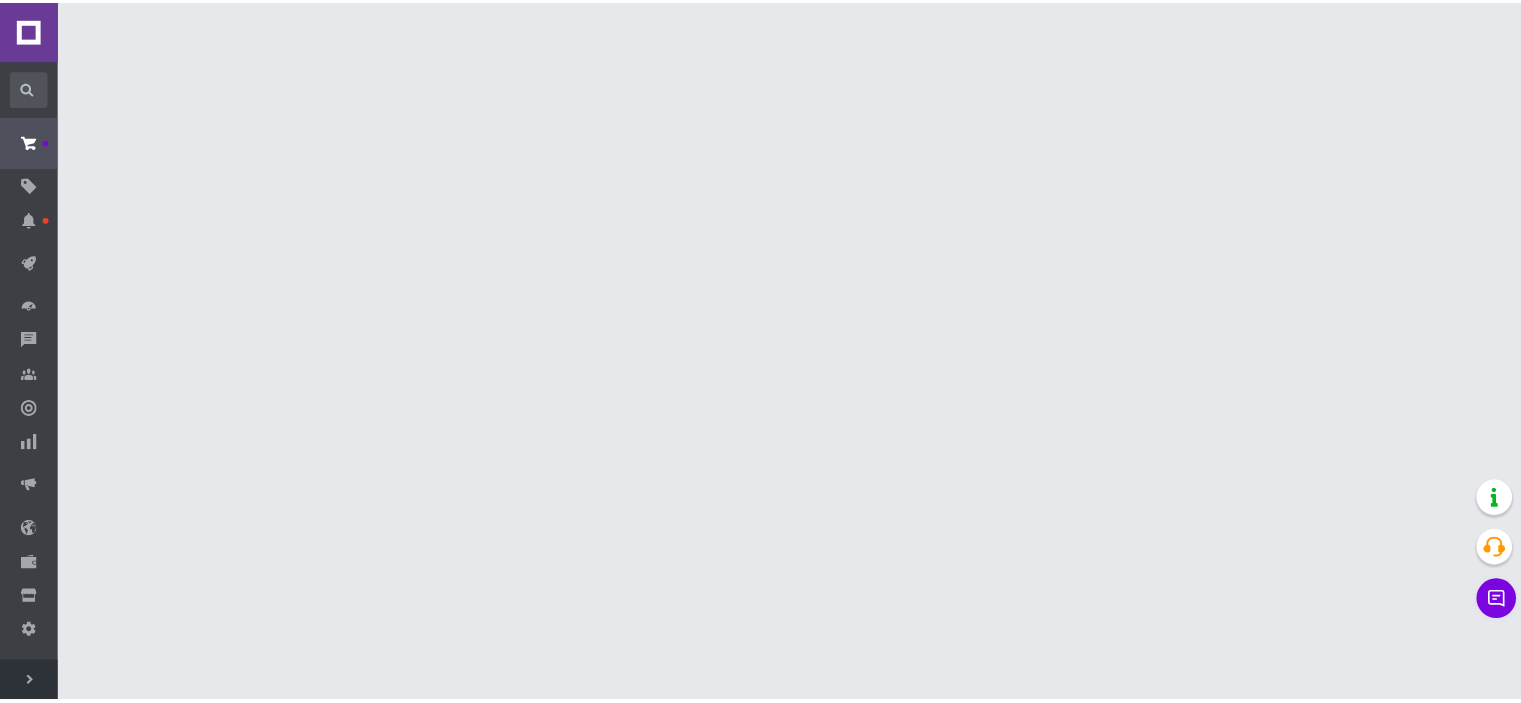 scroll, scrollTop: 0, scrollLeft: 0, axis: both 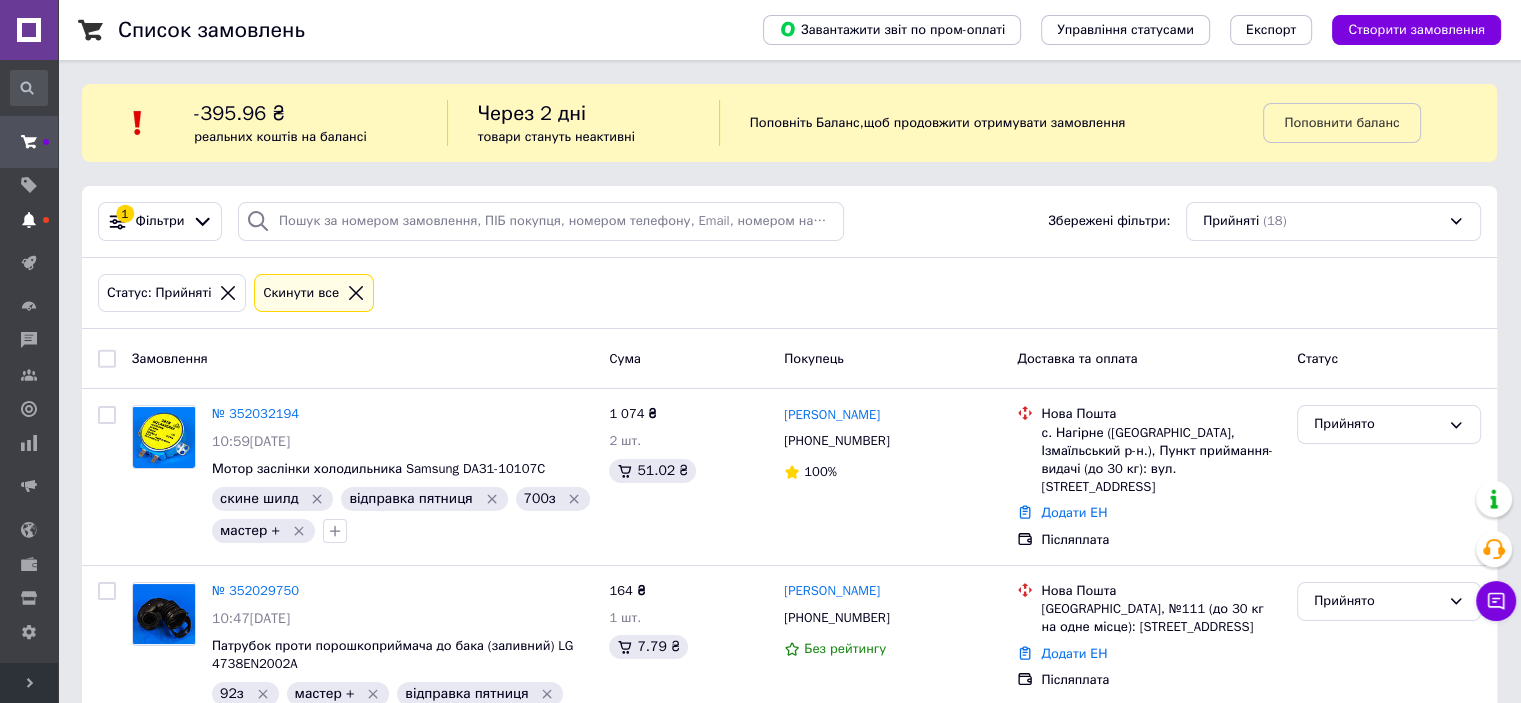 click at bounding box center (29, 220) 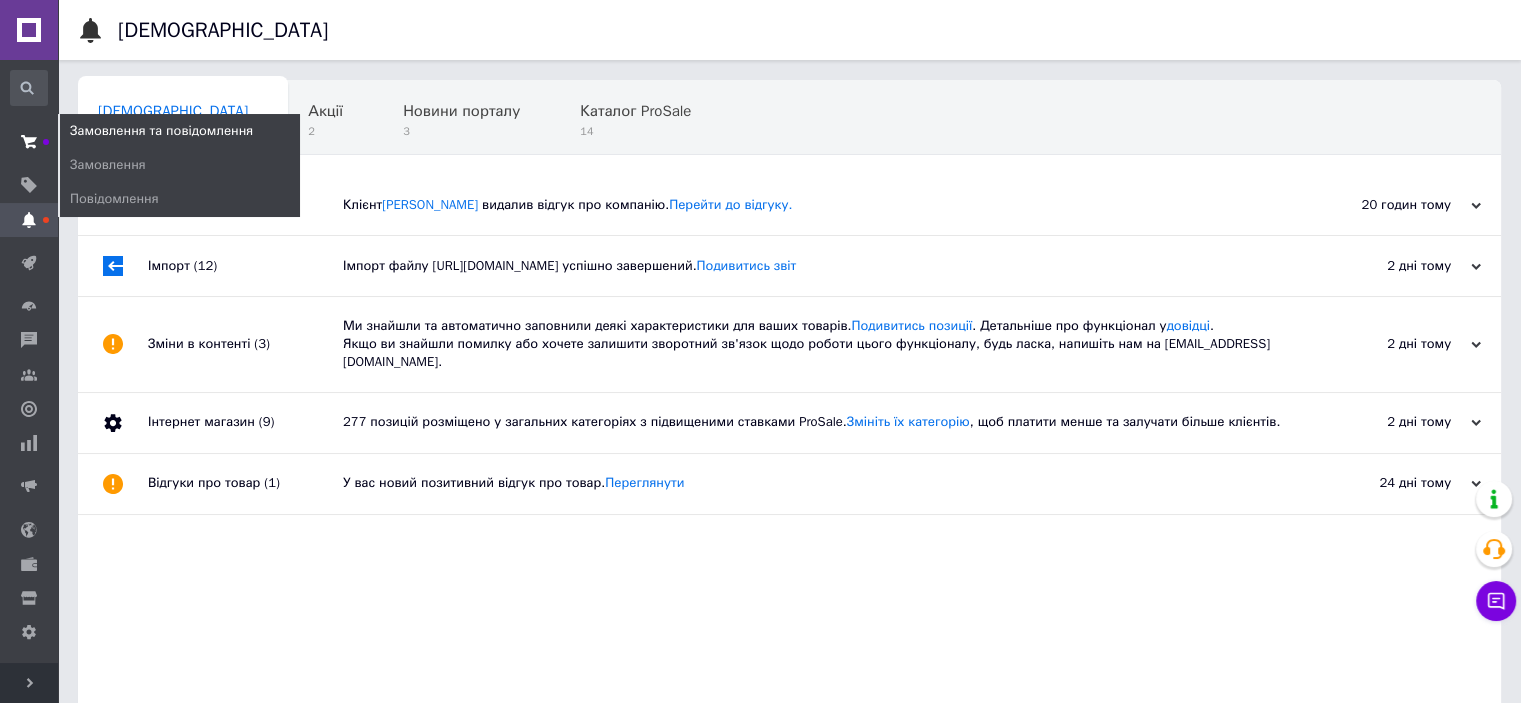 click 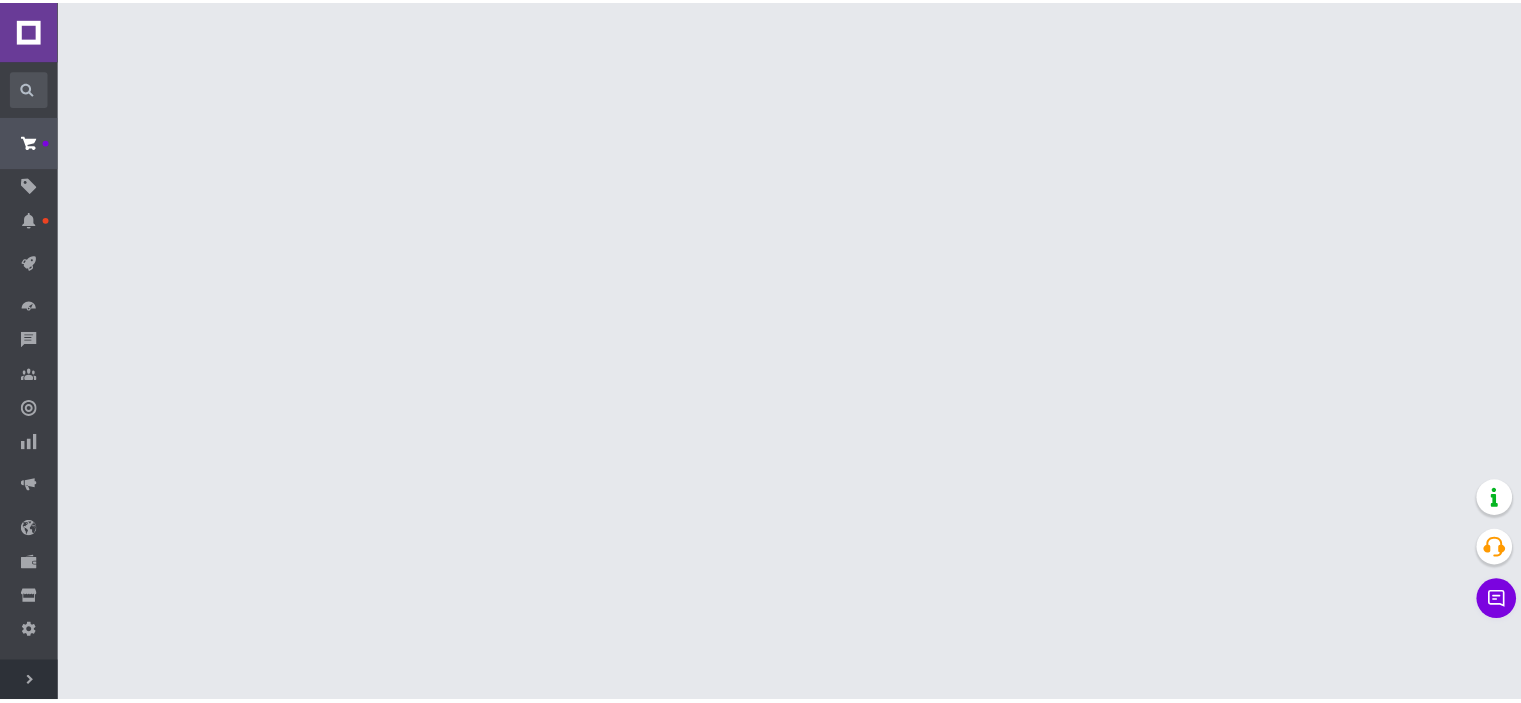 scroll, scrollTop: 0, scrollLeft: 0, axis: both 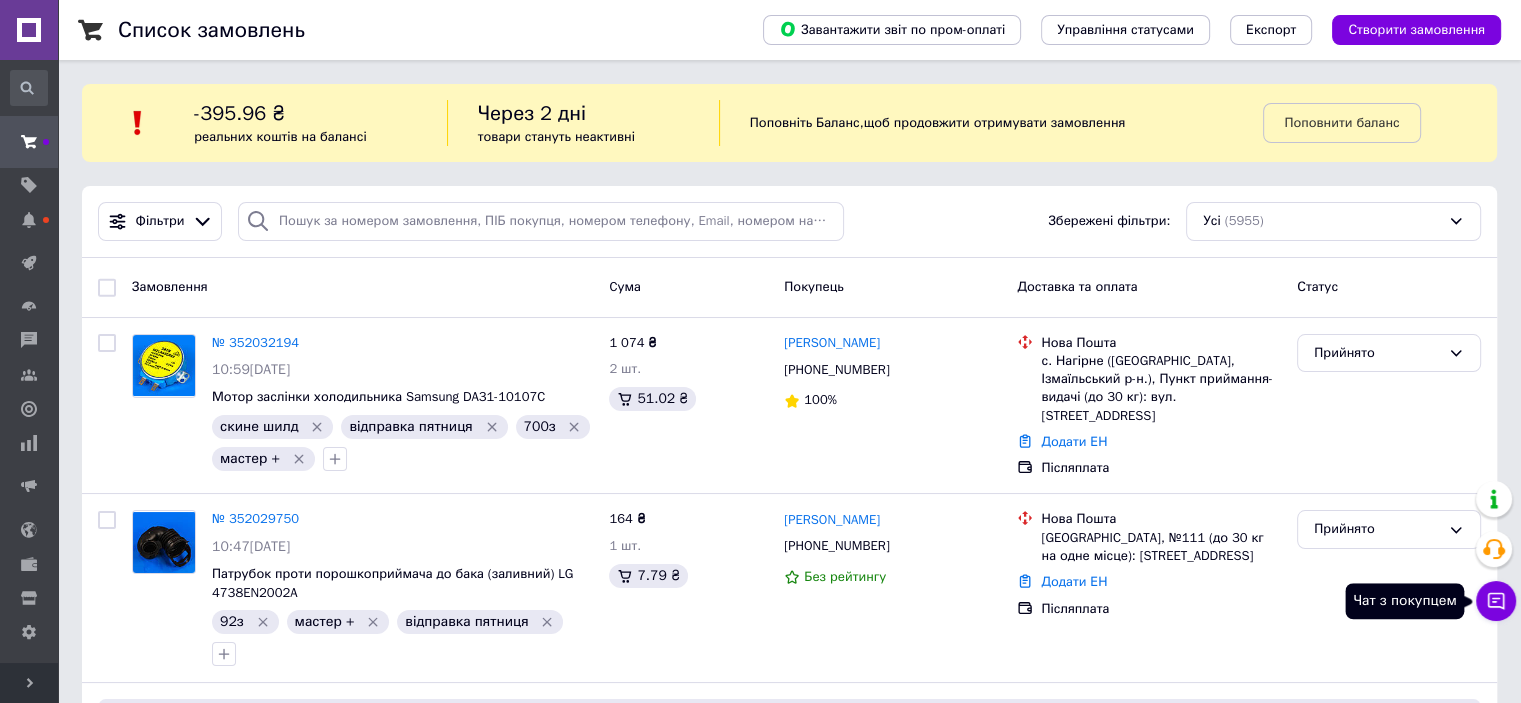 click 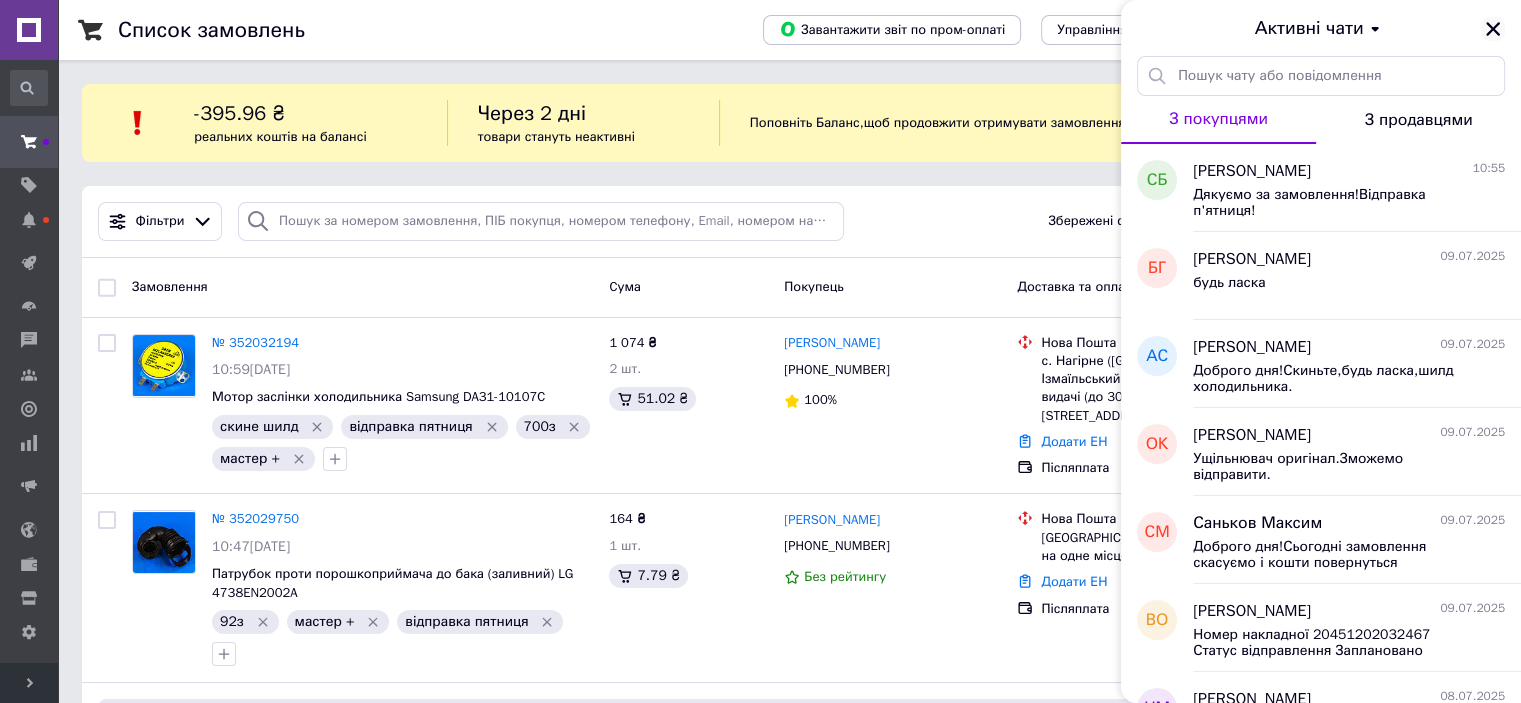 click 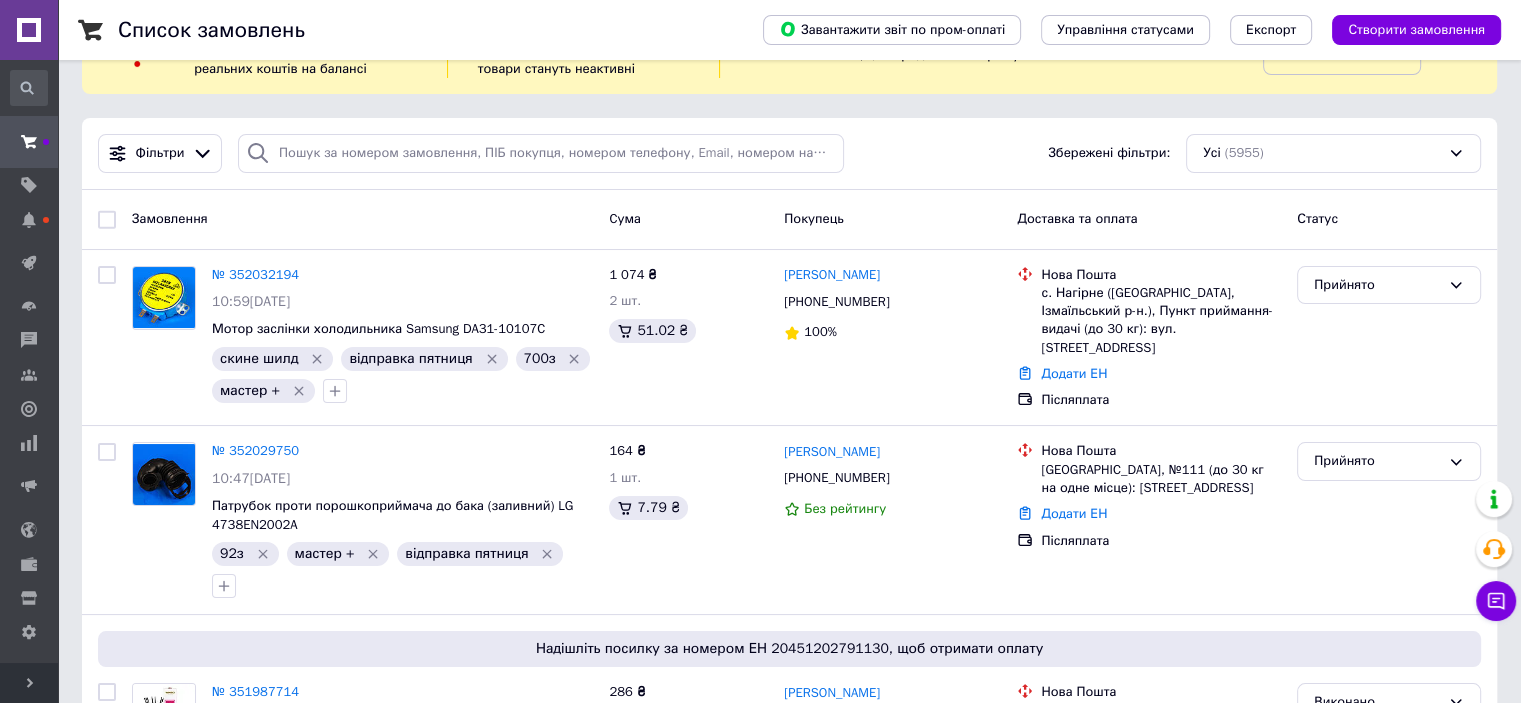 scroll, scrollTop: 100, scrollLeft: 0, axis: vertical 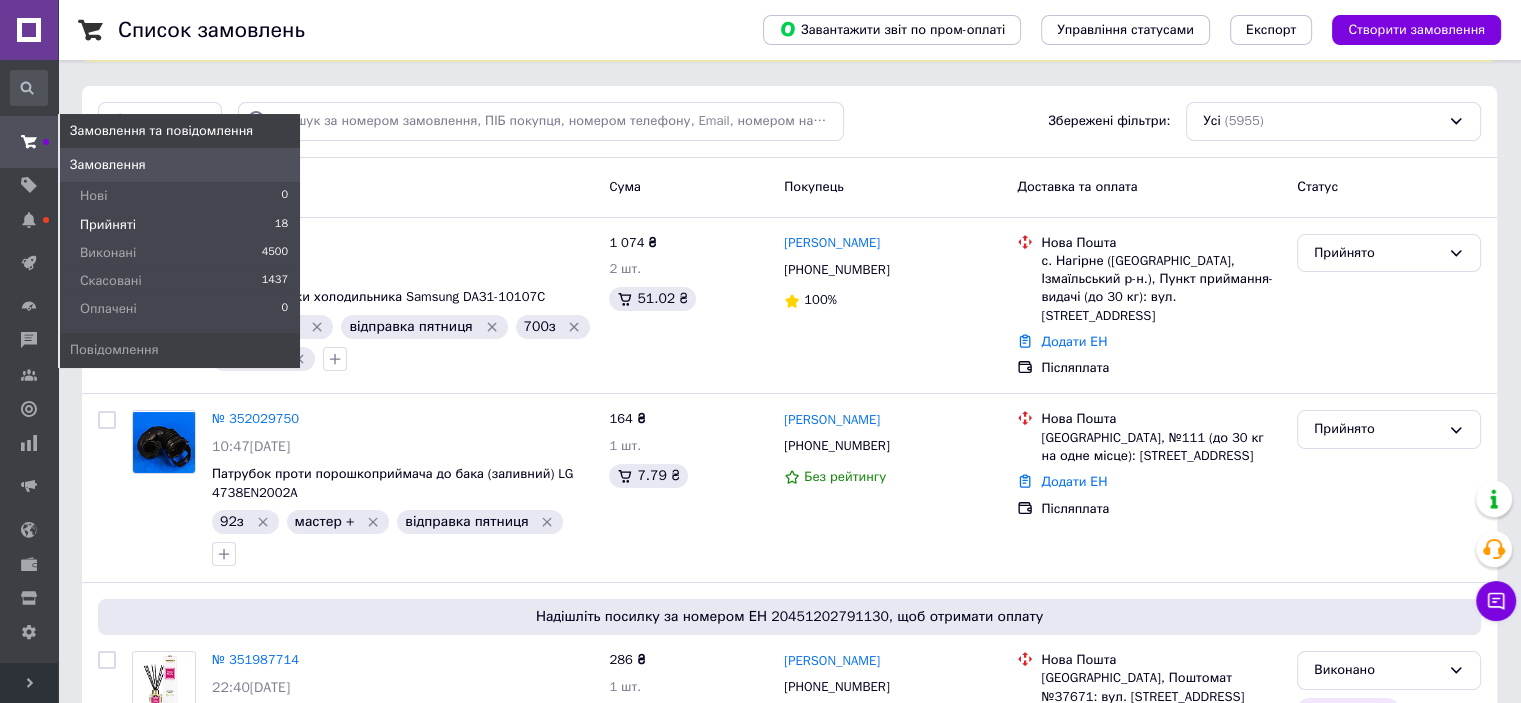click on "Прийняті" at bounding box center [108, 225] 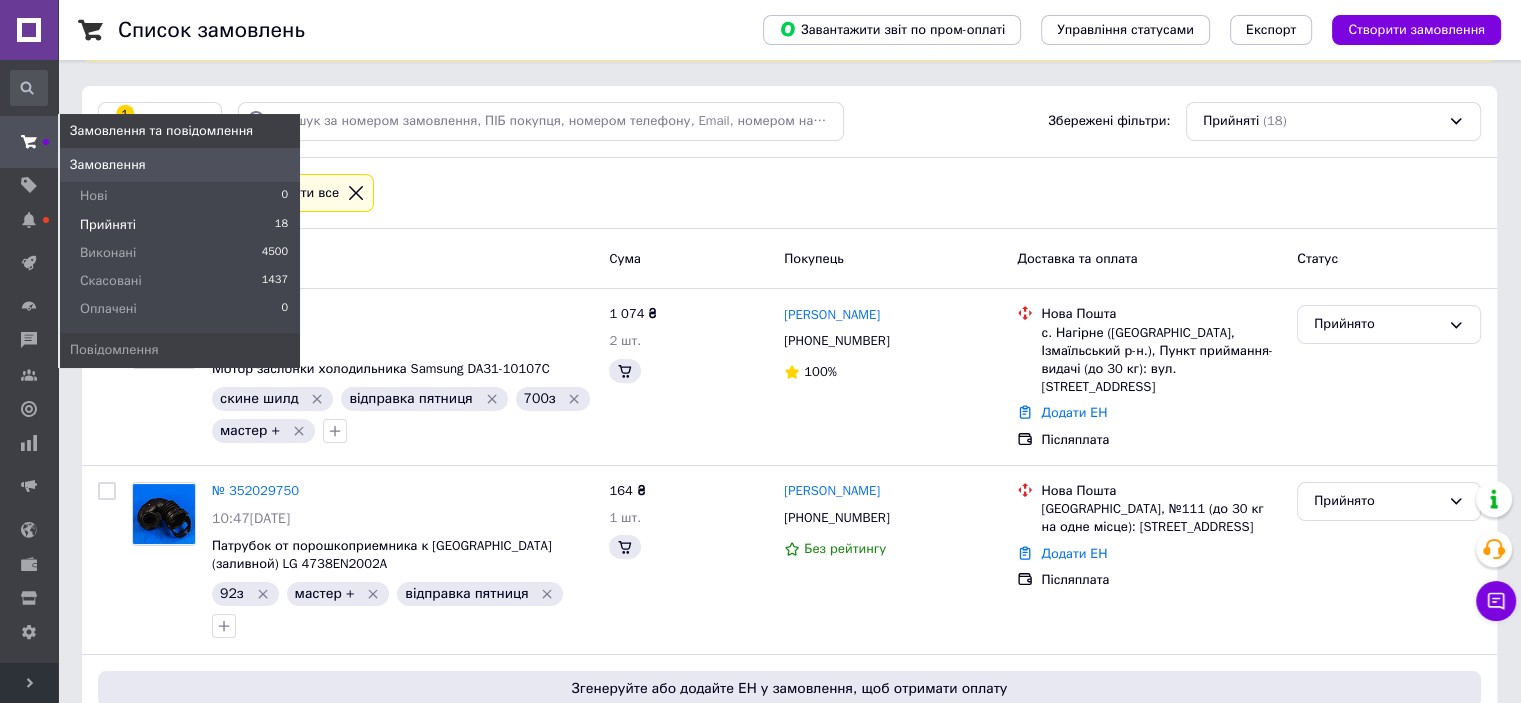scroll, scrollTop: 0, scrollLeft: 0, axis: both 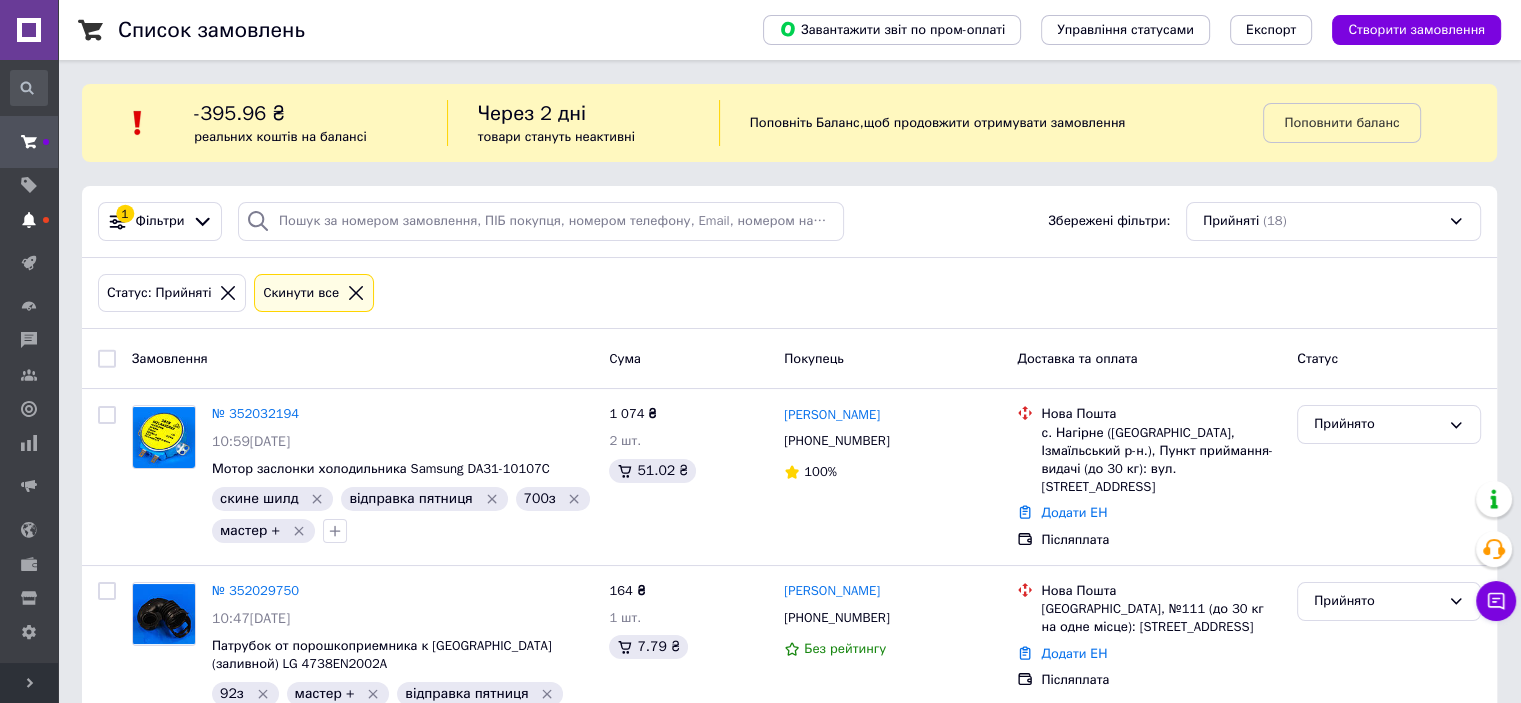 click on "[DEMOGRAPHIC_DATA]" at bounding box center (29, 220) 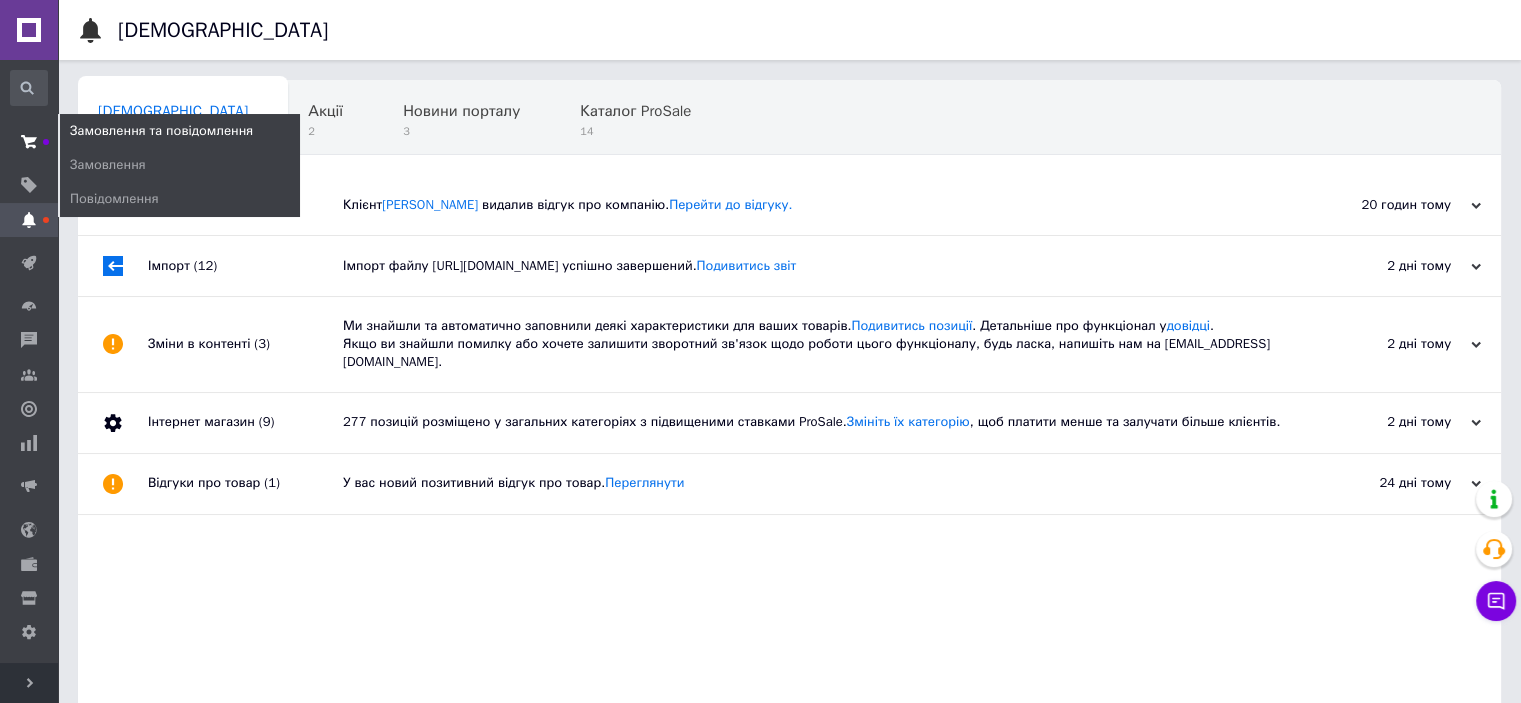 click at bounding box center [29, 142] 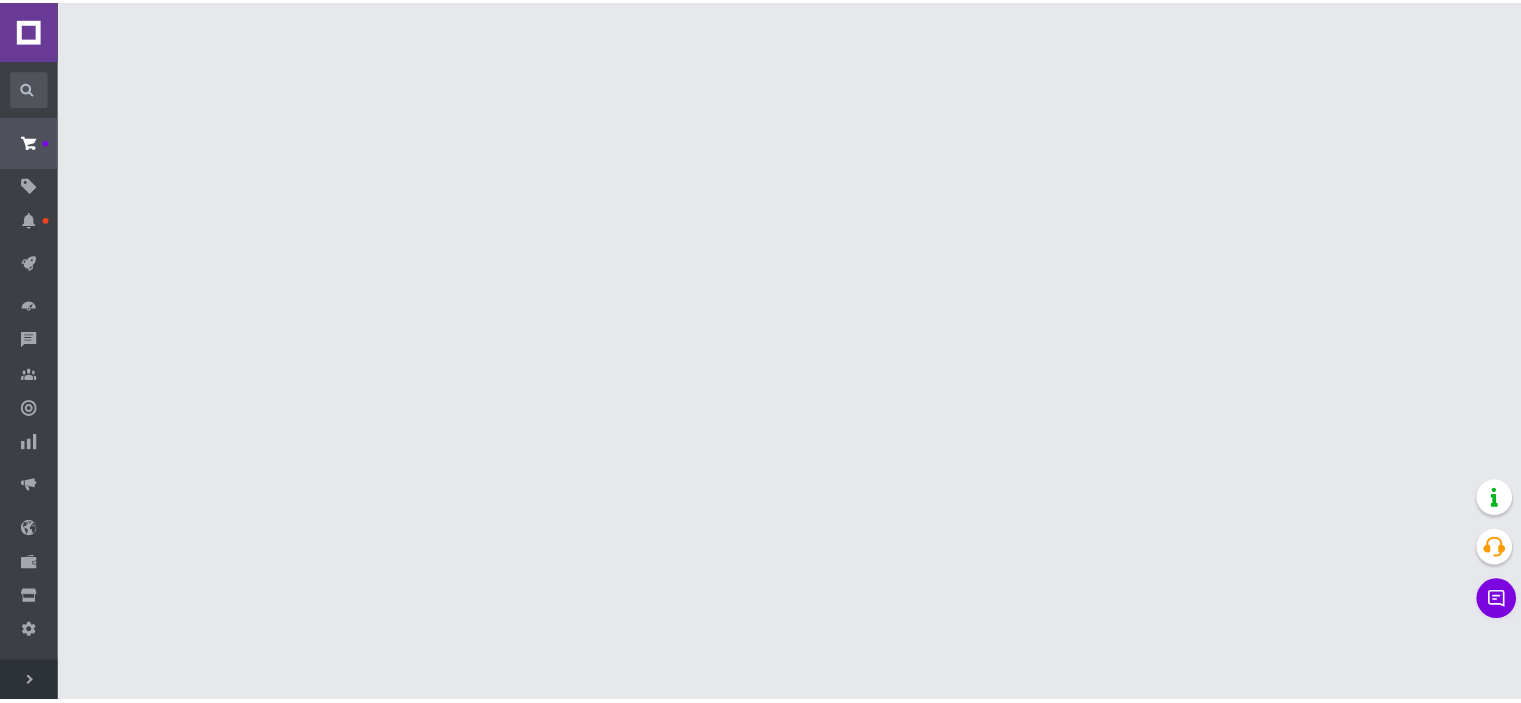 scroll, scrollTop: 0, scrollLeft: 0, axis: both 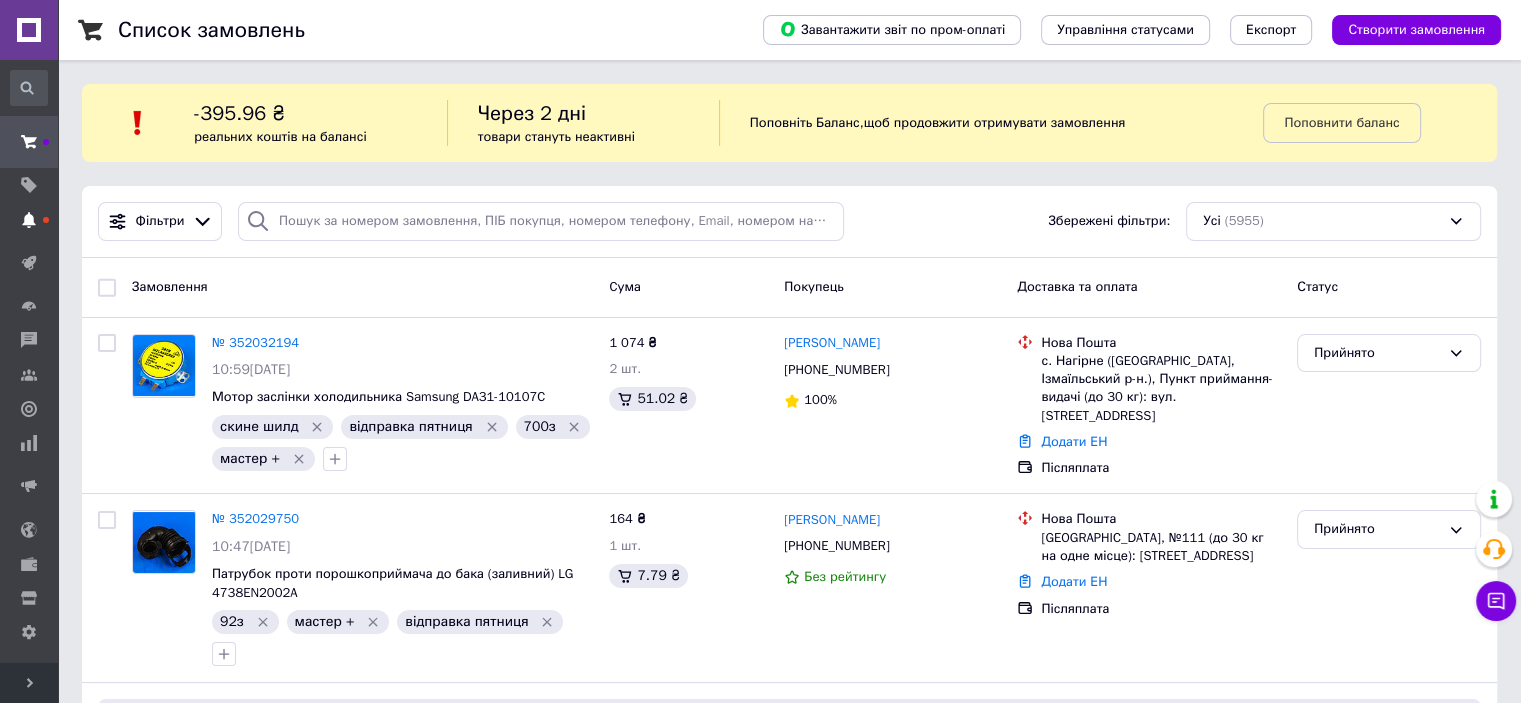 click 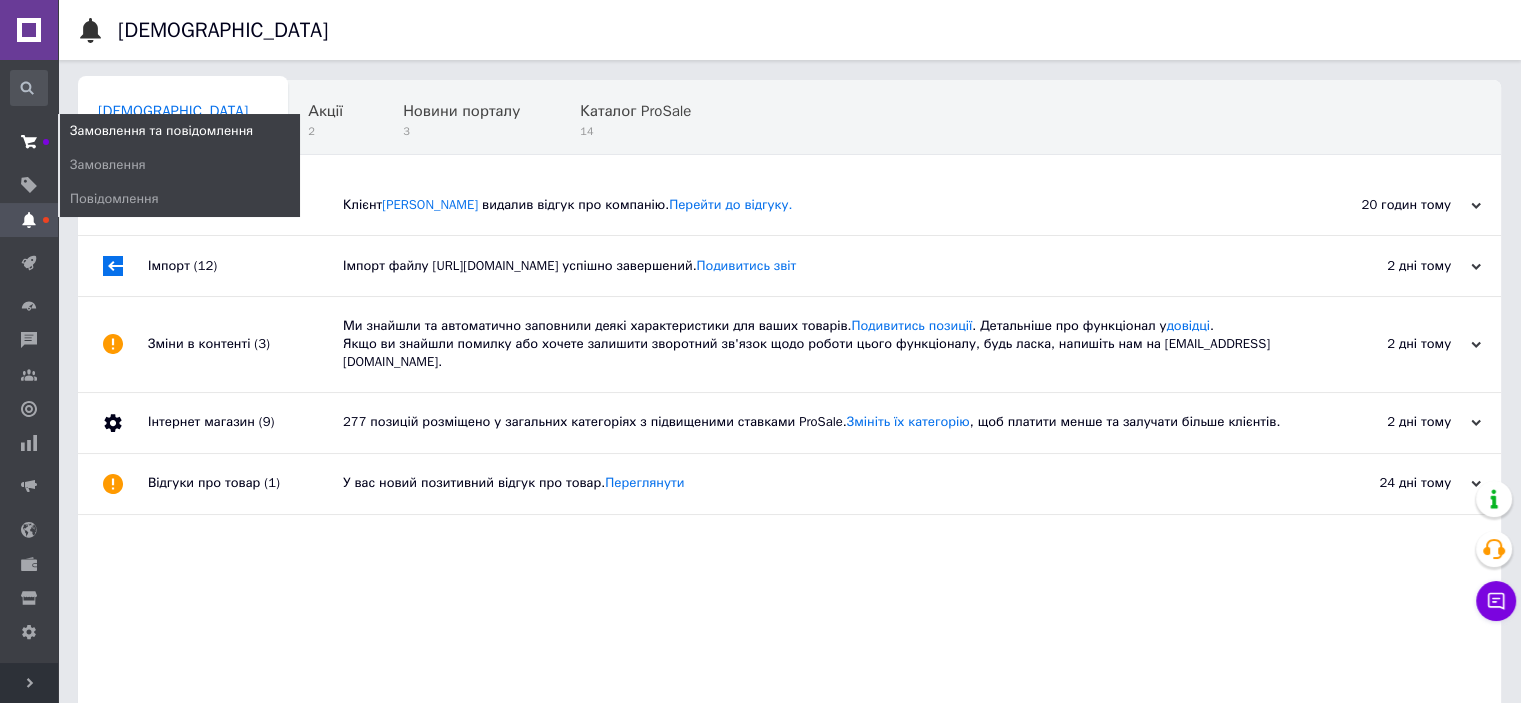 click 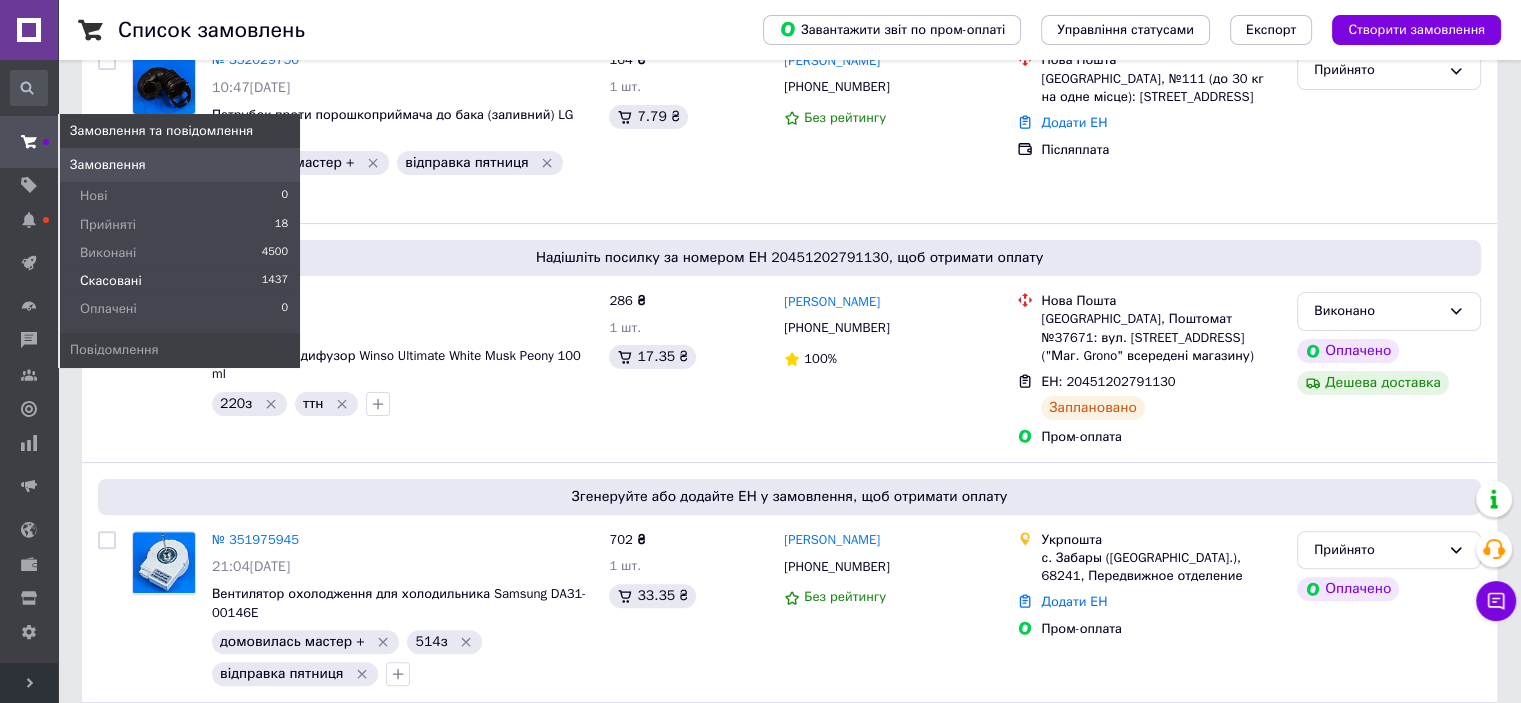 scroll, scrollTop: 500, scrollLeft: 0, axis: vertical 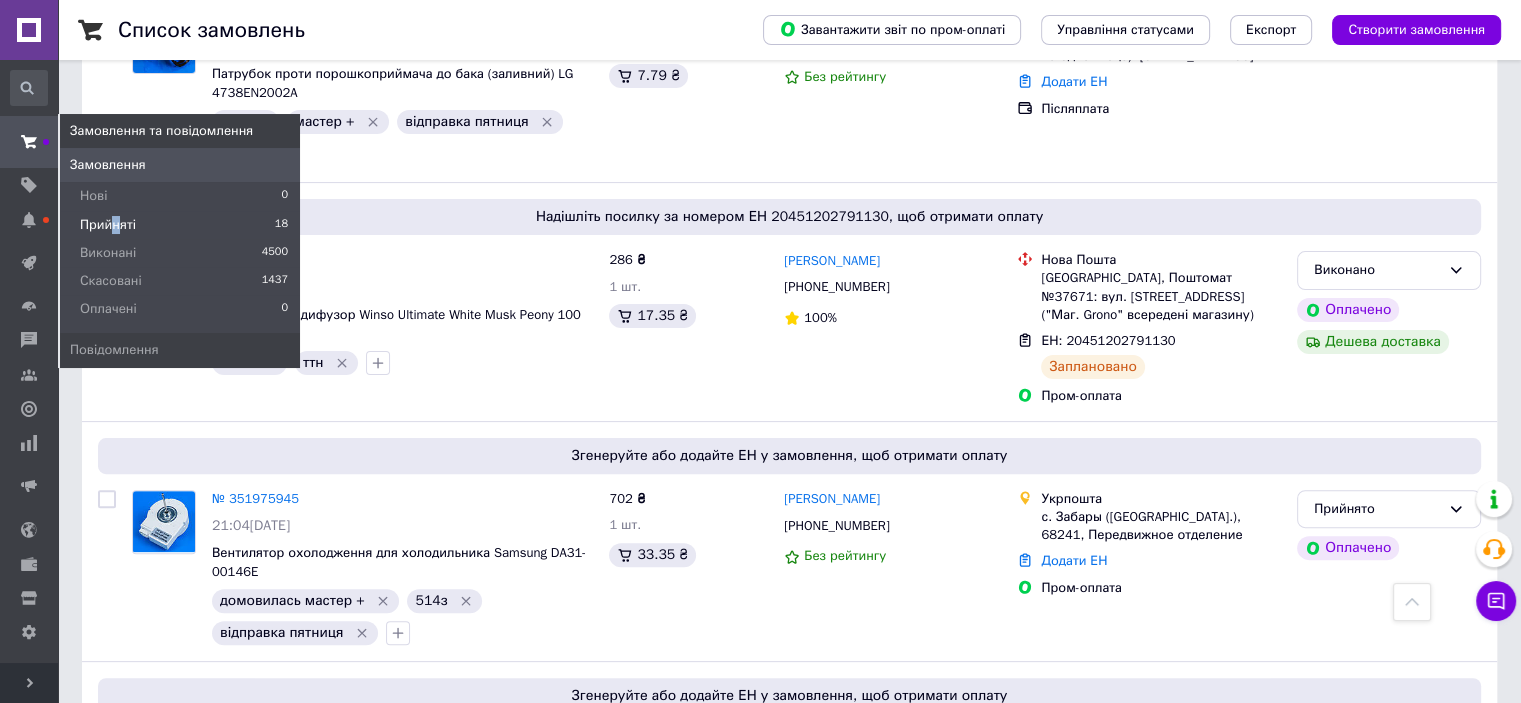 click on "Прийняті" at bounding box center (108, 225) 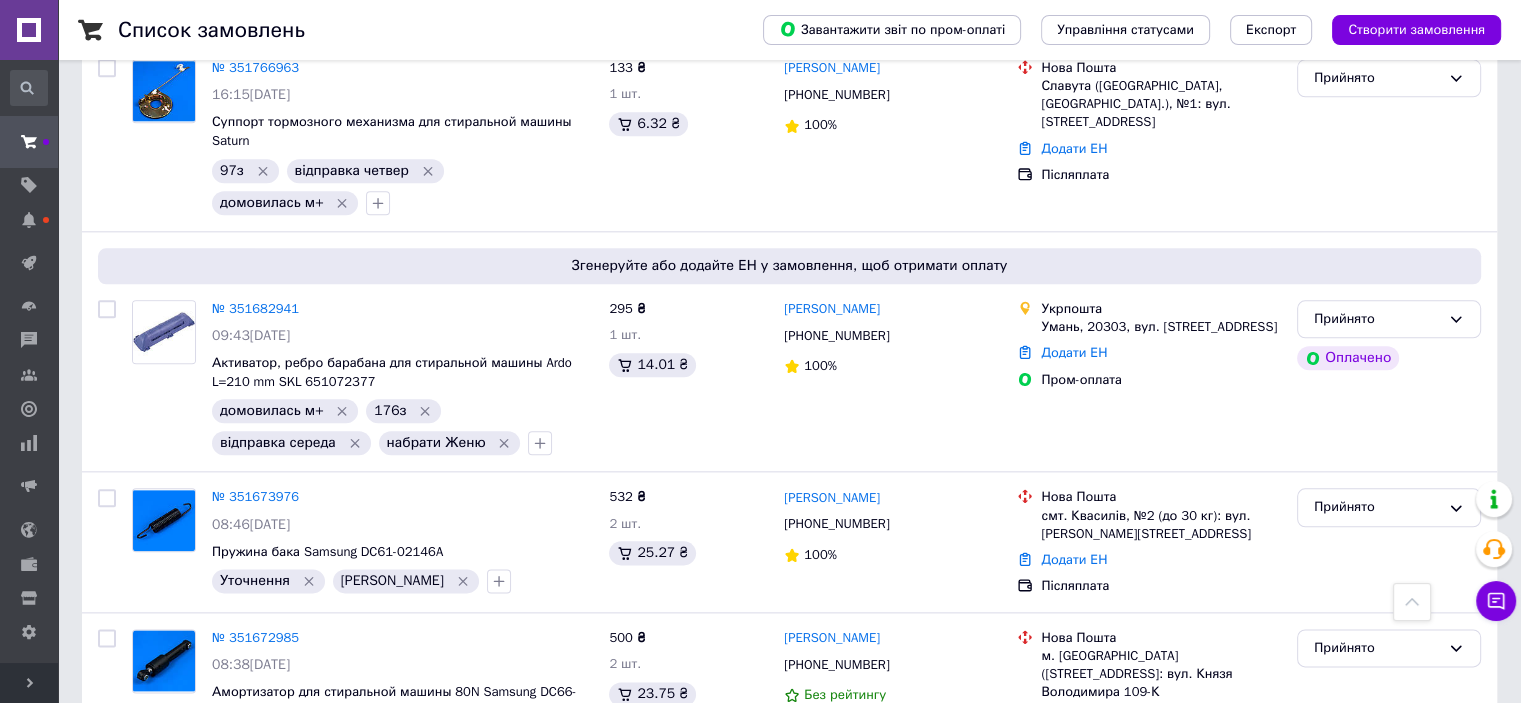 scroll, scrollTop: 2300, scrollLeft: 0, axis: vertical 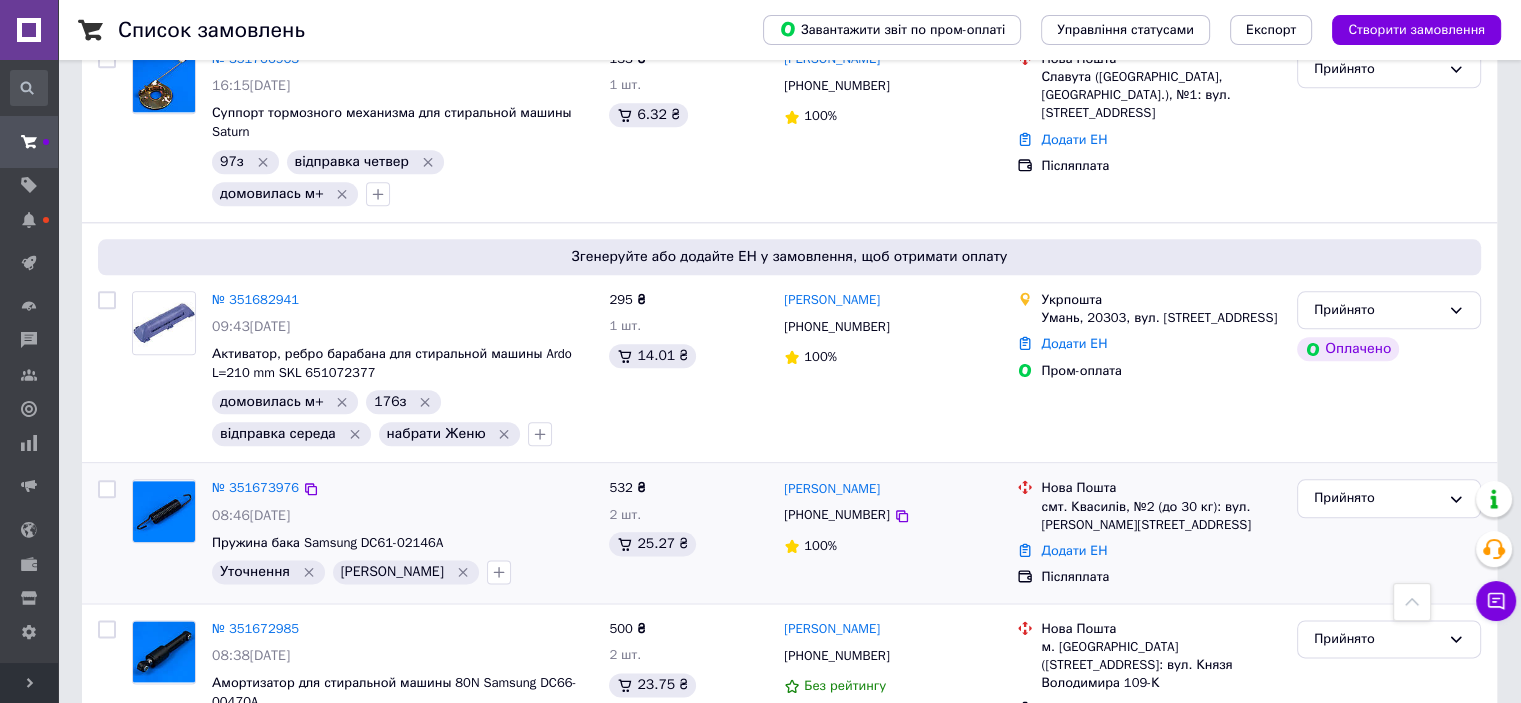 click on "№ 351673976" at bounding box center [255, 488] 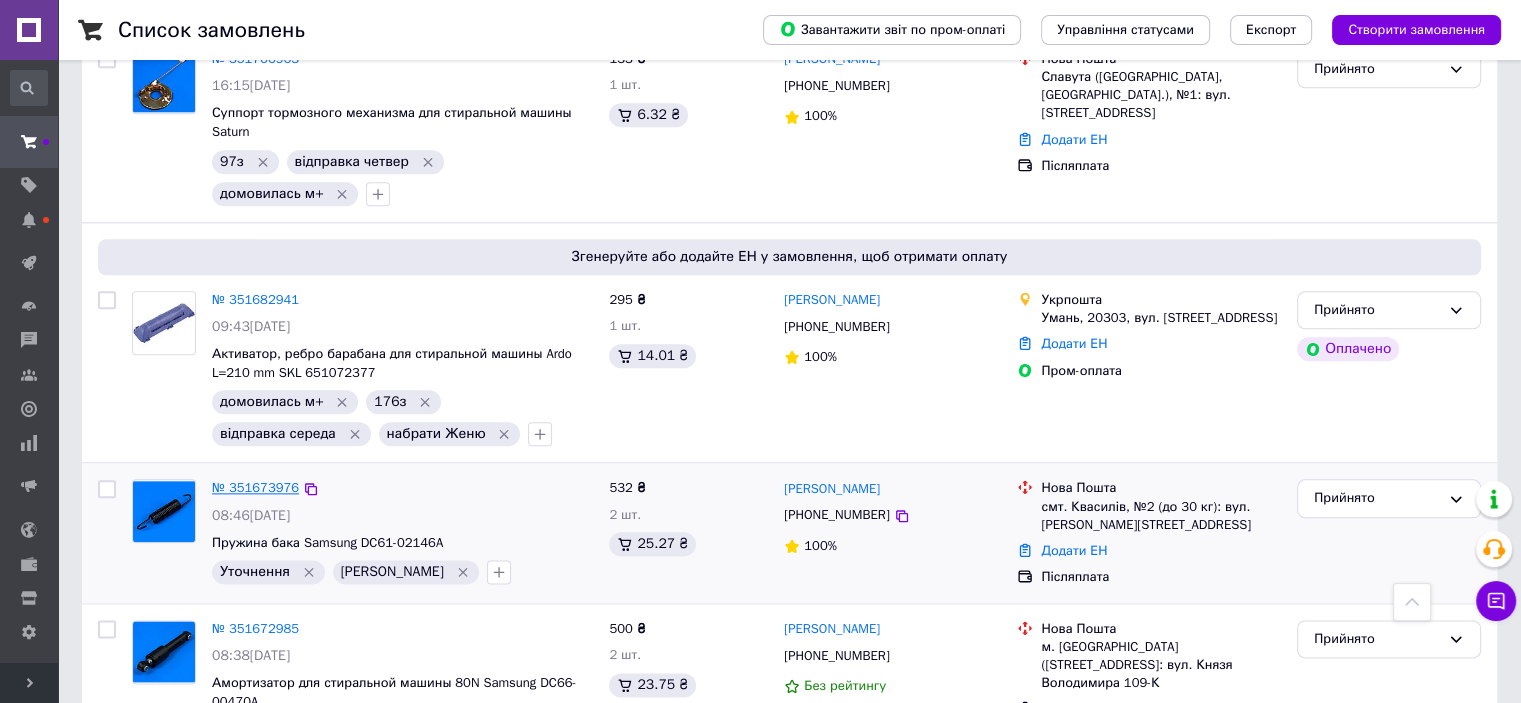 click on "№ 351673976" at bounding box center [255, 487] 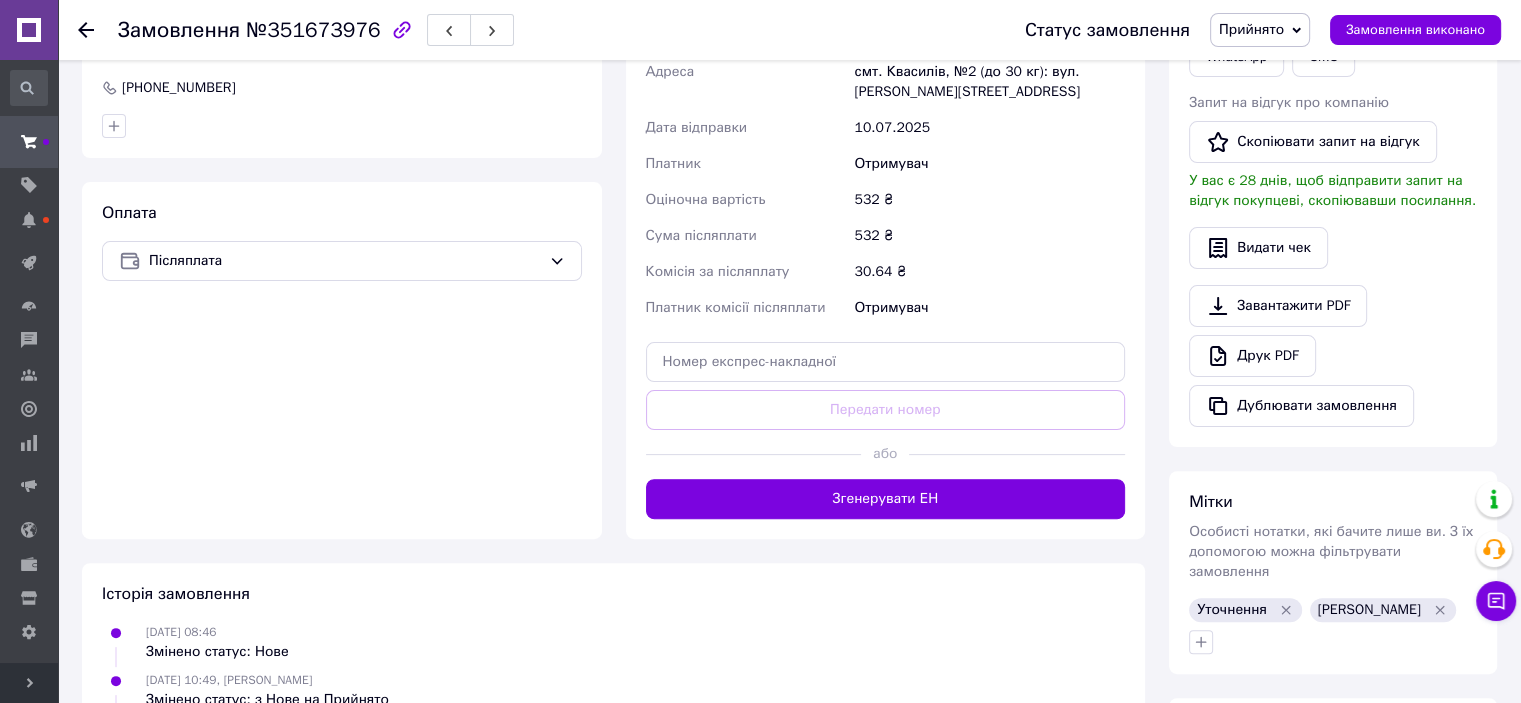 scroll, scrollTop: 300, scrollLeft: 0, axis: vertical 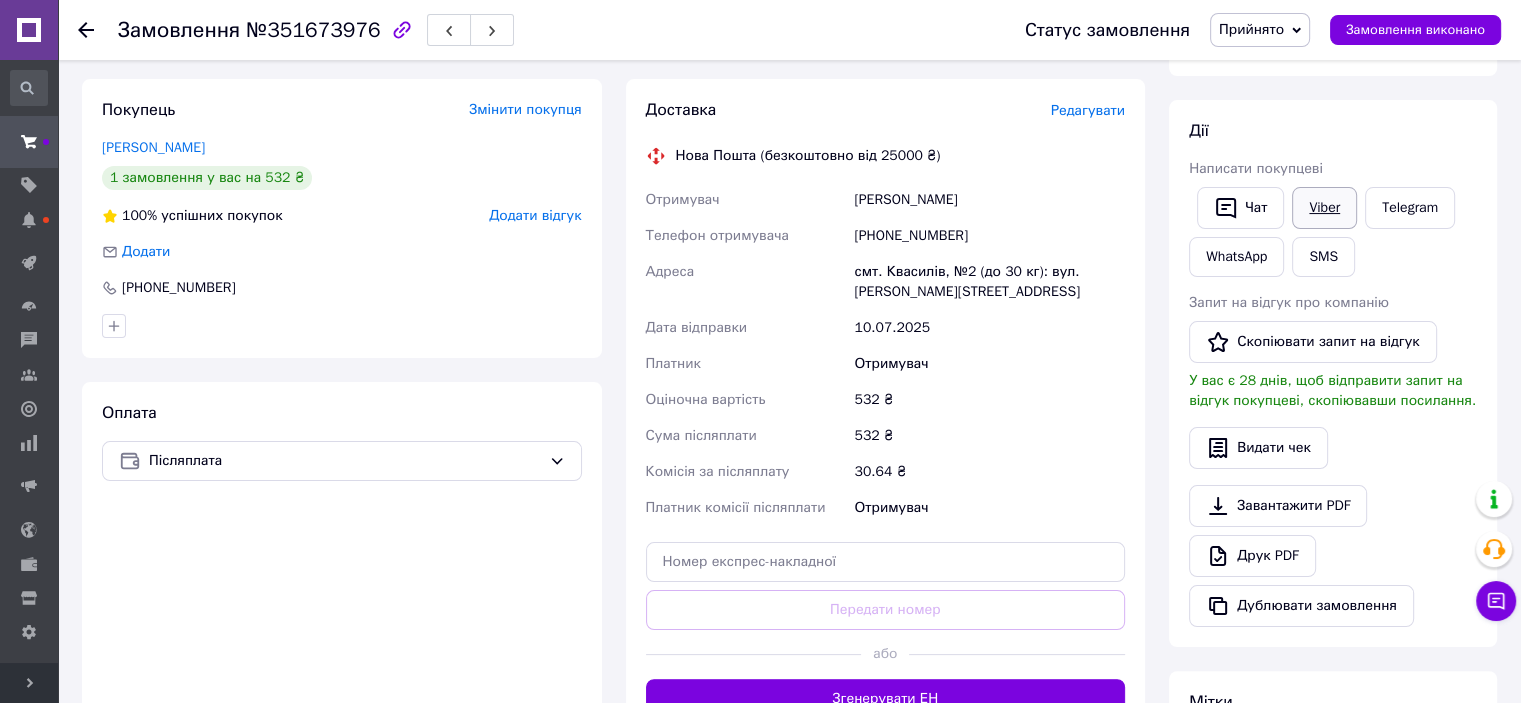 click on "Viber" at bounding box center [1324, 208] 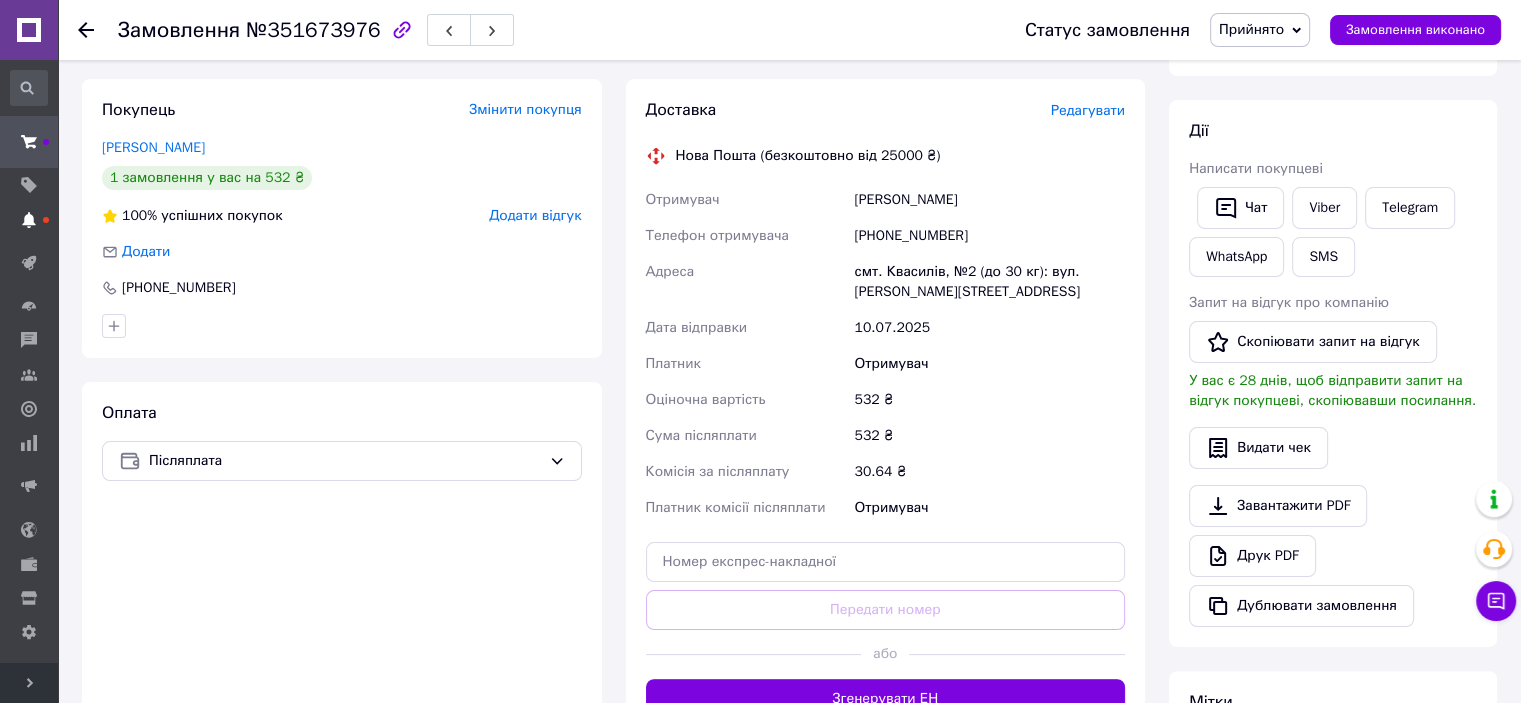 click at bounding box center (29, 220) 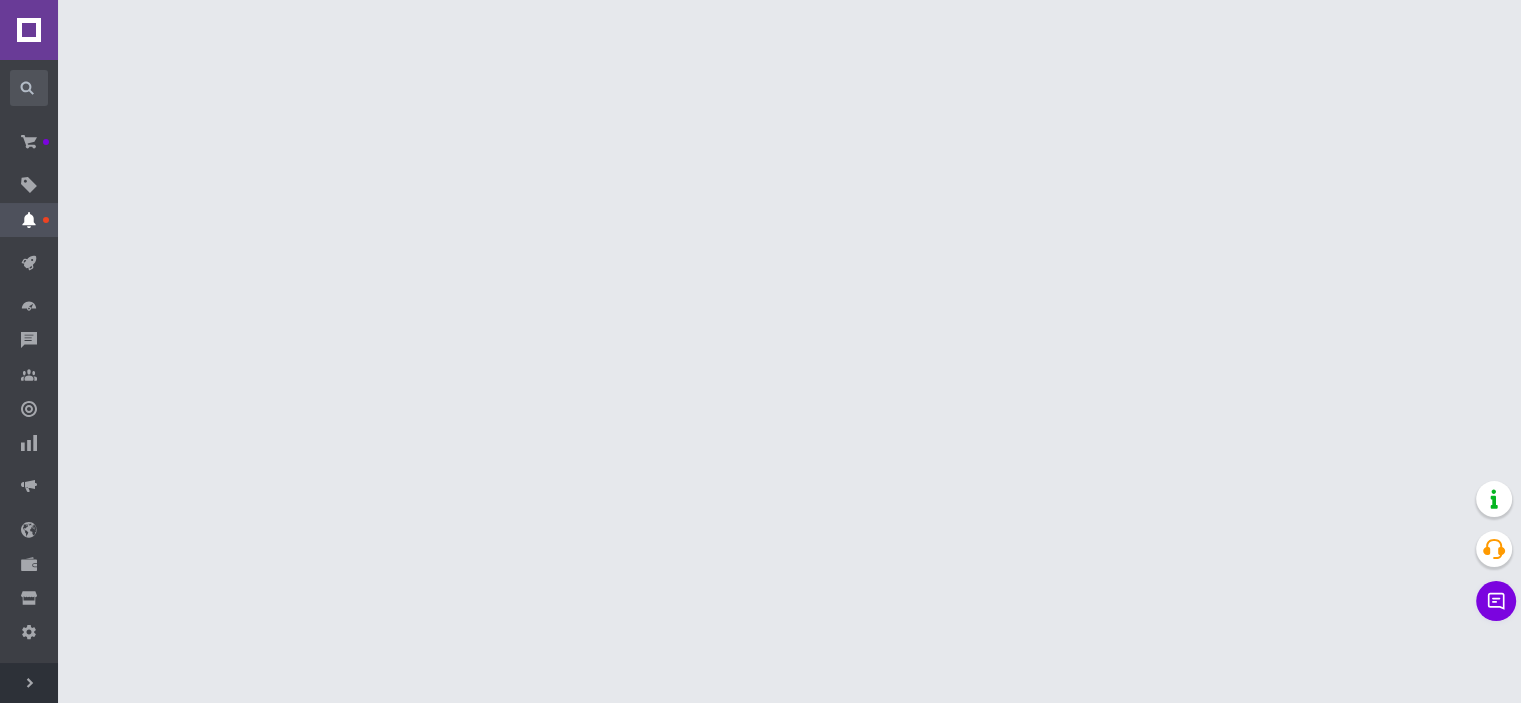 scroll, scrollTop: 0, scrollLeft: 0, axis: both 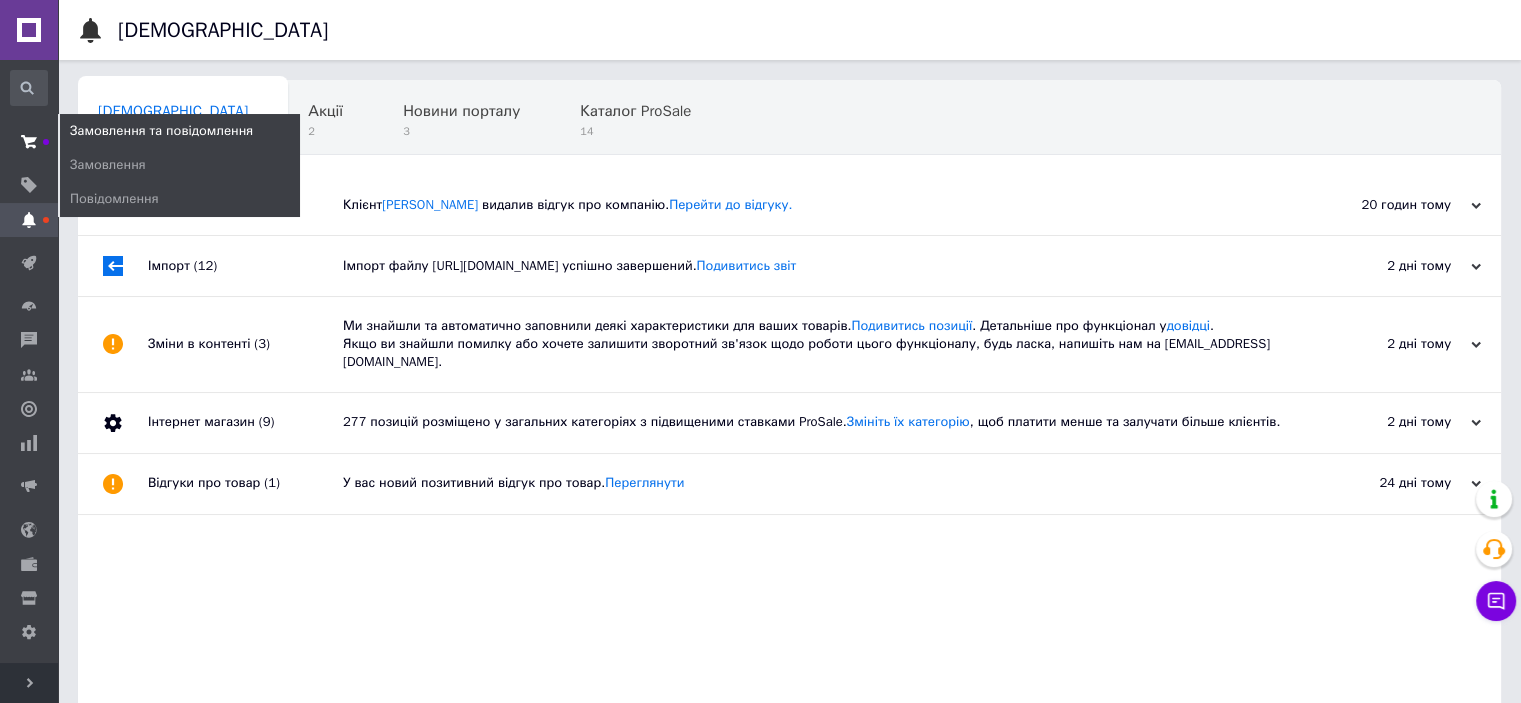 click at bounding box center (29, 142) 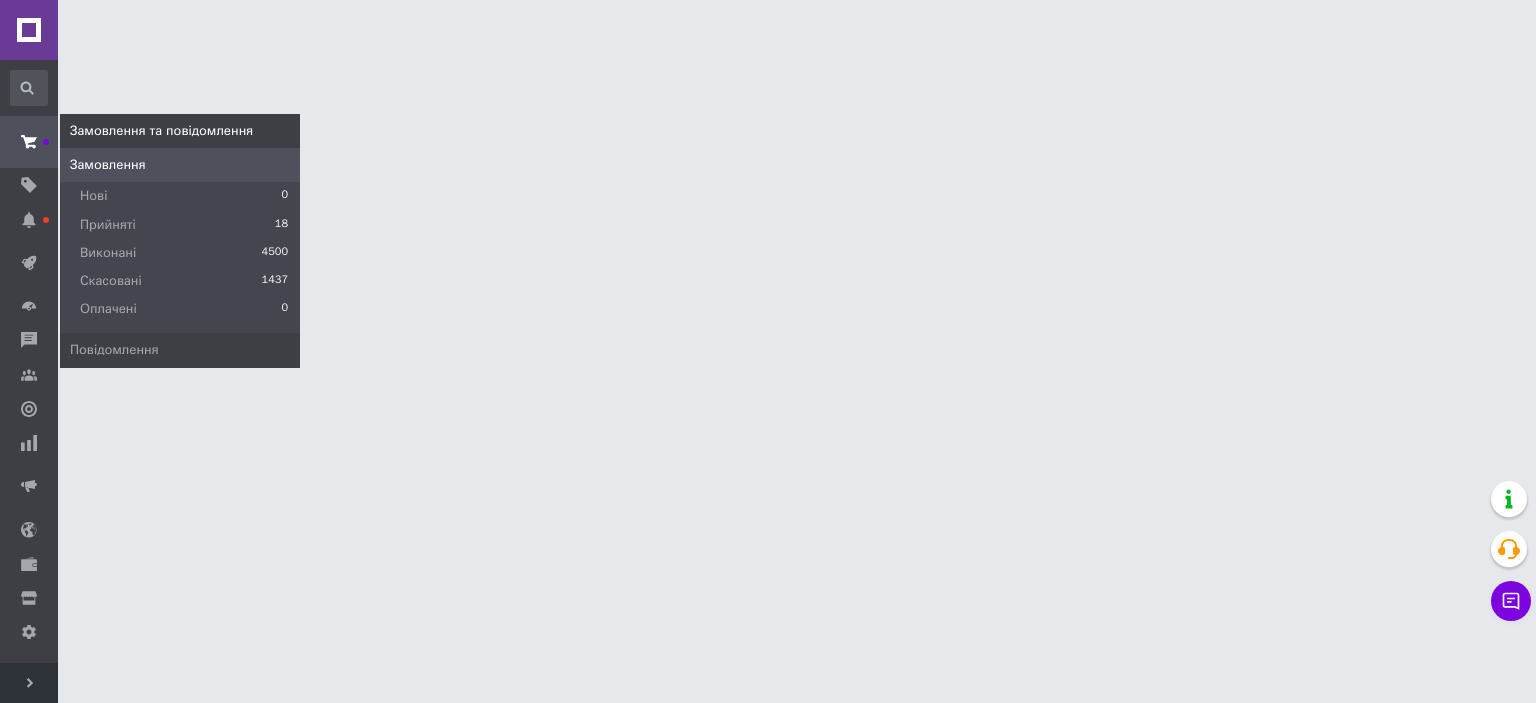 click on "Замовлення" at bounding box center [108, 165] 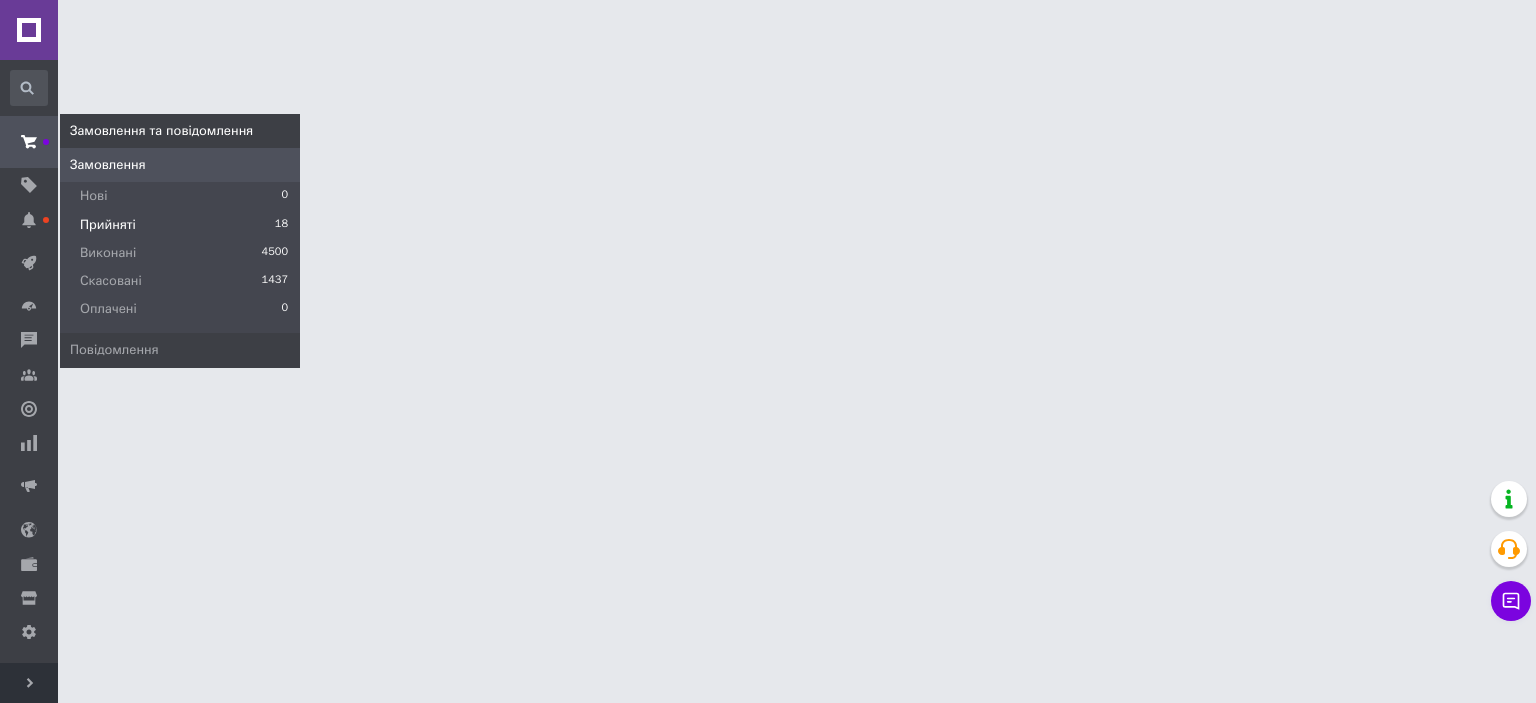 click on "Прийняті" at bounding box center [108, 225] 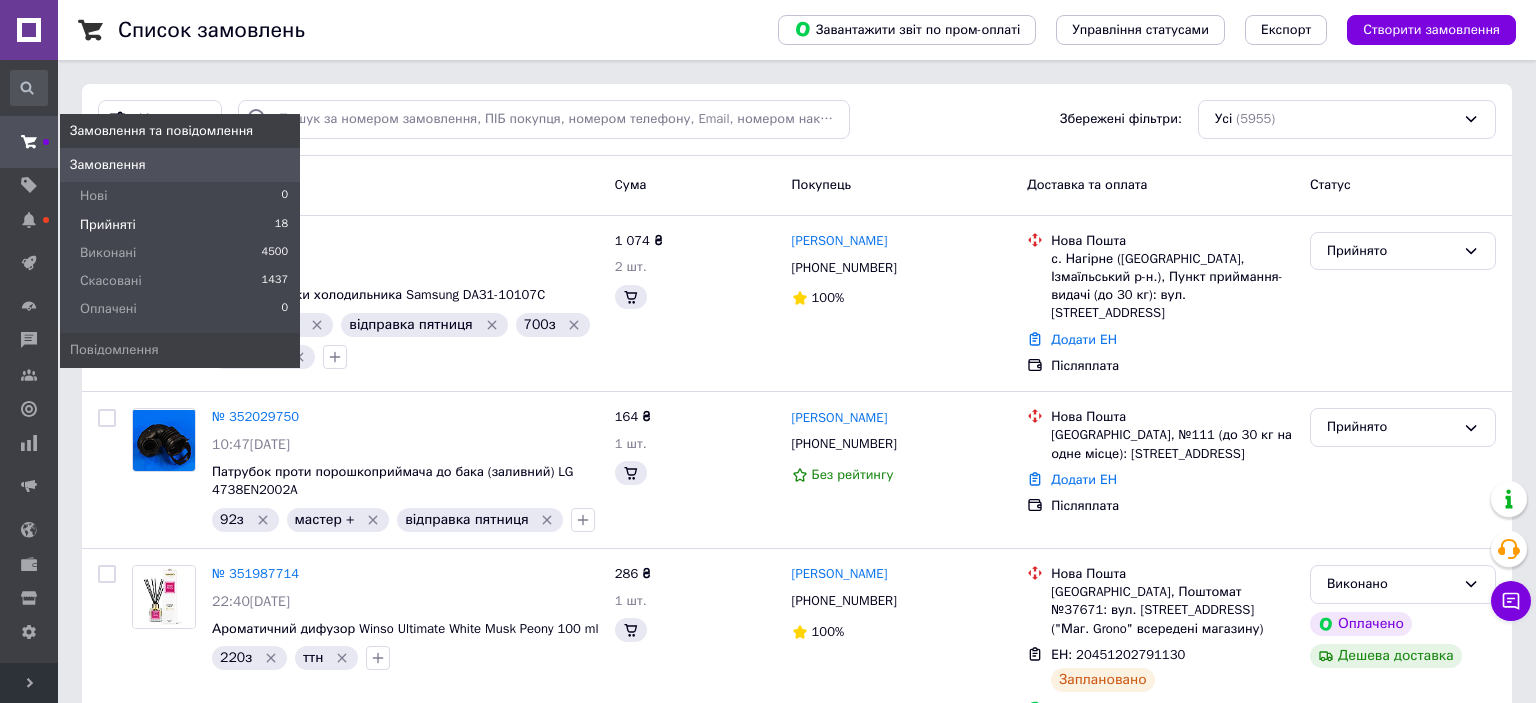 click on "Прийняті" at bounding box center [108, 225] 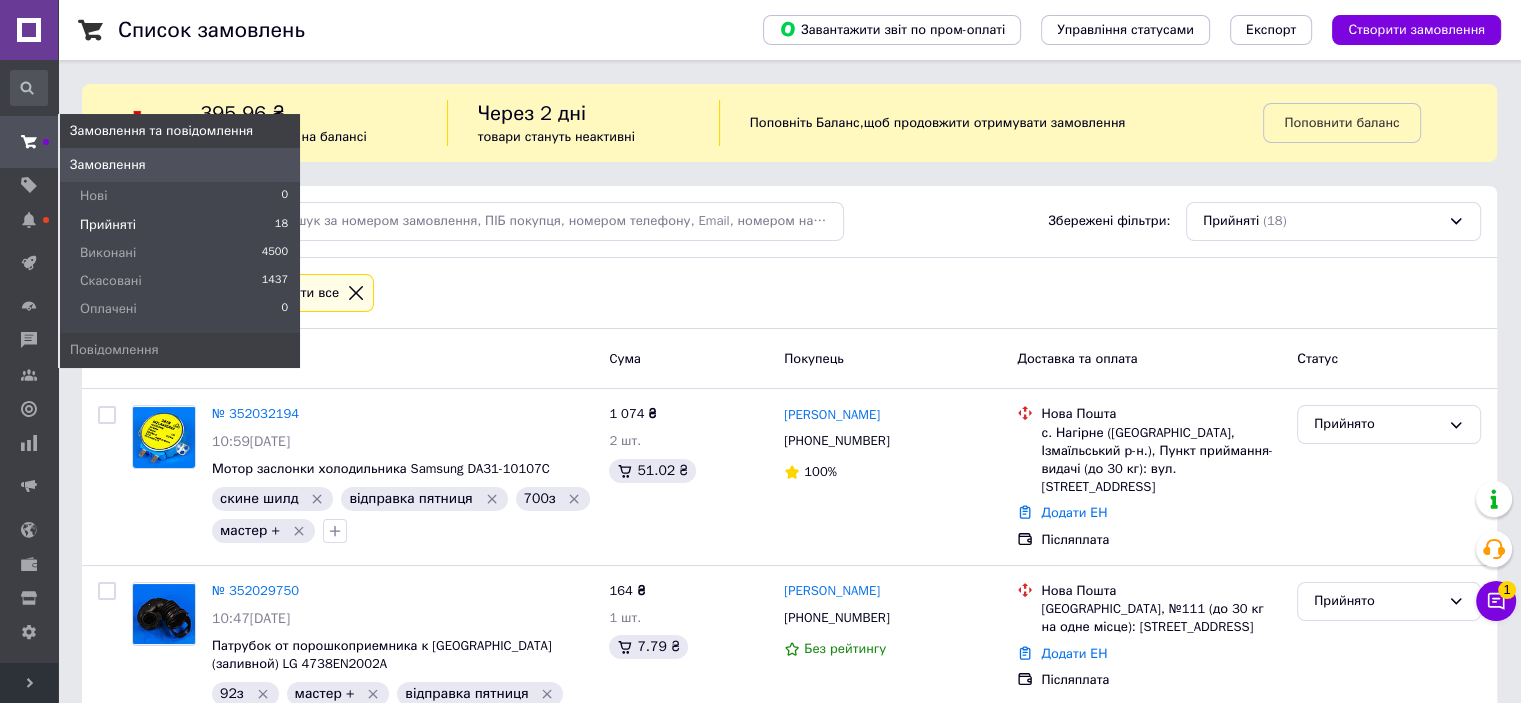 click on "Прийняті" at bounding box center (108, 225) 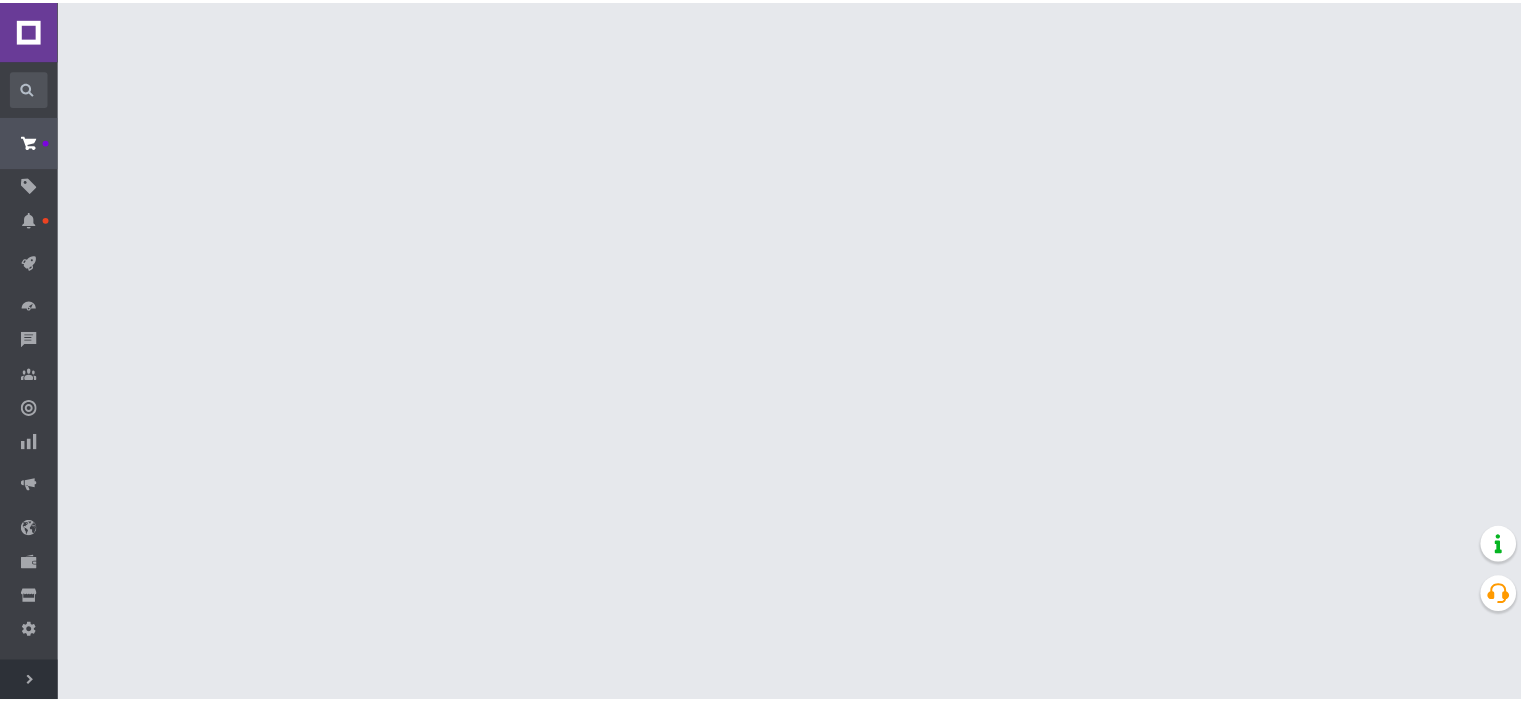 scroll, scrollTop: 0, scrollLeft: 0, axis: both 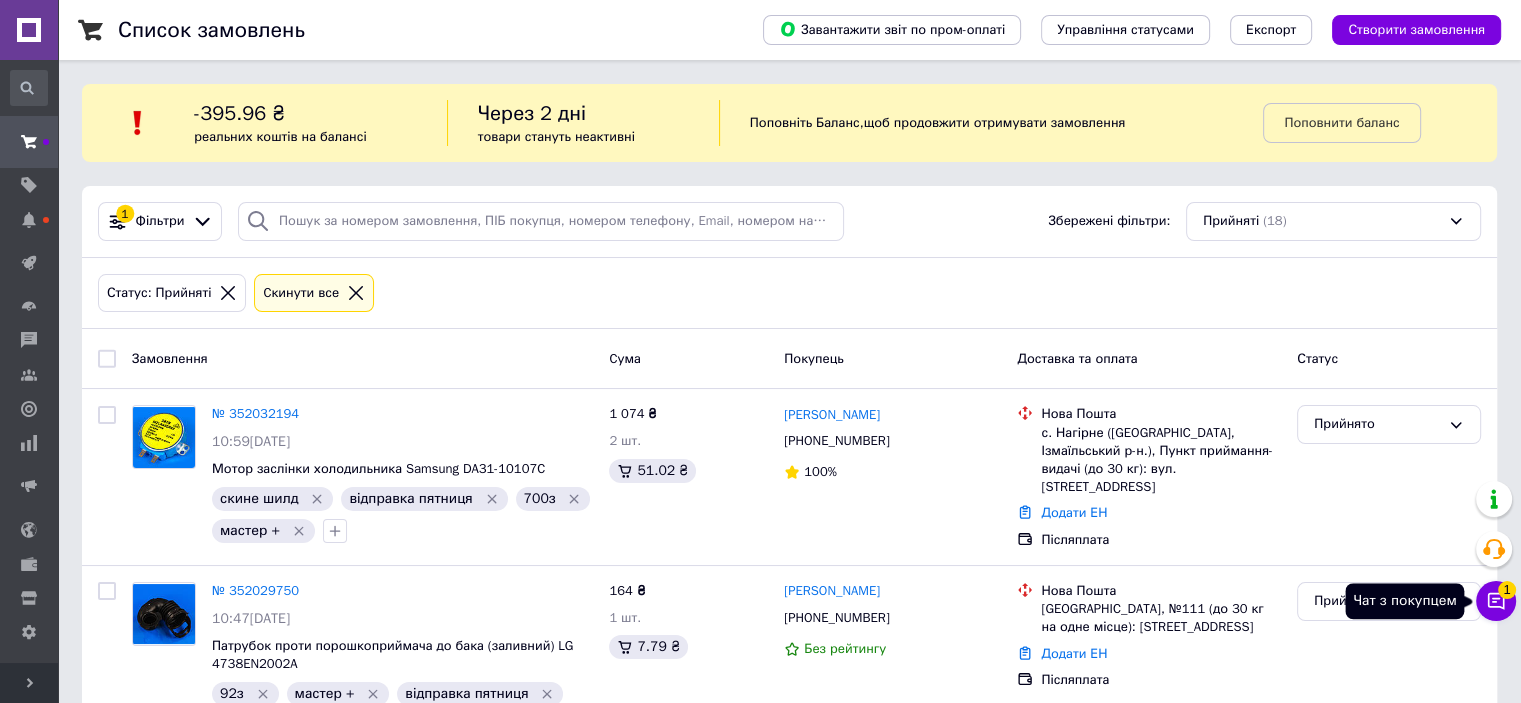 click on "1" at bounding box center [1507, 590] 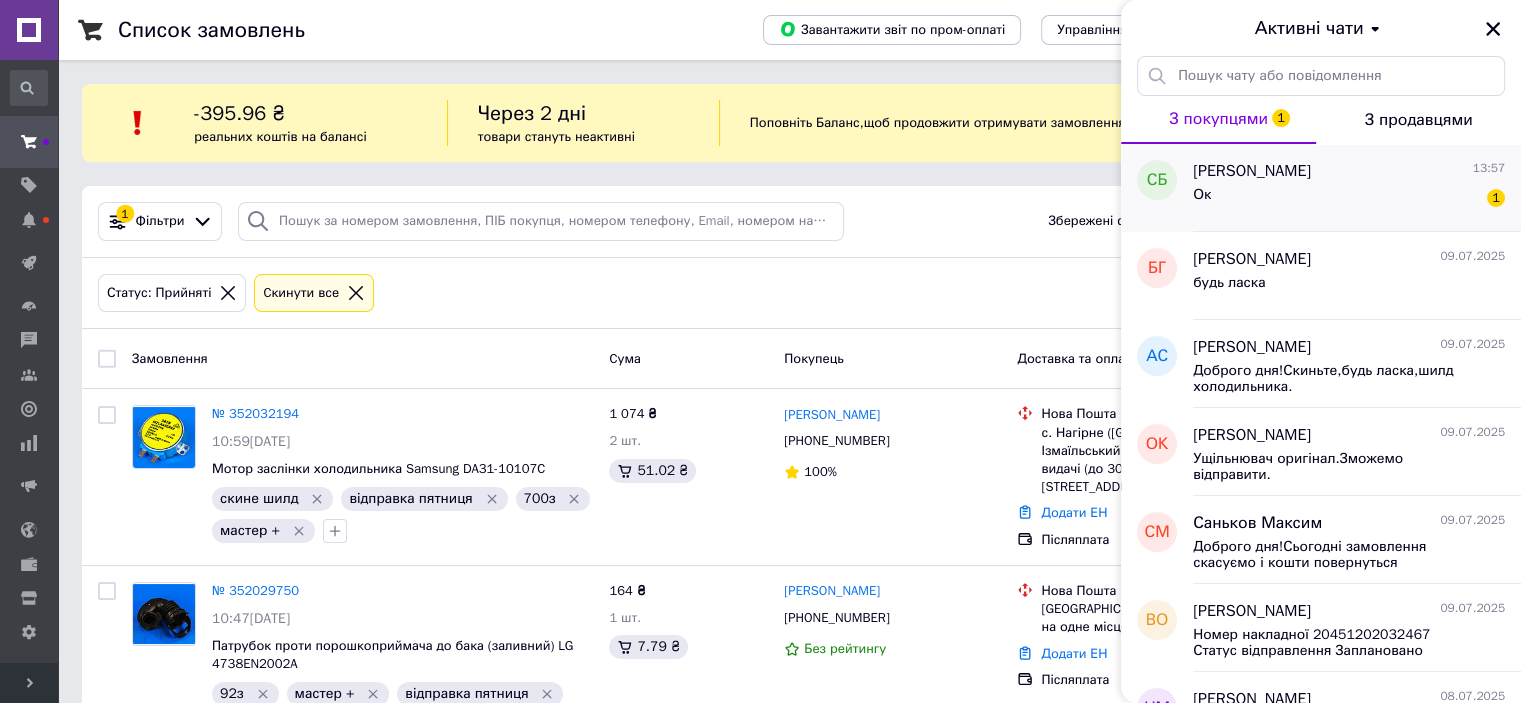 click on "Ок 1" at bounding box center (1349, 199) 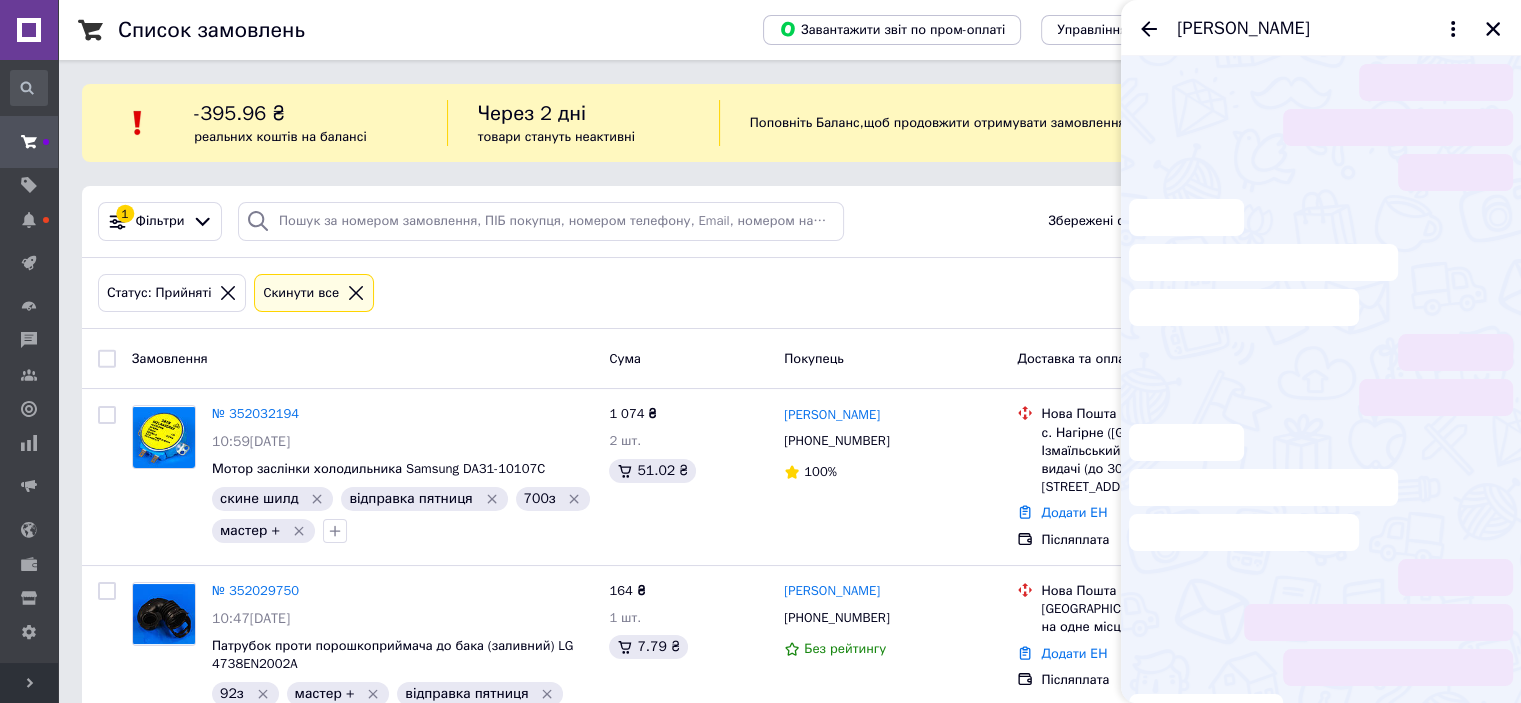 scroll, scrollTop: 892, scrollLeft: 0, axis: vertical 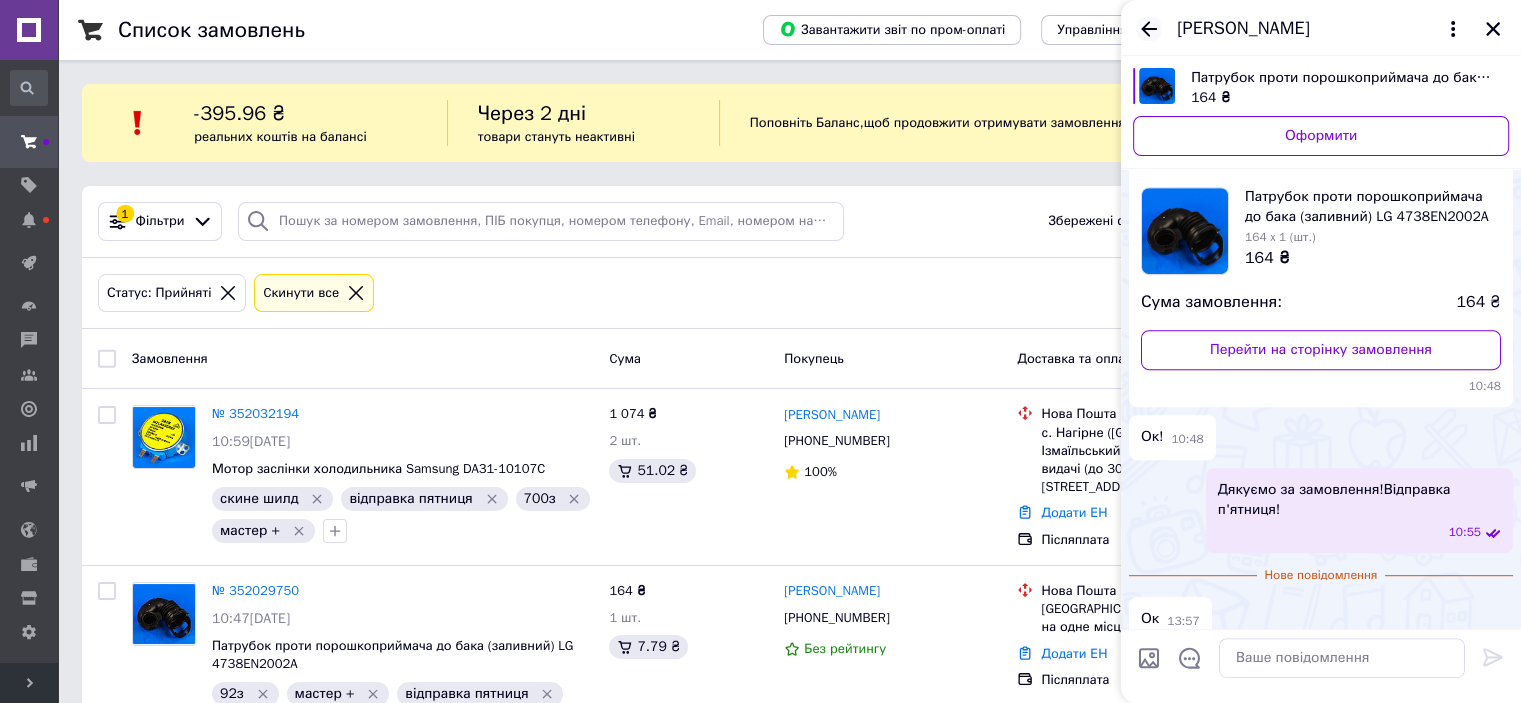 click 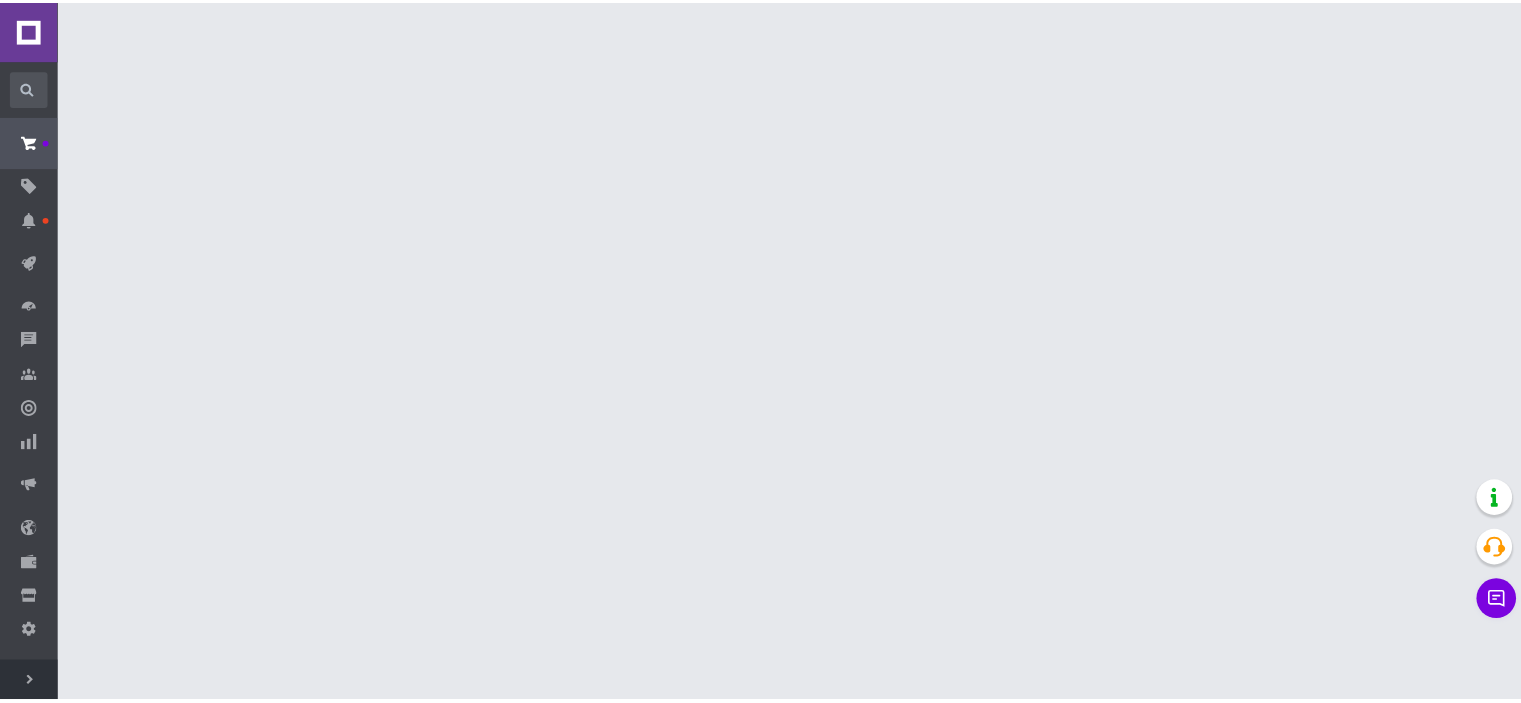 scroll, scrollTop: 0, scrollLeft: 0, axis: both 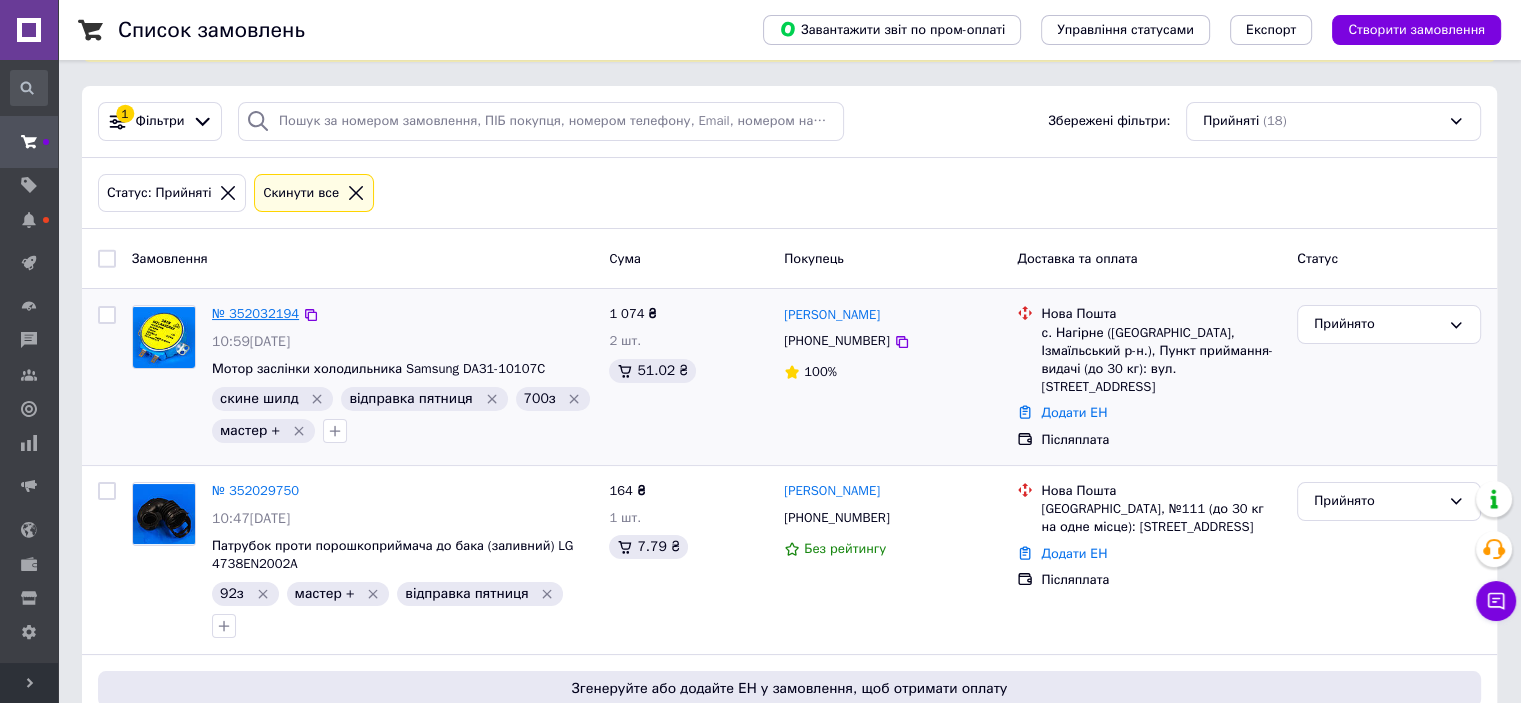 click on "№ 352032194" at bounding box center [255, 313] 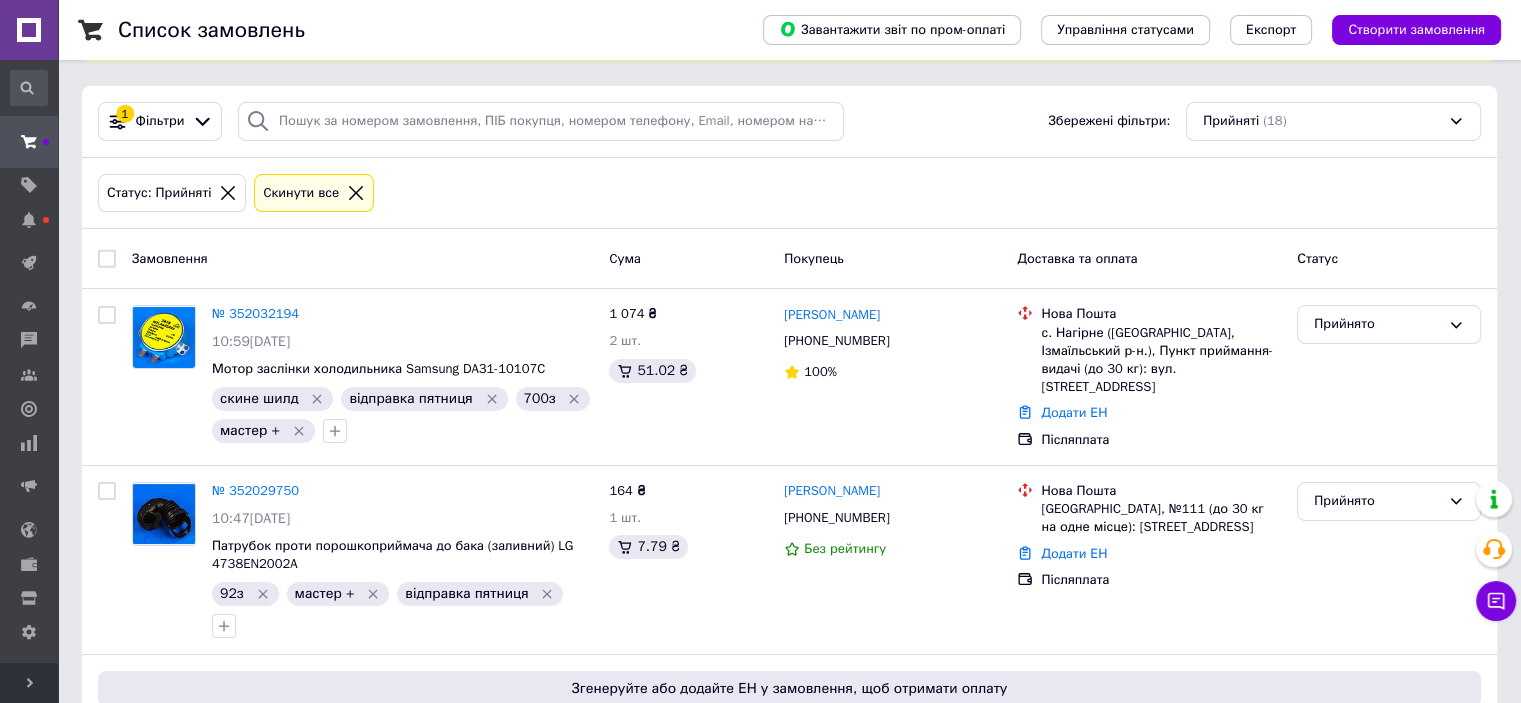 scroll, scrollTop: 0, scrollLeft: 0, axis: both 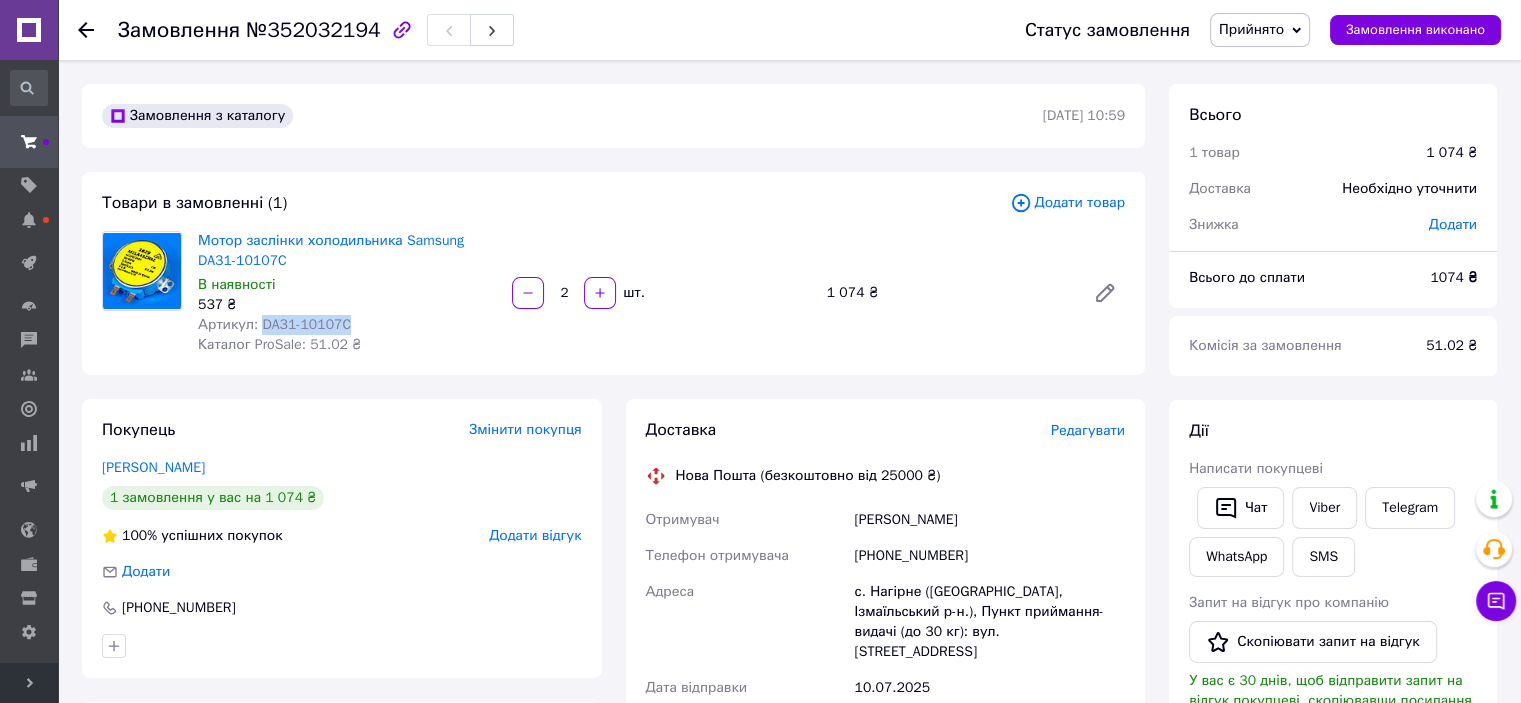 drag, startPoint x: 348, startPoint y: 328, endPoint x: 256, endPoint y: 332, distance: 92.086914 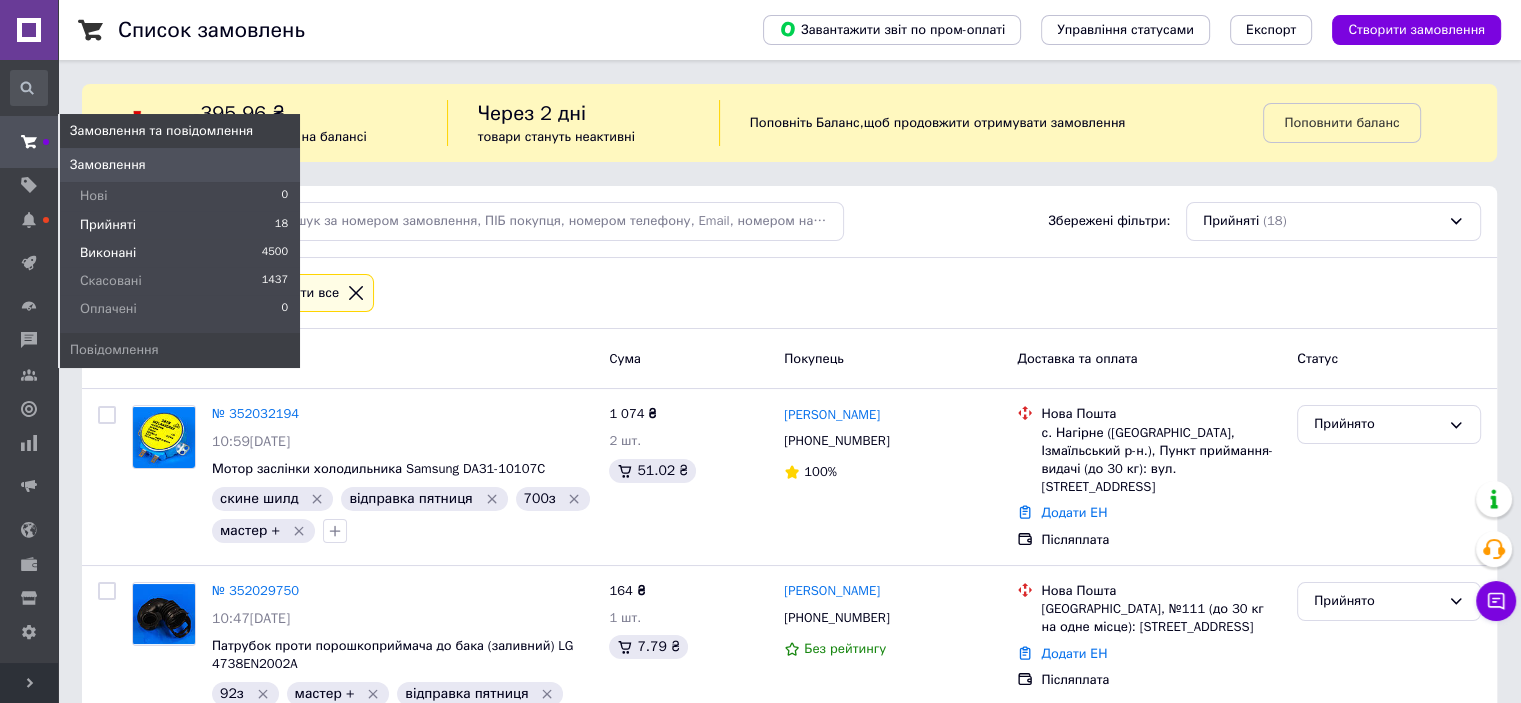 click on "Виконані" at bounding box center (108, 253) 